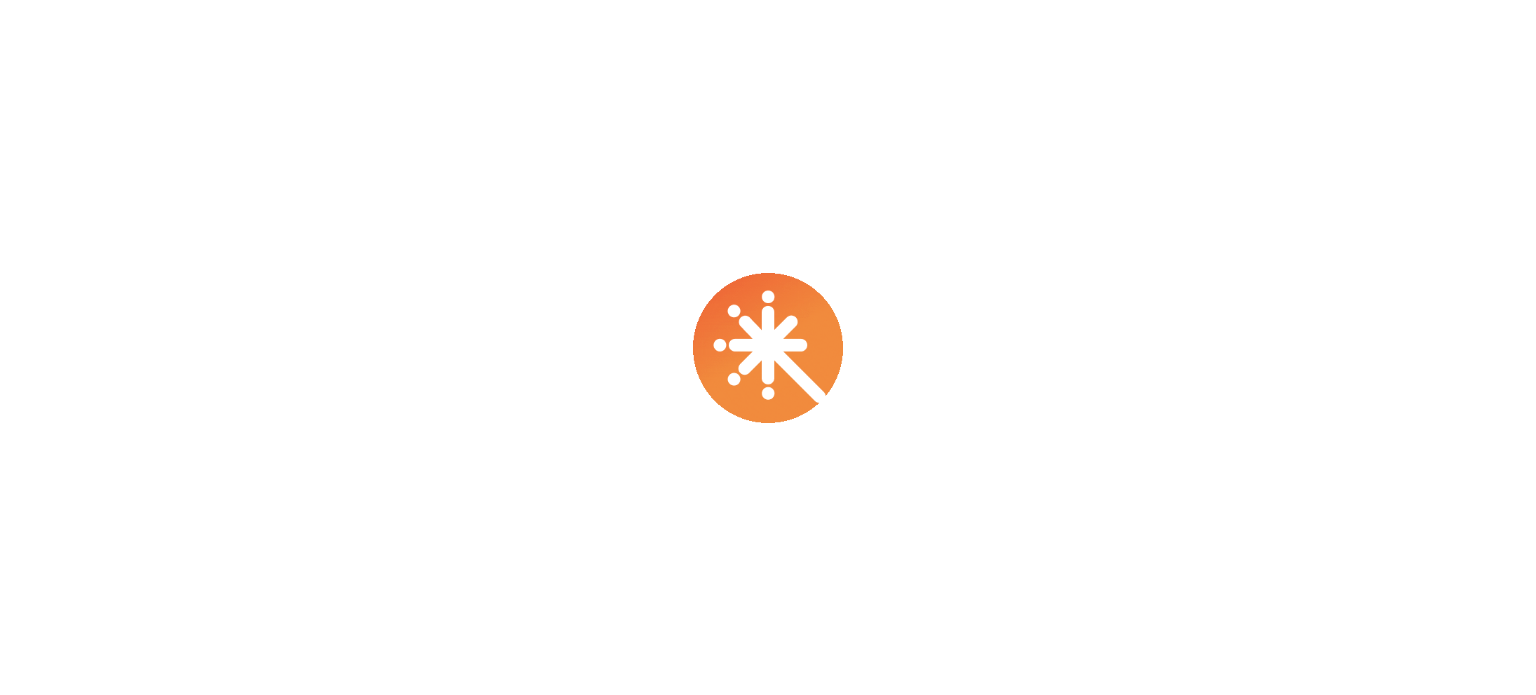 scroll, scrollTop: 0, scrollLeft: 0, axis: both 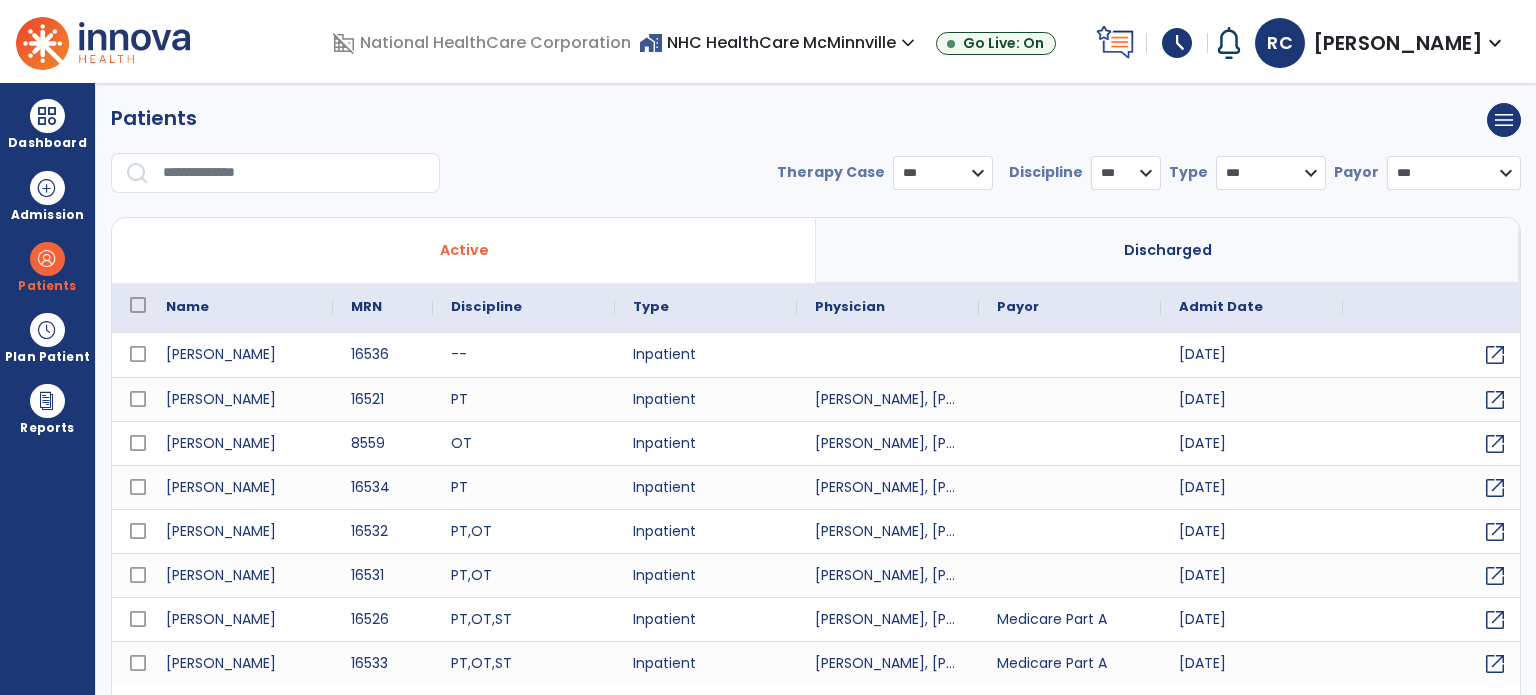 select on "***" 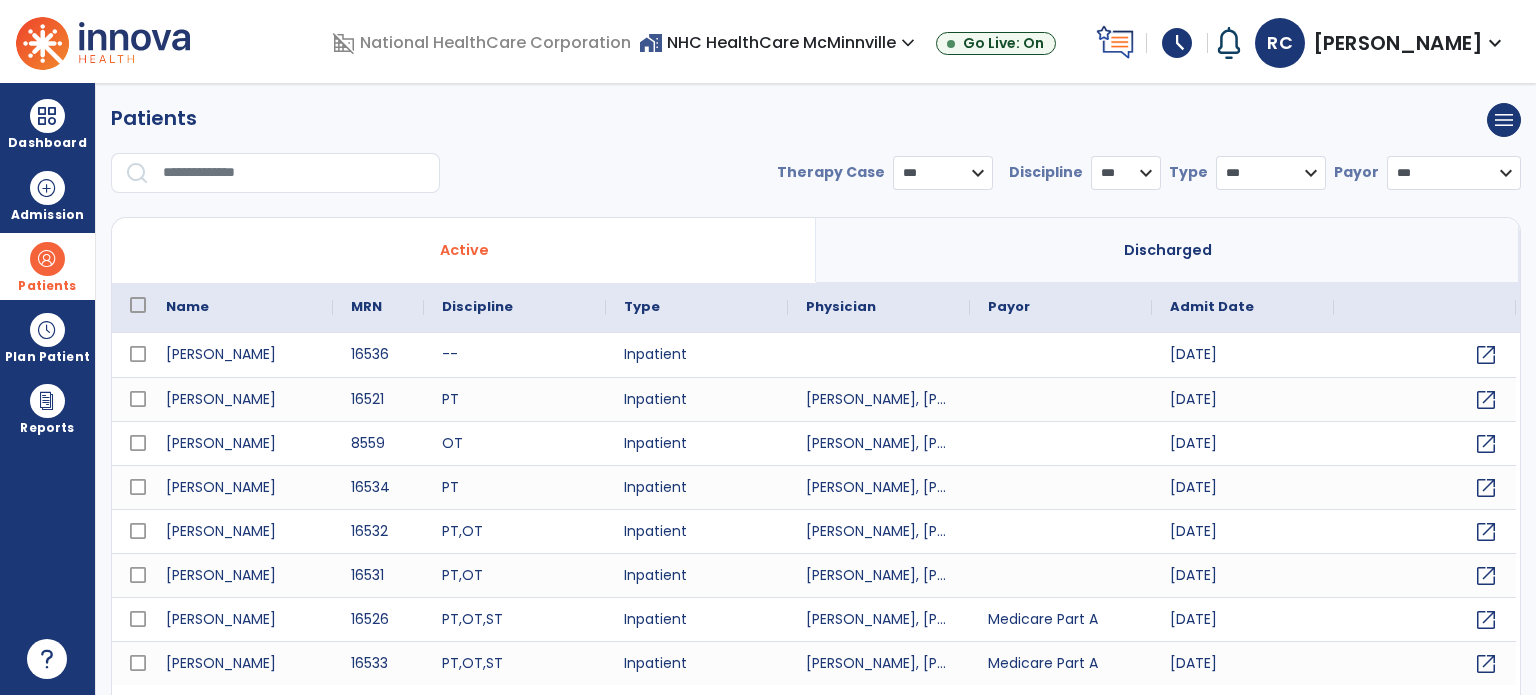 click at bounding box center (47, 259) 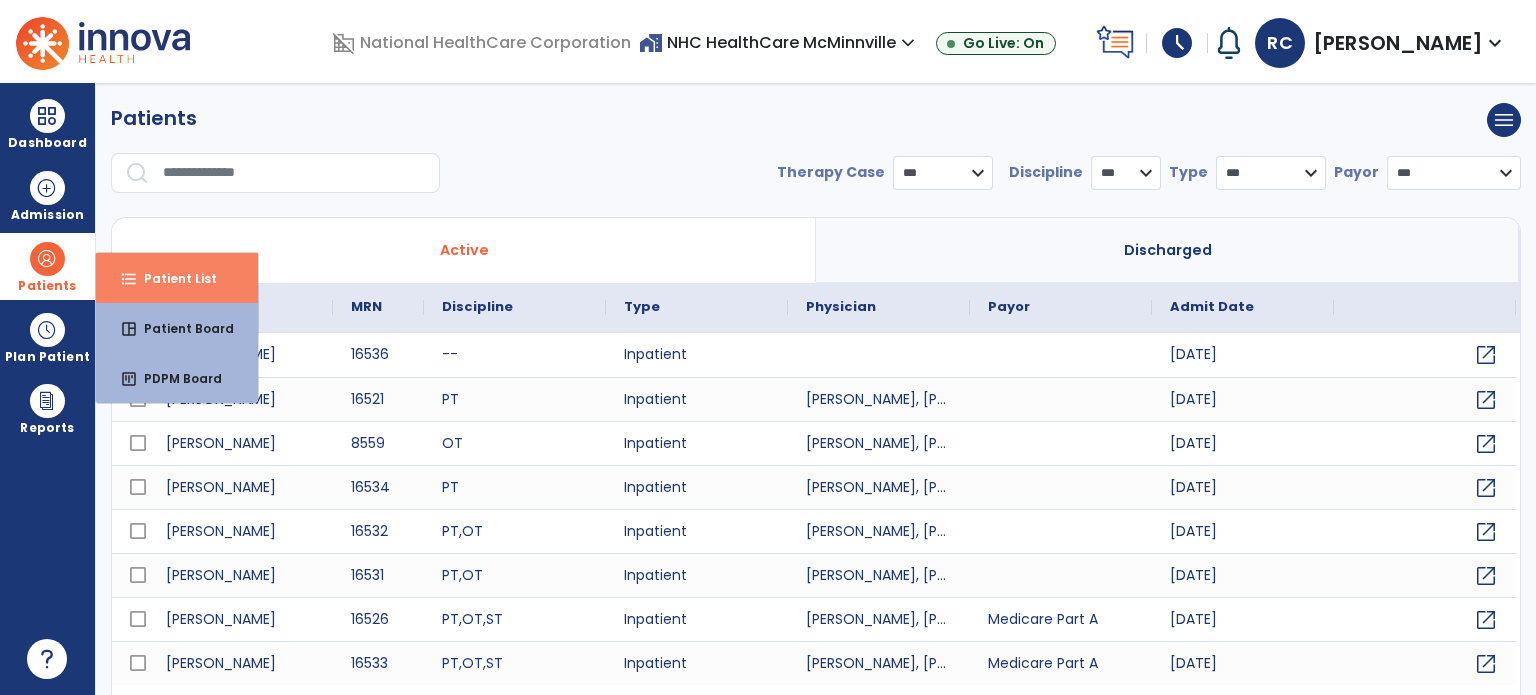 click on "format_list_bulleted  Patient List" at bounding box center [177, 278] 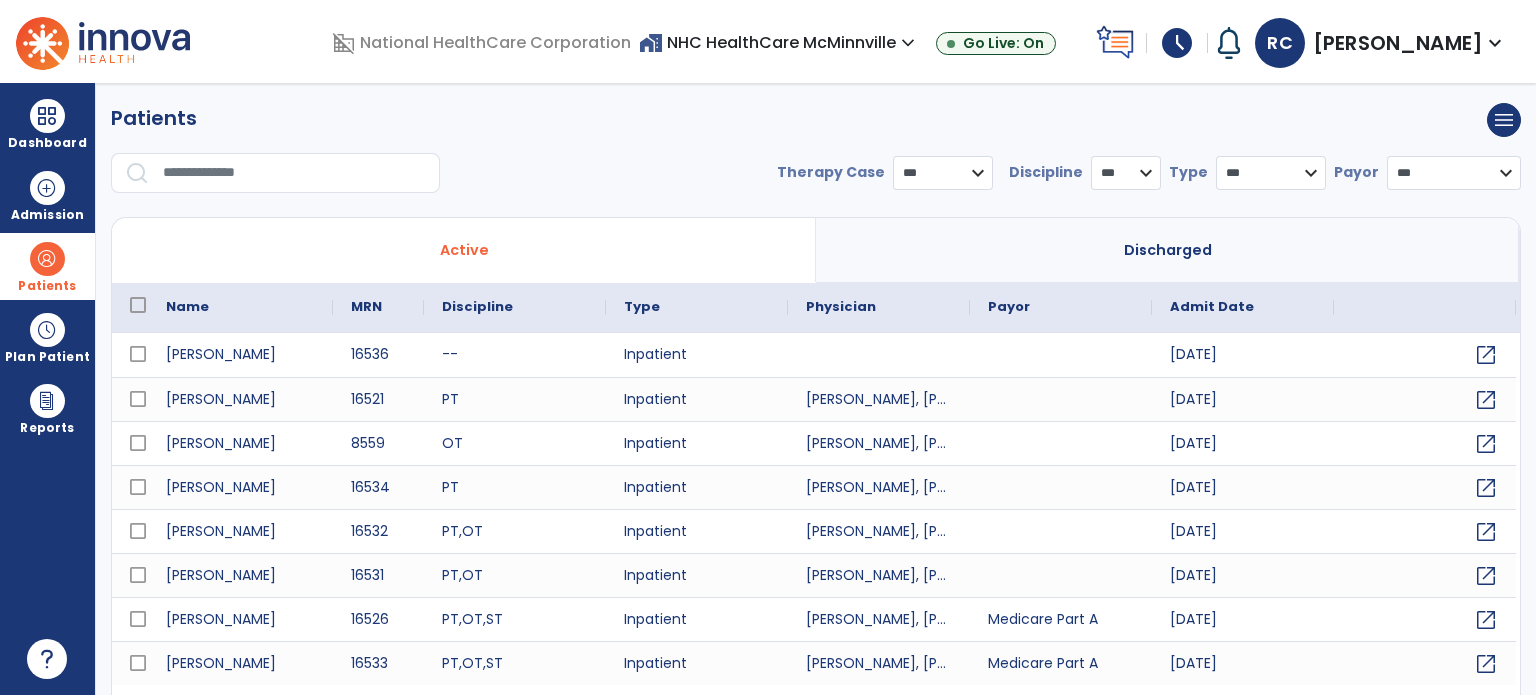 click on "**********" at bounding box center [816, 181] 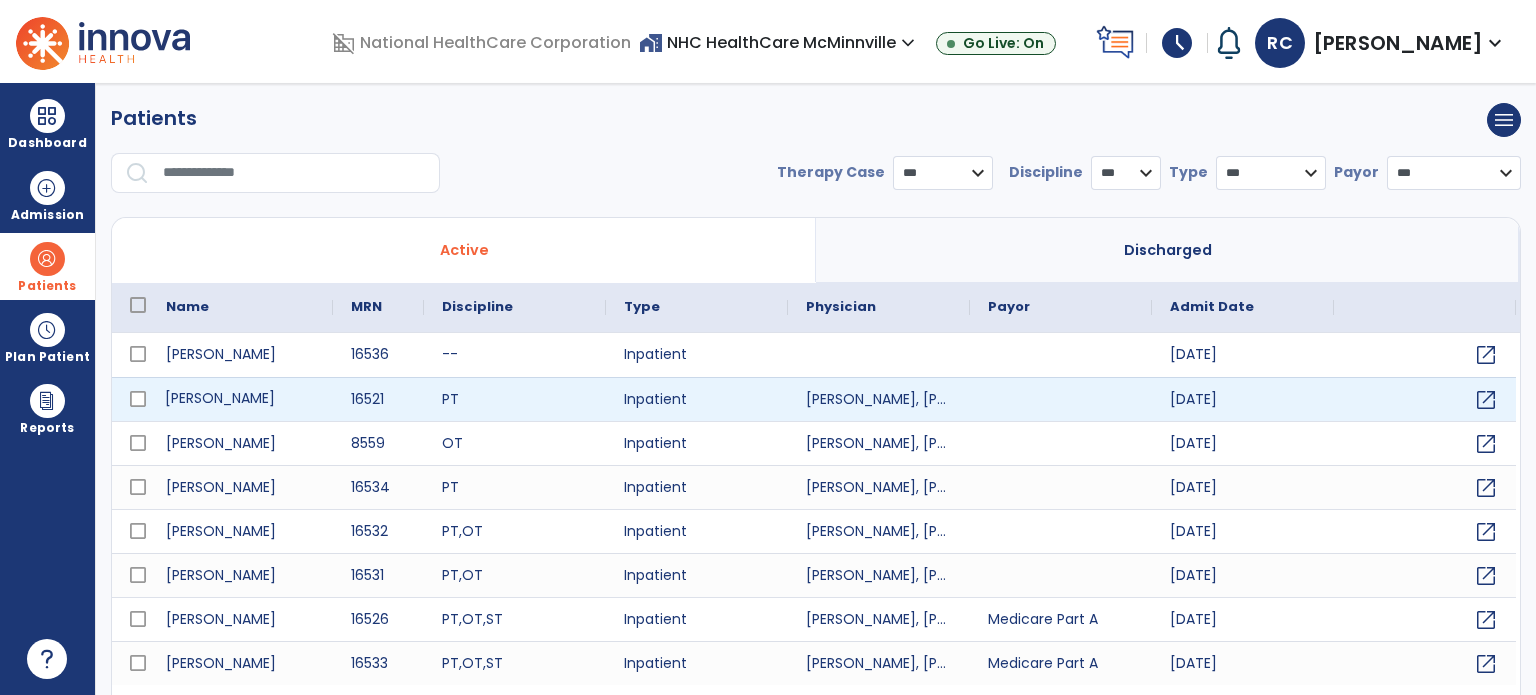click on "[PERSON_NAME]" at bounding box center (240, 399) 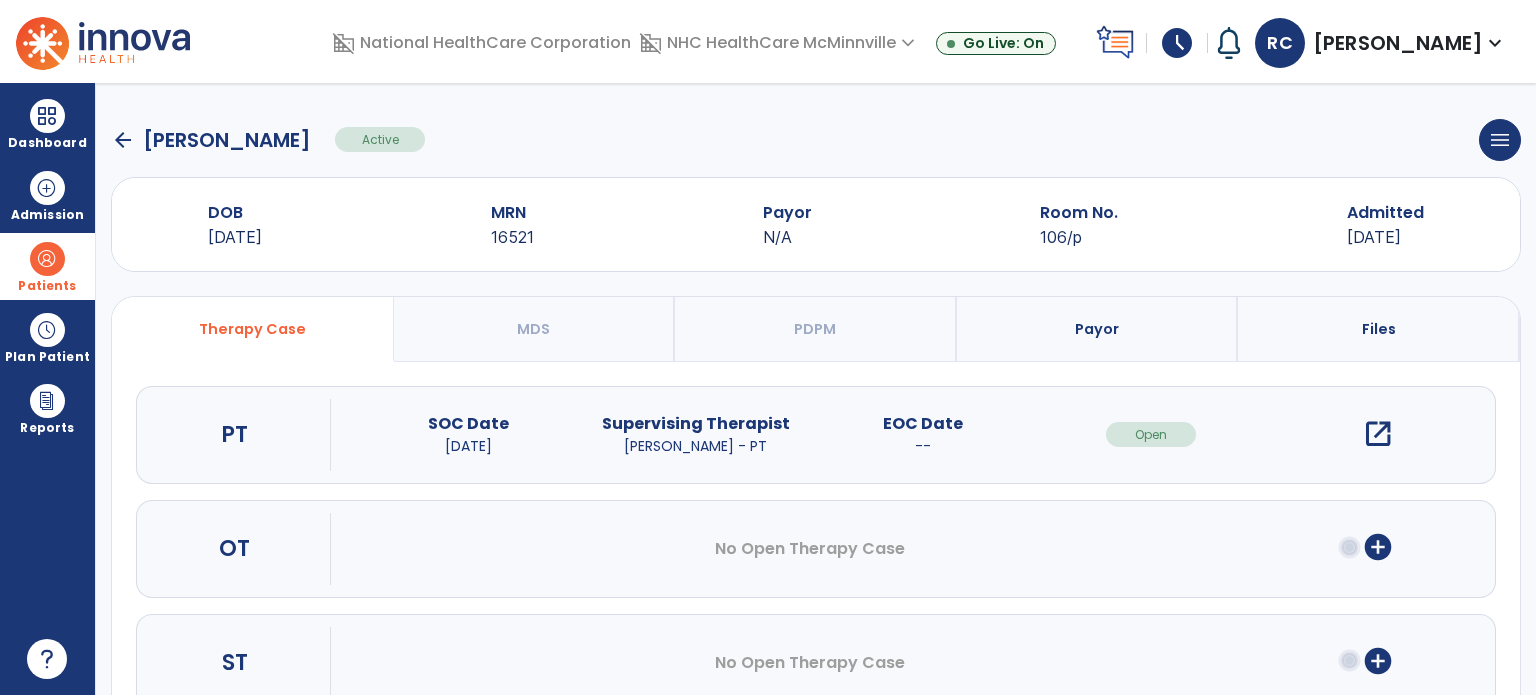 click on "arrow_back   [PERSON_NAME]  Active  menu   Edit Admission   View OBRA Report   Discharge Patient" 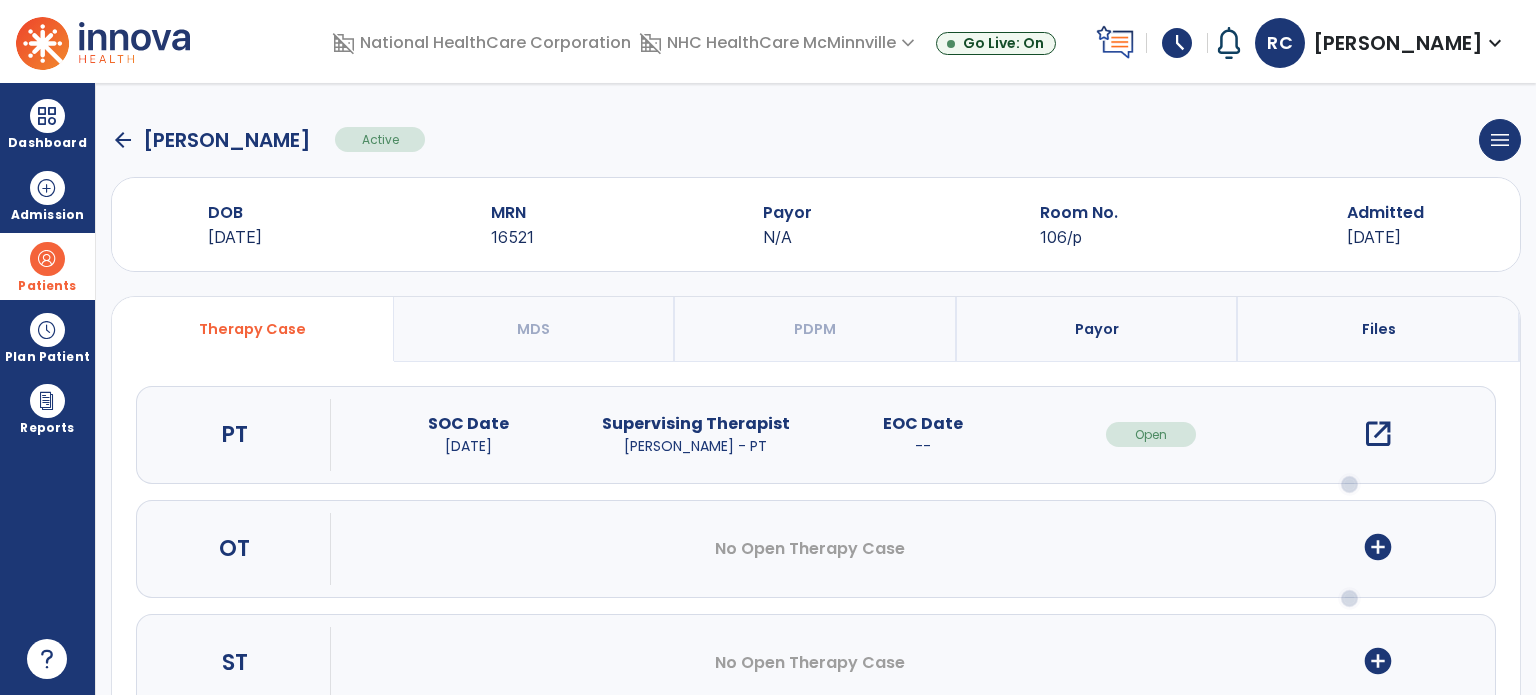 scroll, scrollTop: 62, scrollLeft: 0, axis: vertical 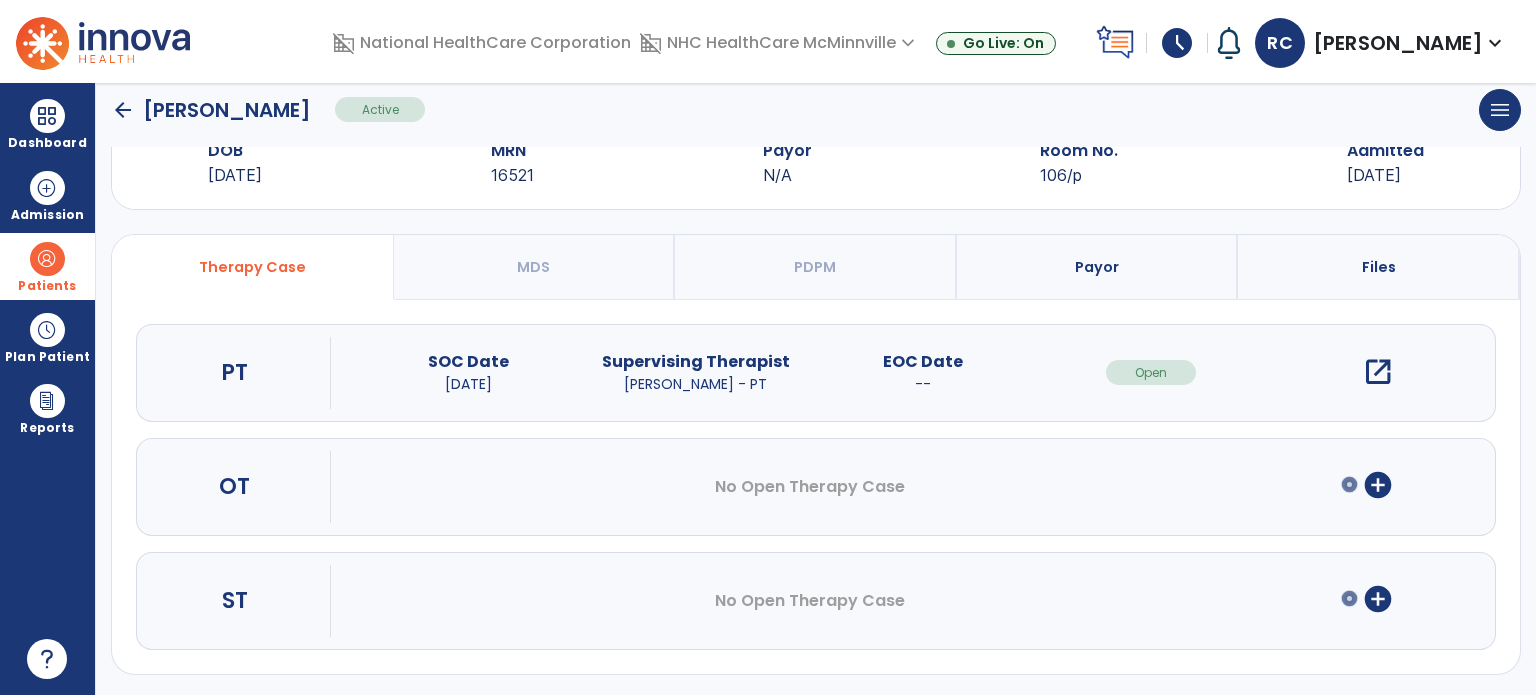 click on "arrow_back   [PERSON_NAME]  Active  menu   Edit Admission   View OBRA Report   Discharge Patient" 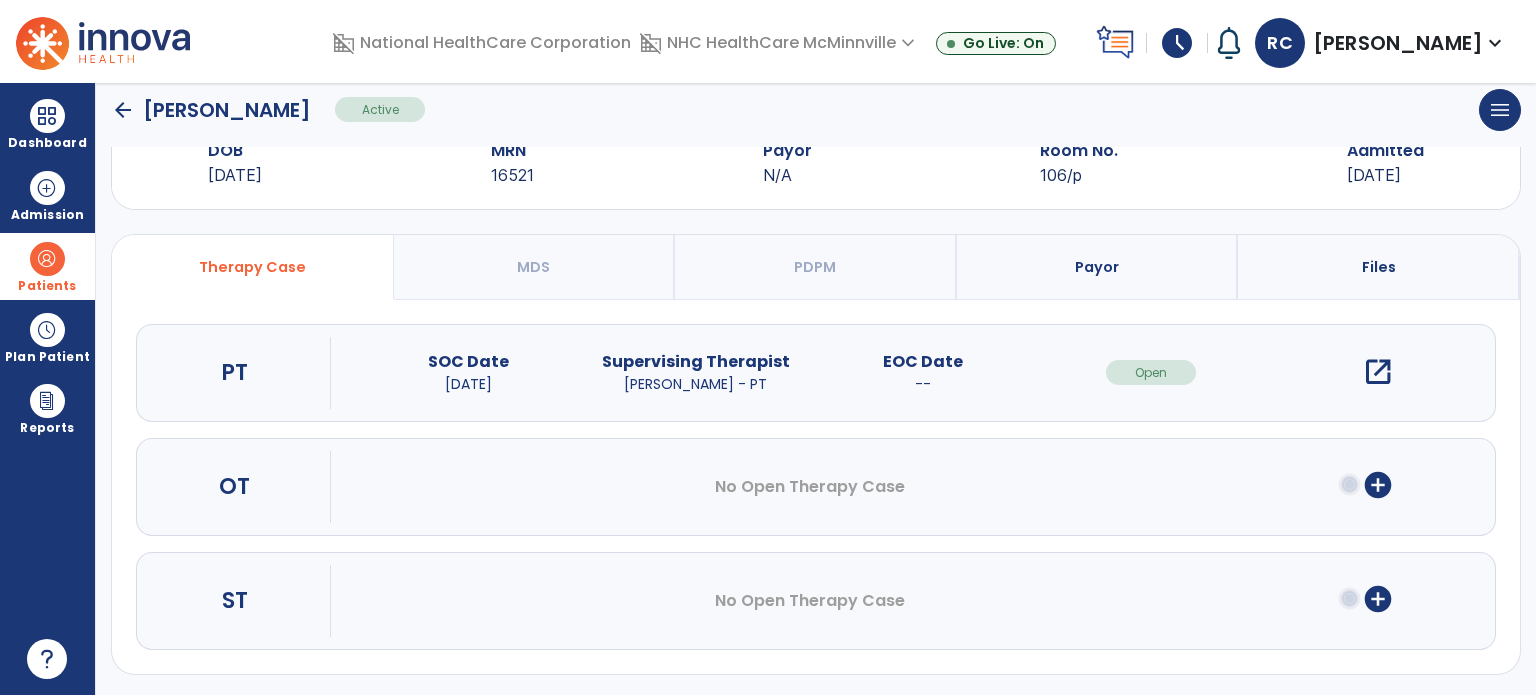 click on "arrow_back   [PERSON_NAME]  Active  menu   Edit Admission   View OBRA Report   Discharge Patient" 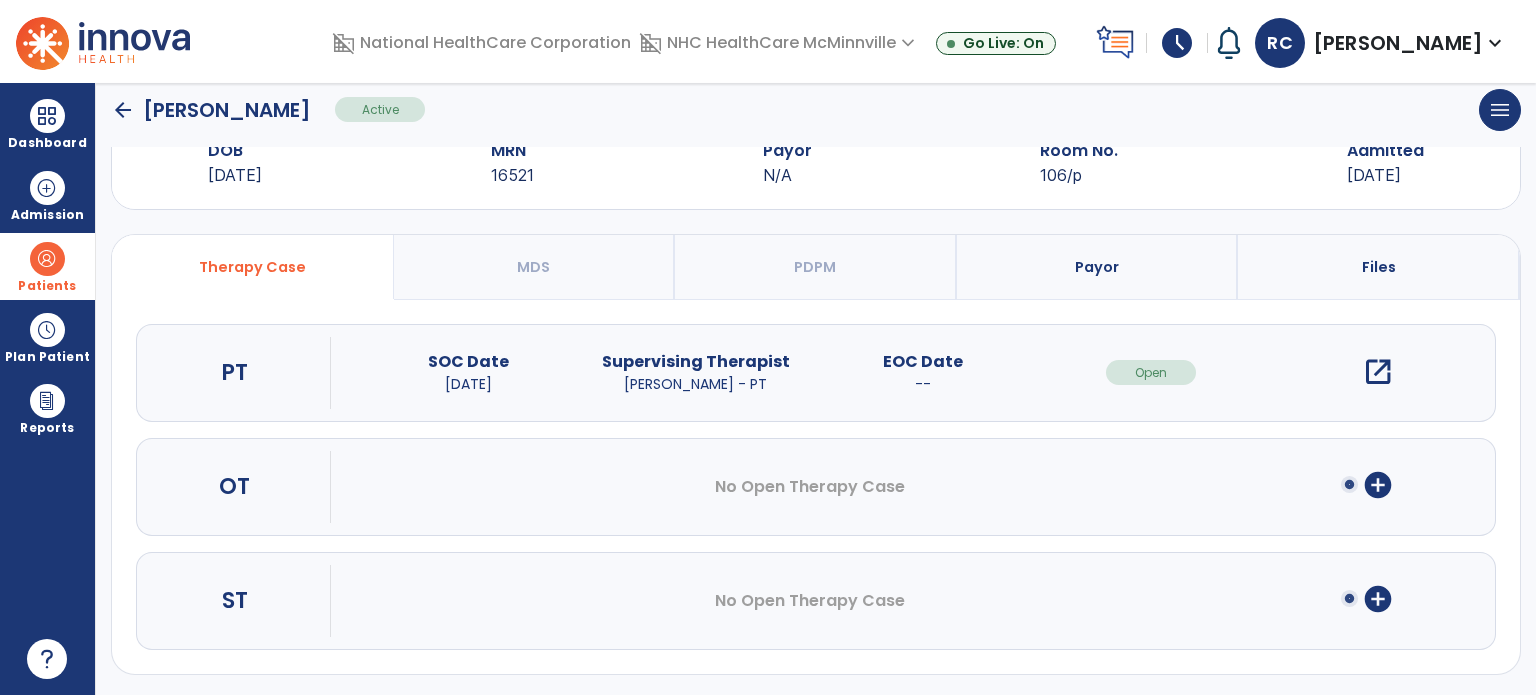 click on "open_in_new" at bounding box center [1378, 372] 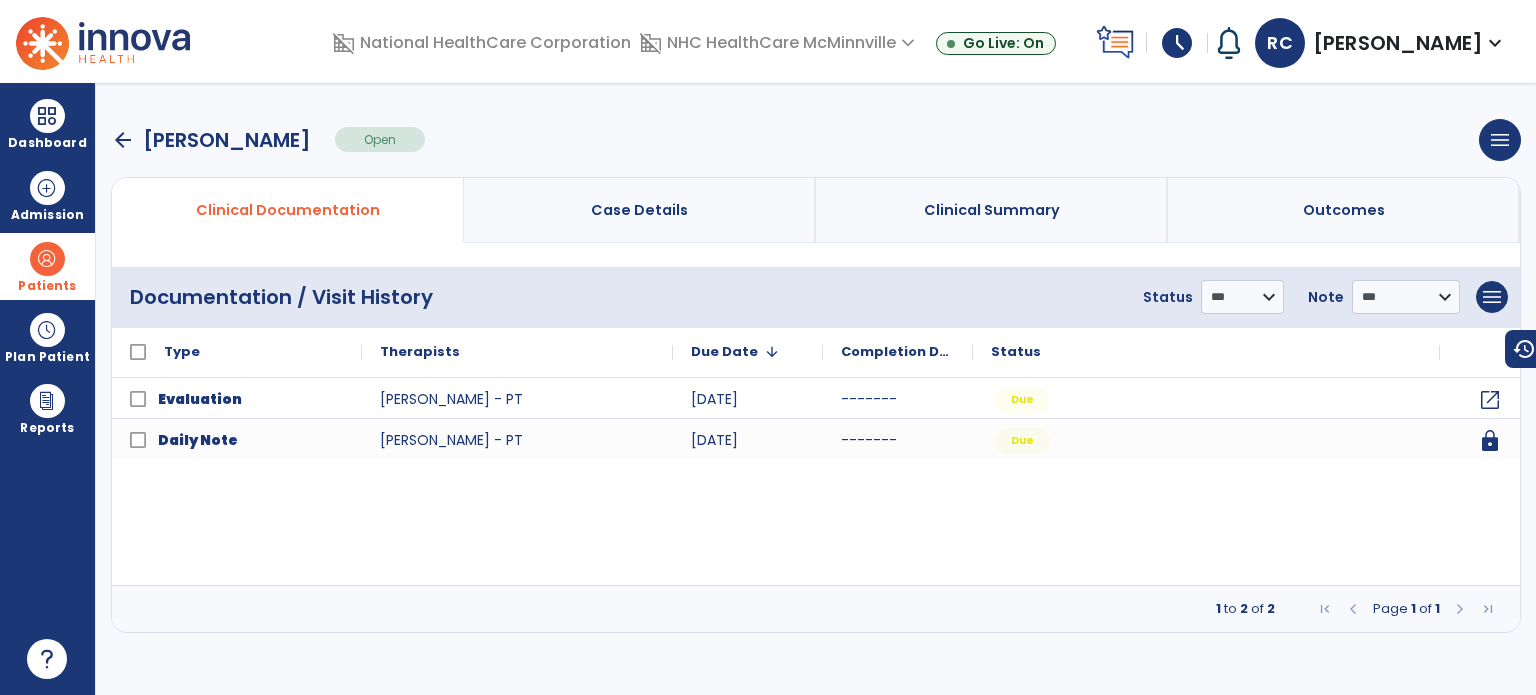 scroll, scrollTop: 0, scrollLeft: 0, axis: both 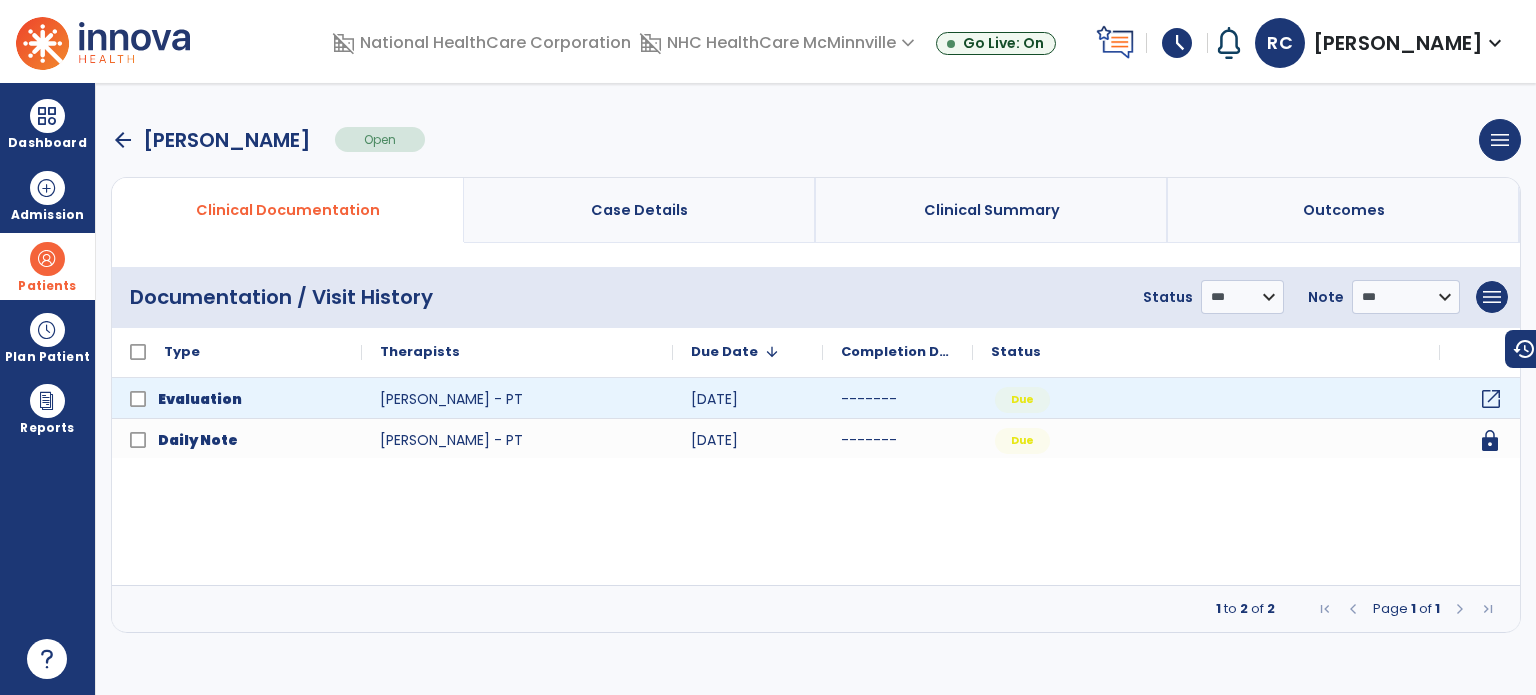 click on "open_in_new" 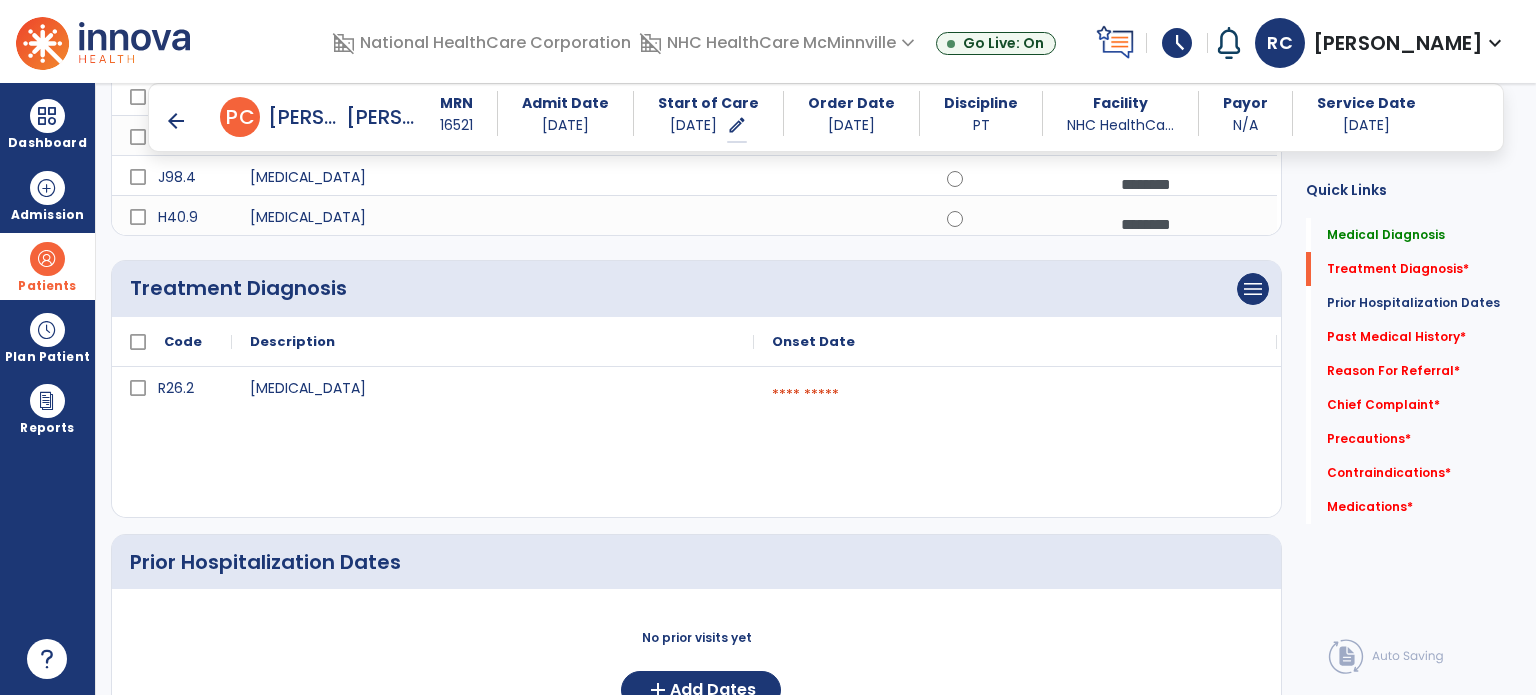 scroll, scrollTop: 1082, scrollLeft: 0, axis: vertical 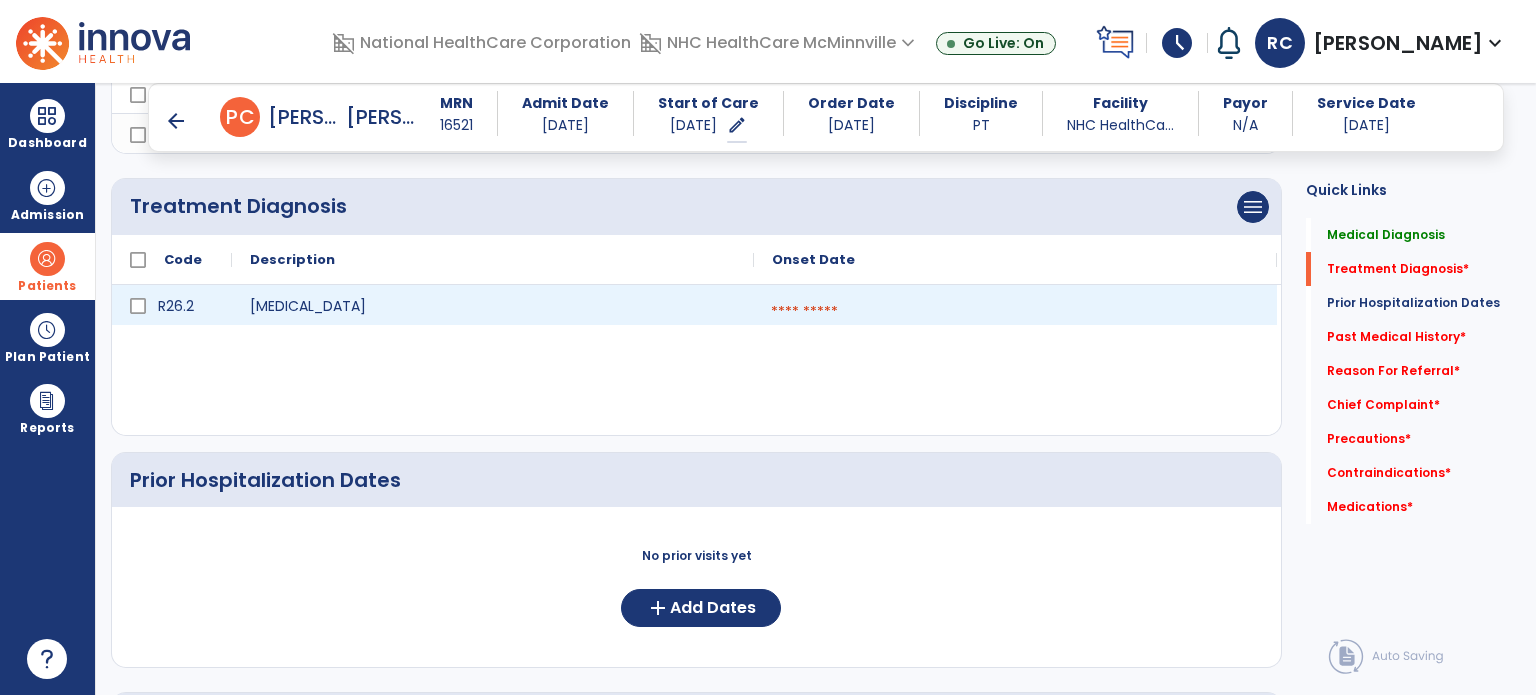 click at bounding box center (1015, 312) 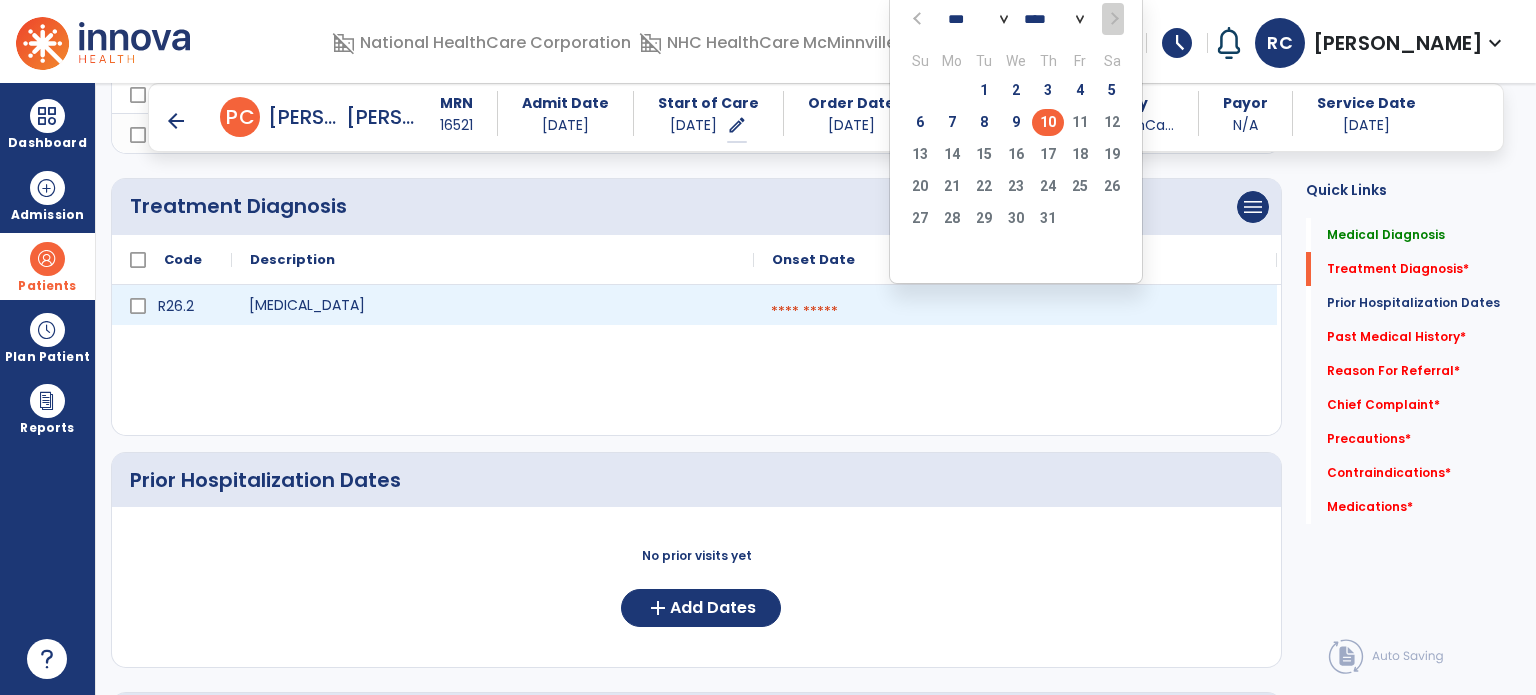 click on "[MEDICAL_DATA]" 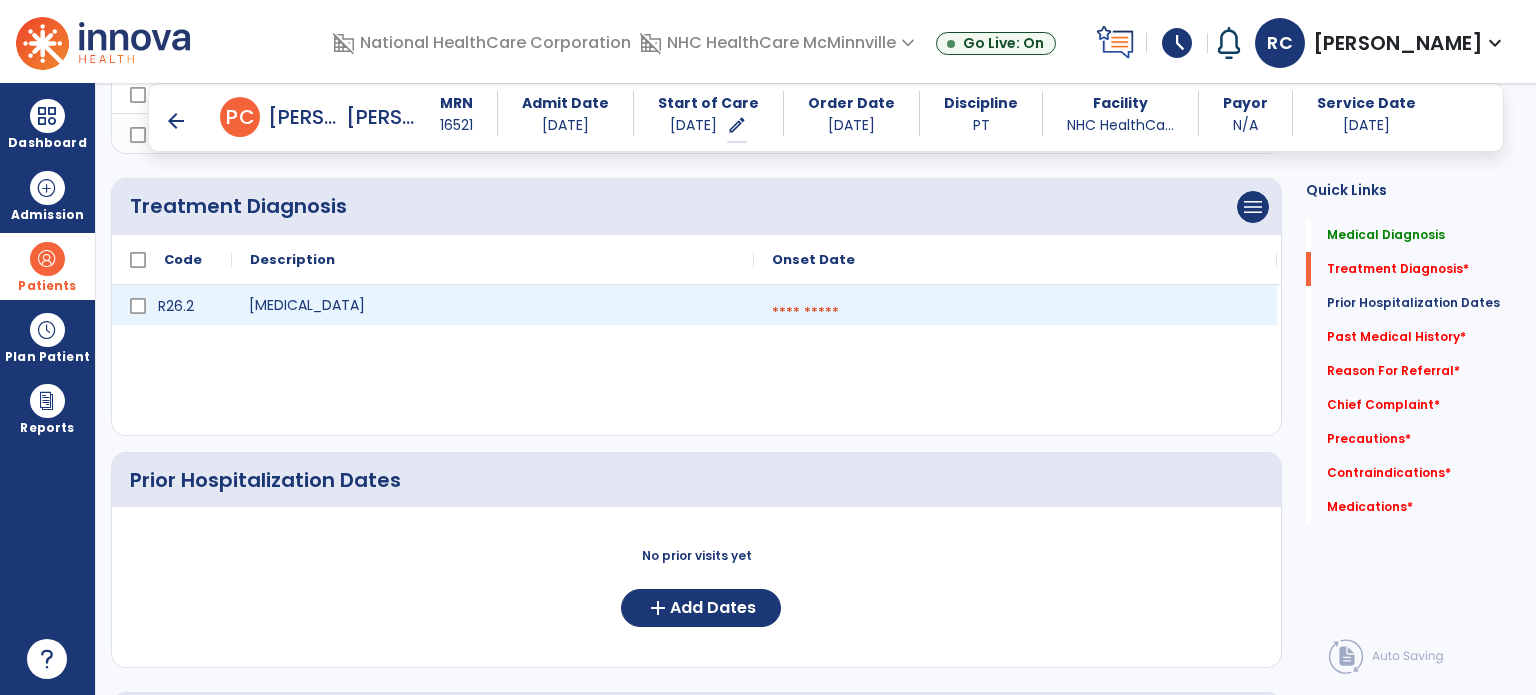 scroll, scrollTop: 0, scrollLeft: 0, axis: both 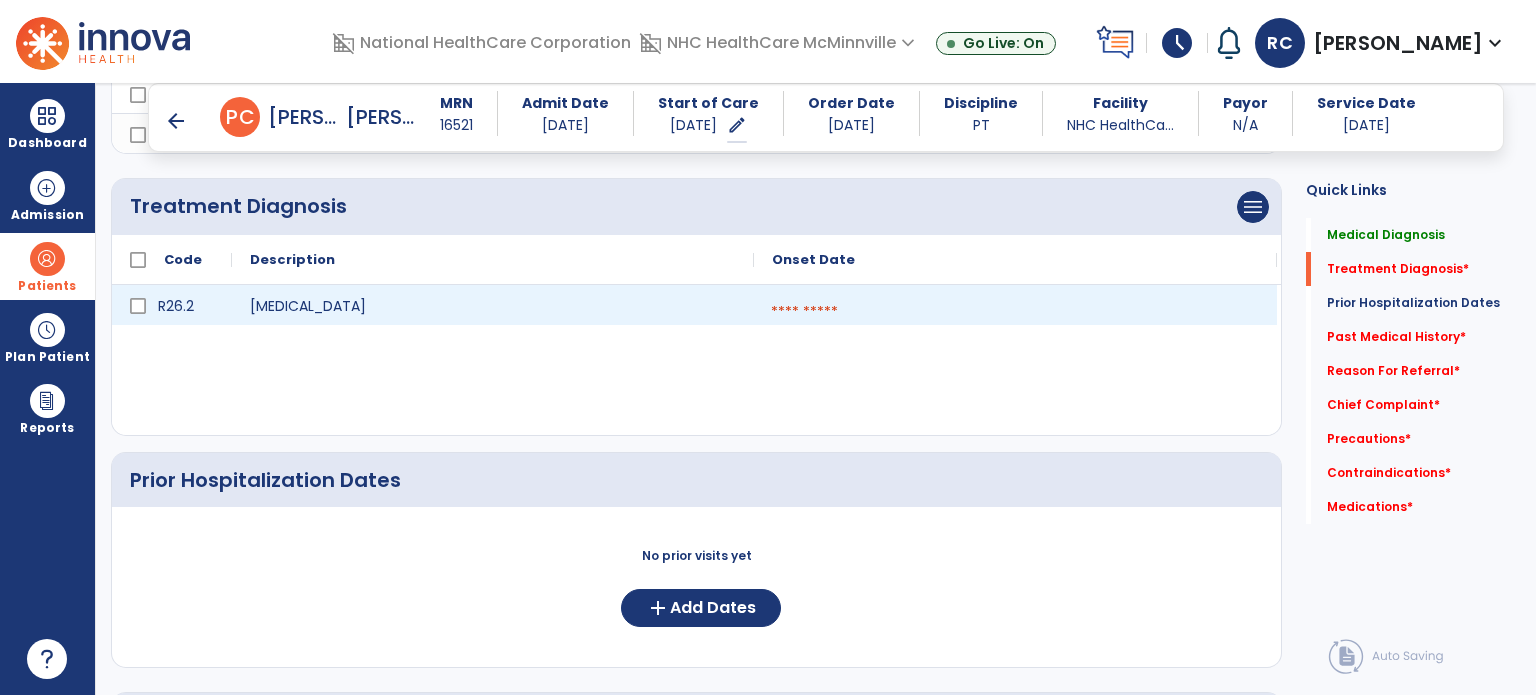 click at bounding box center (1015, 312) 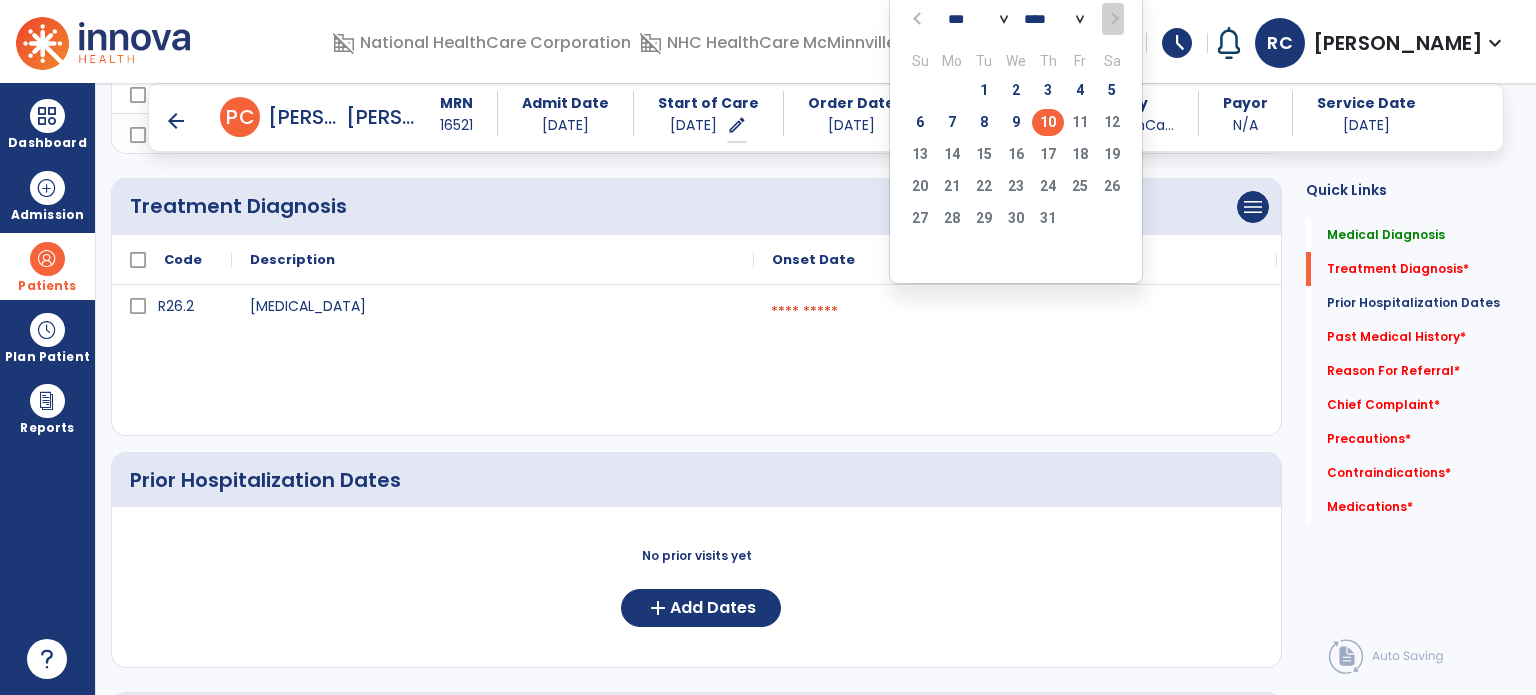 click on "10" 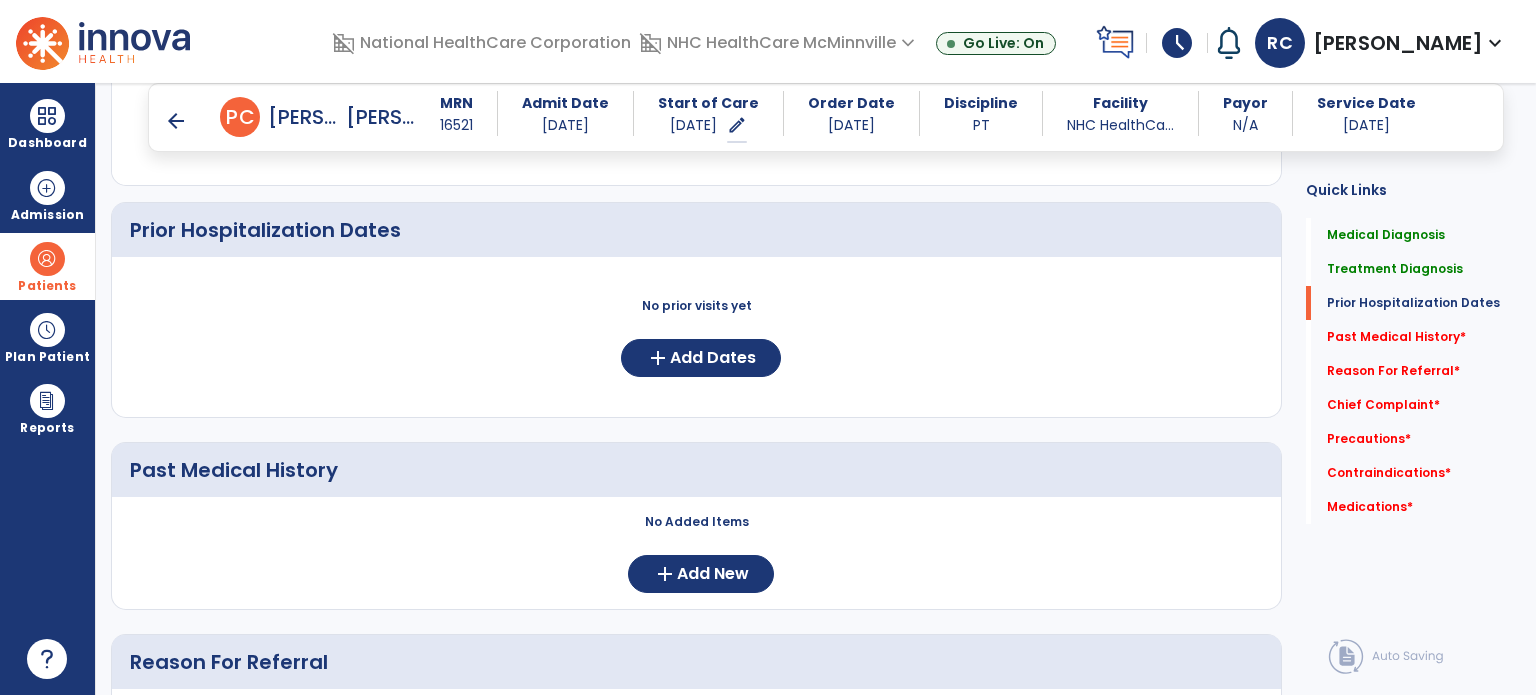 scroll, scrollTop: 1335, scrollLeft: 0, axis: vertical 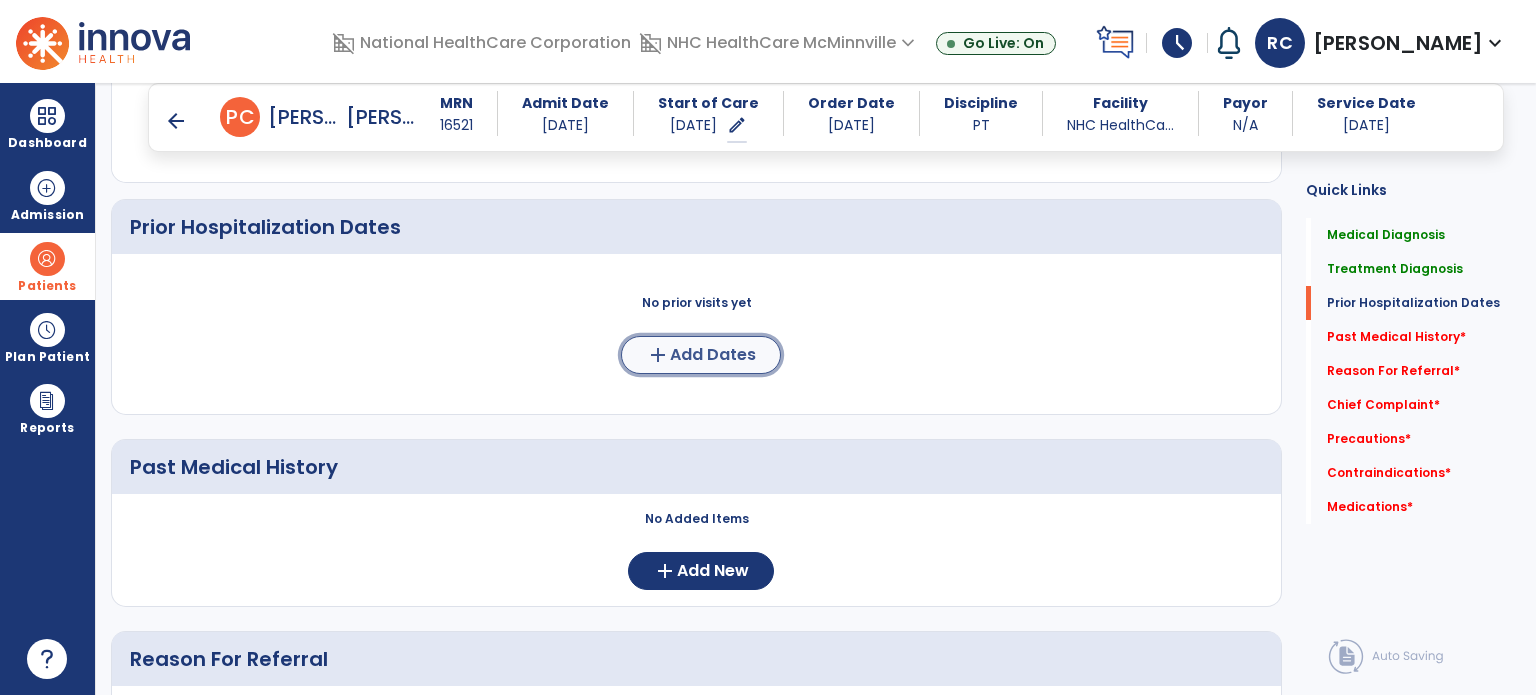 click on "Add Dates" 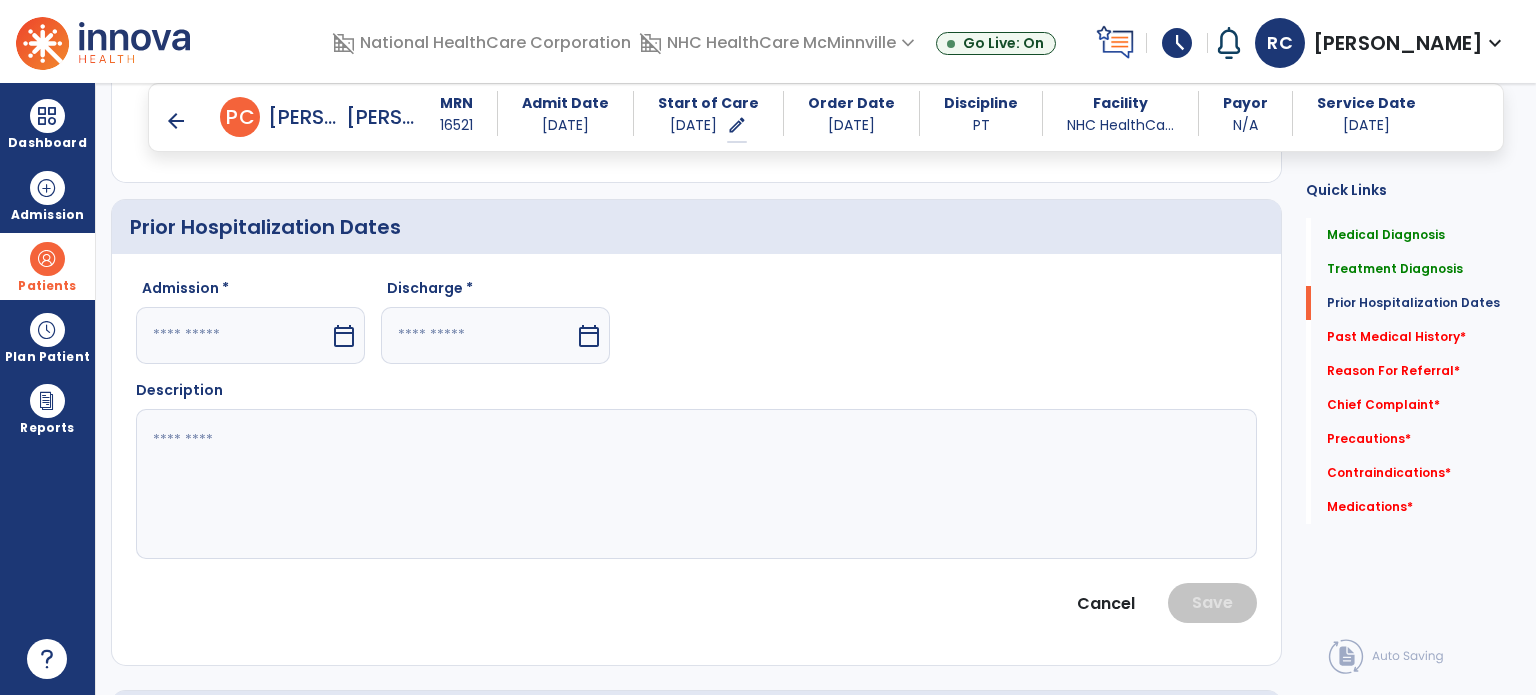 click on "calendar_today" at bounding box center [591, 335] 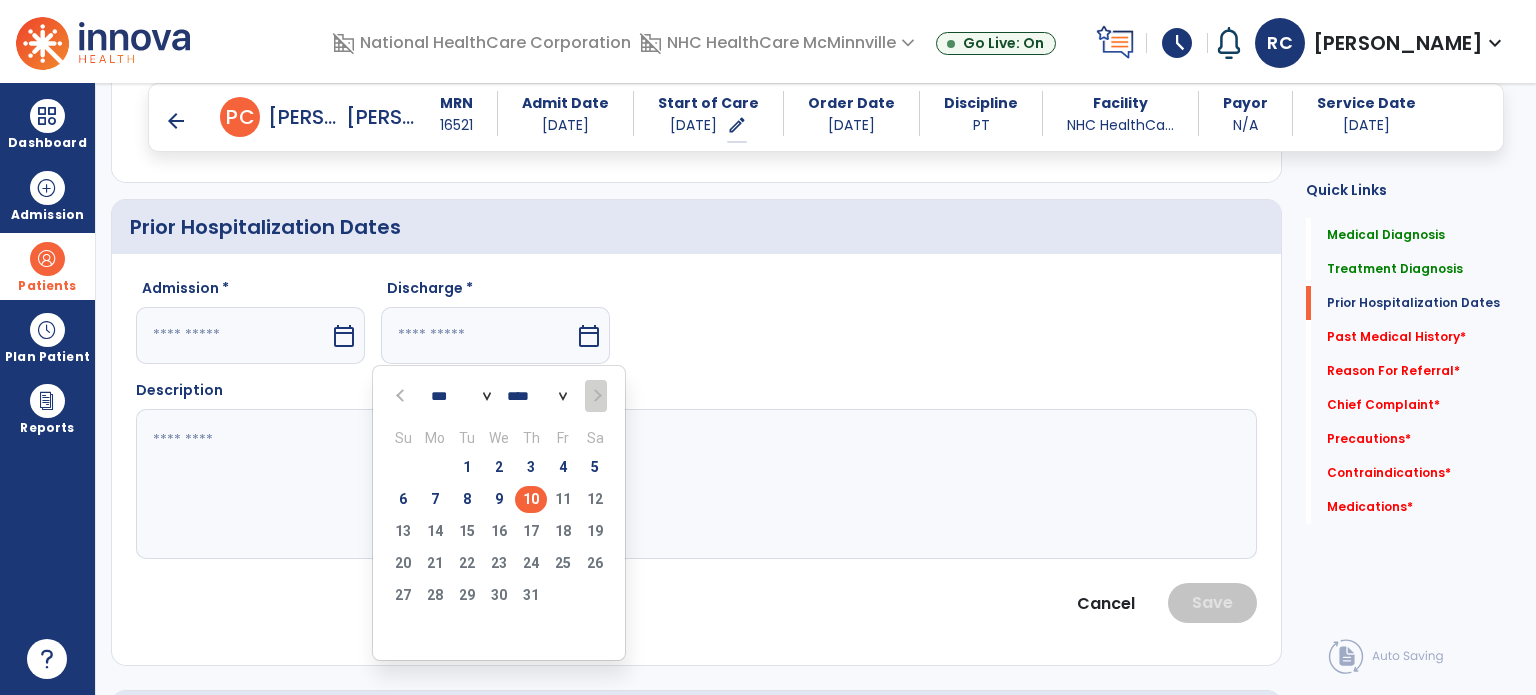 click on "Admission *  calendar_today  Discharge * *** *** *** *** *** *** *** **** **** **** **** **** **** **** **** **** **** **** Su Mo Tu We Th Fr Sa  29   30   1   2   3   4   5   6   7   8   9   10   11   12   13   14   15   16   17   18   19   20   21   22   23   24   25   26   27   28   29   30   31   1   2   3   4   5   6   7   8   9   calendar_today" 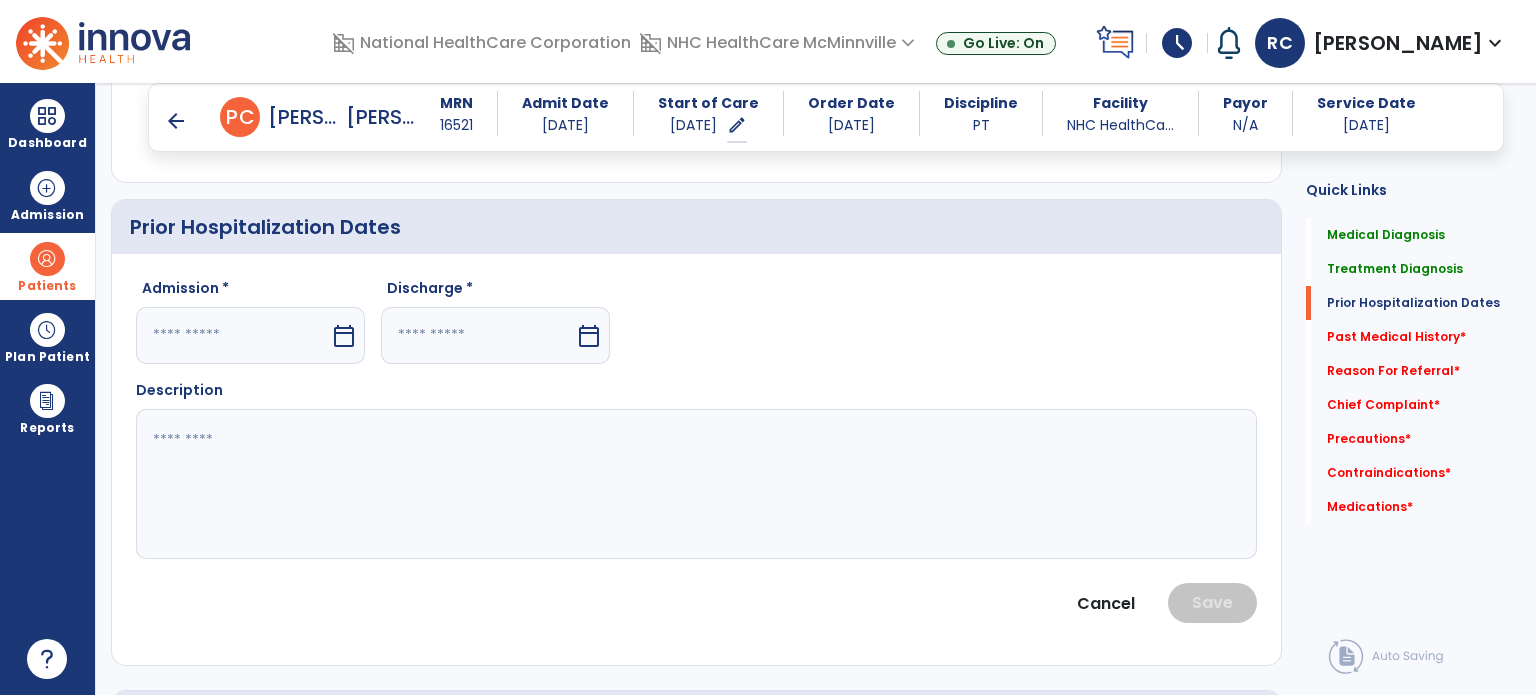click on "Admission *  calendar_today  Discharge *  calendar_today" 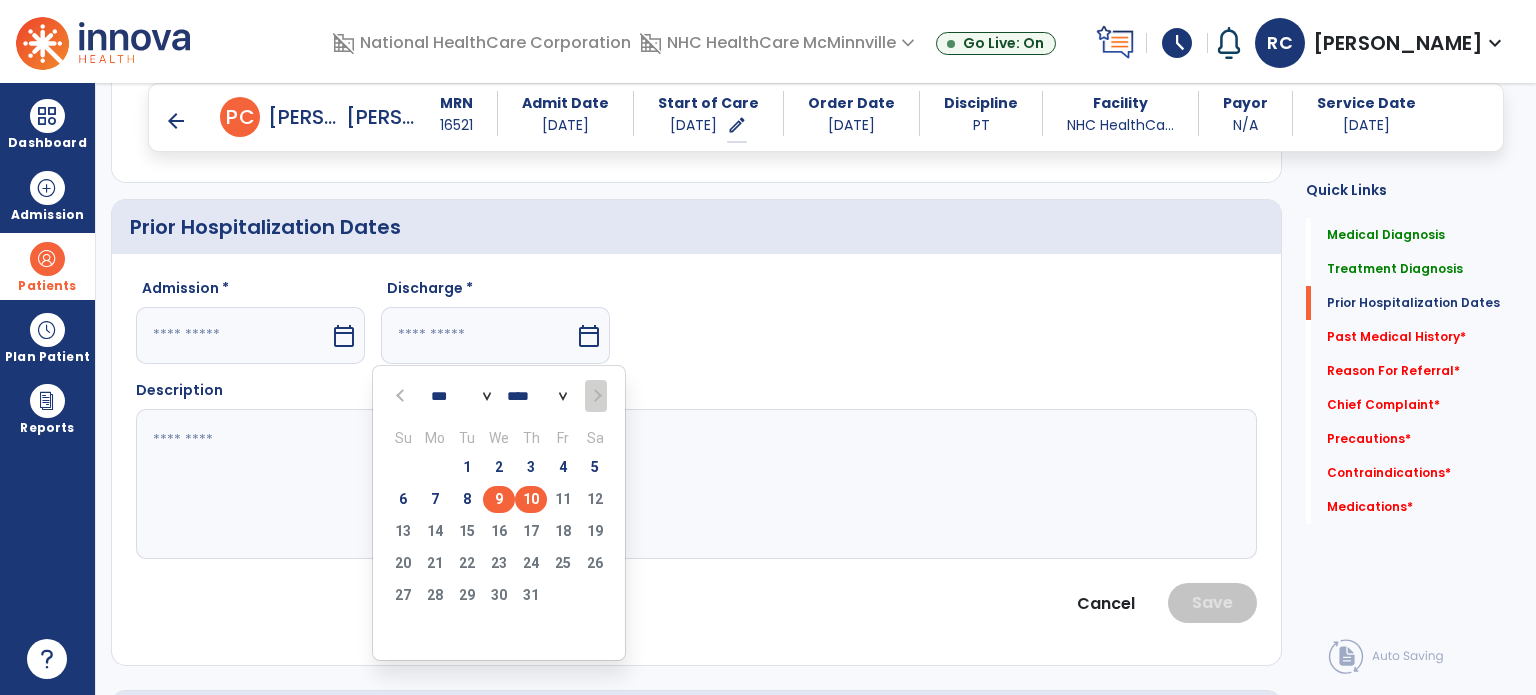 click on "9" at bounding box center [499, 499] 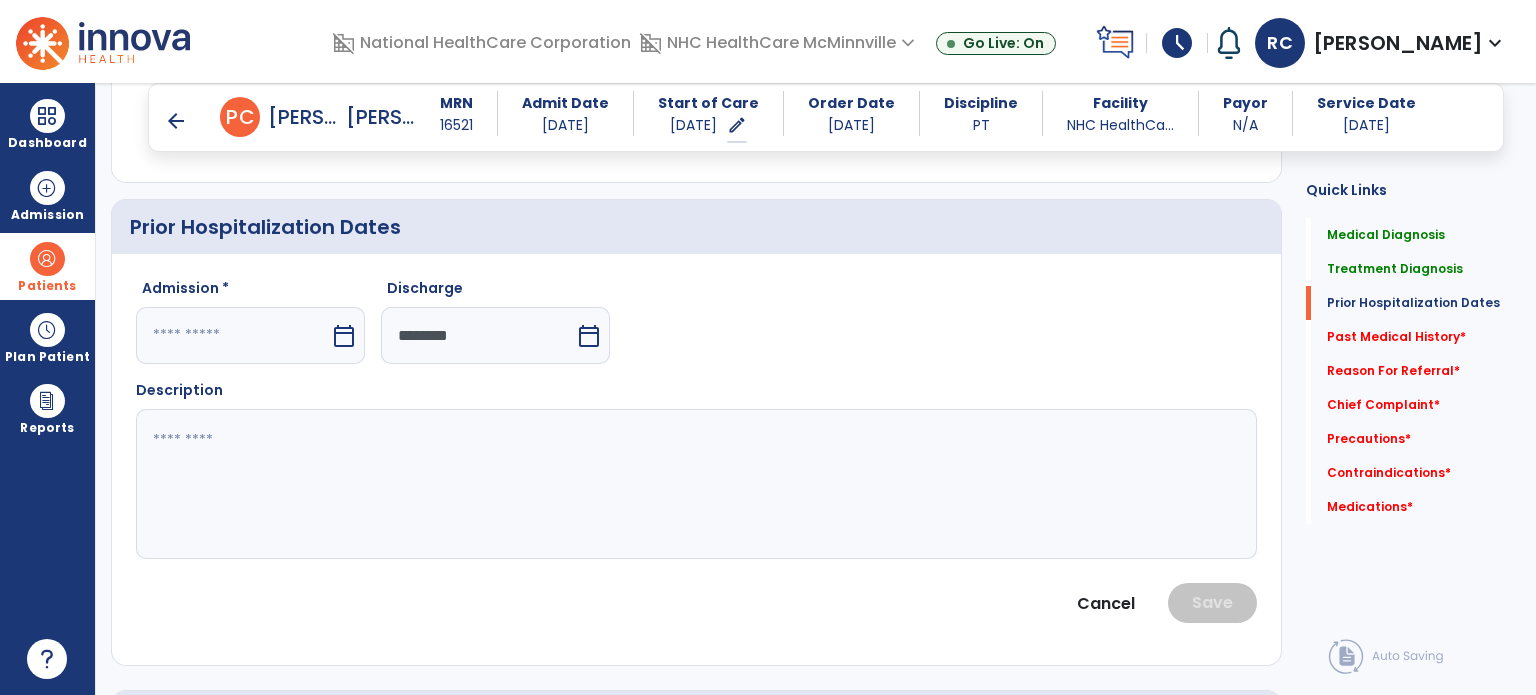 click on "Admission *  calendar_today  Discharge  ********  calendar_today" 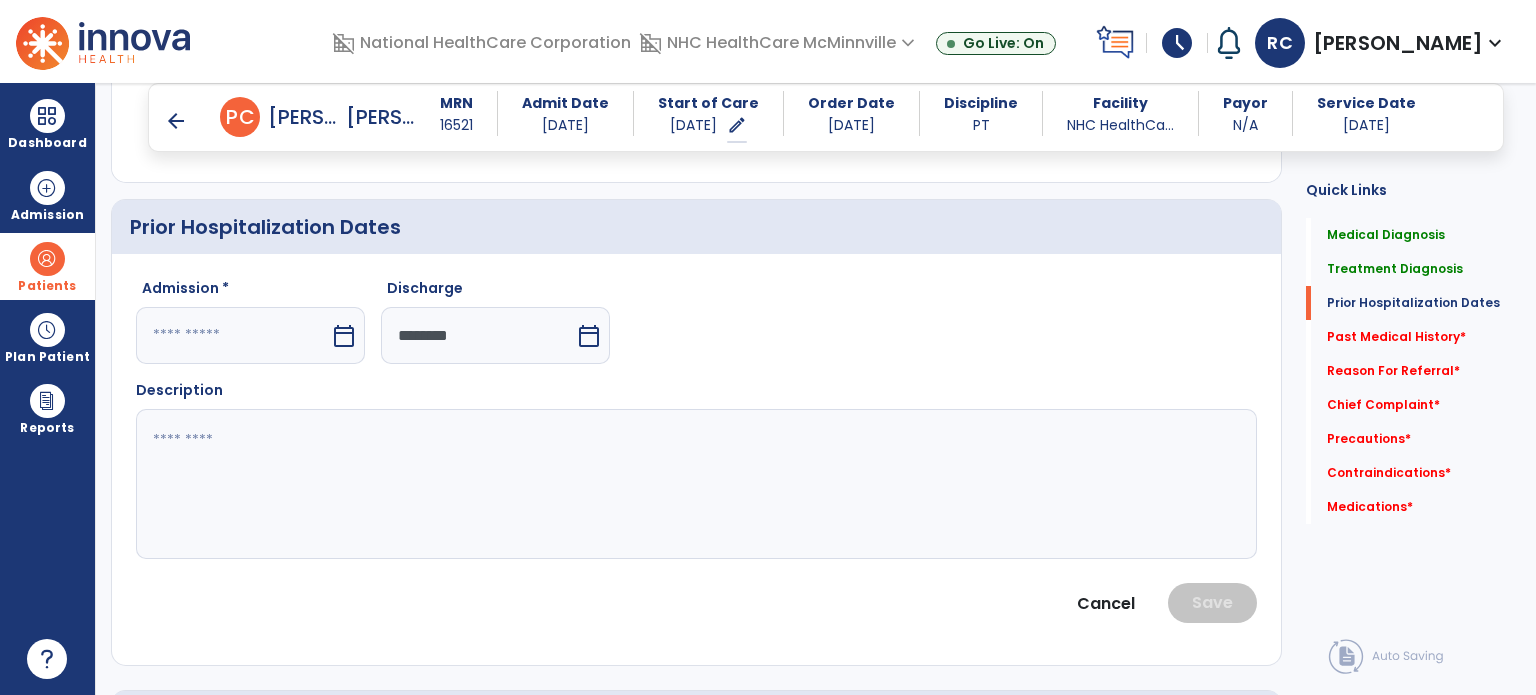 click 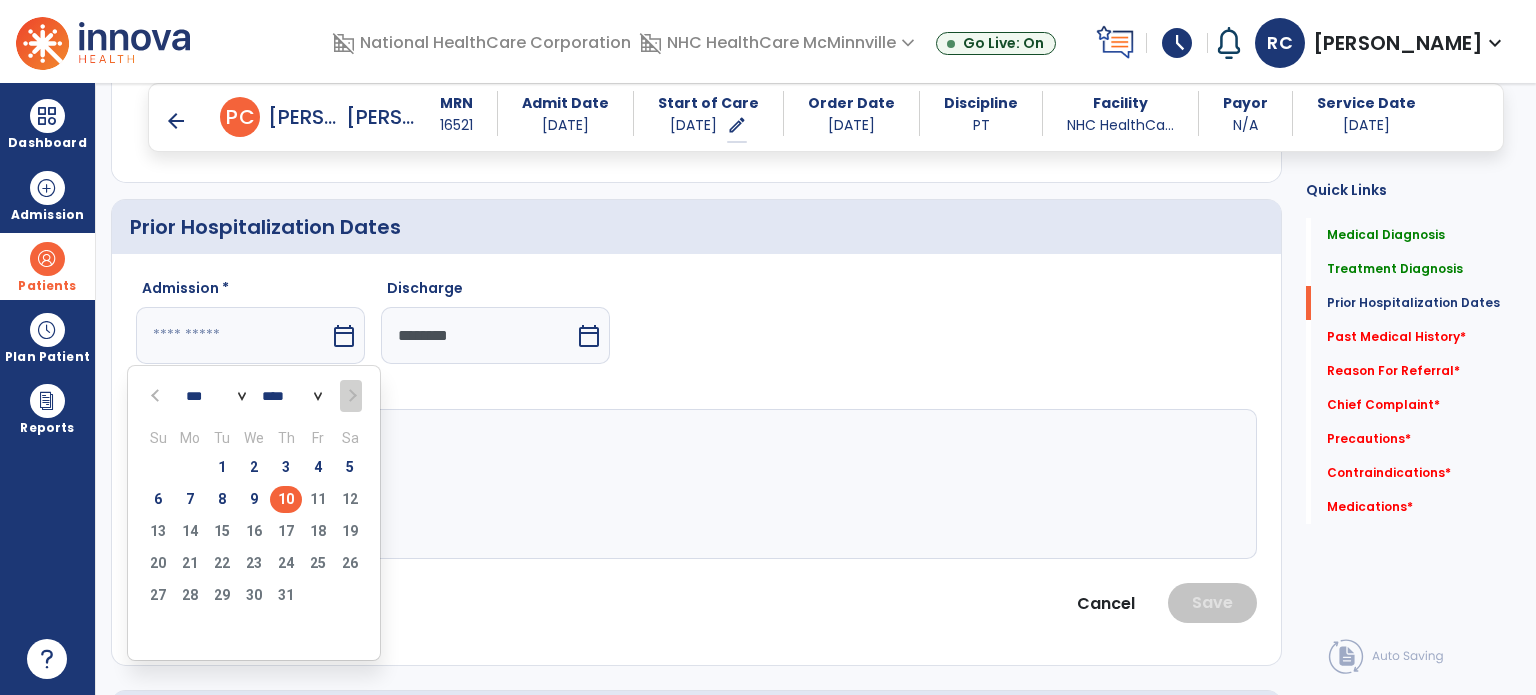click at bounding box center [157, 396] 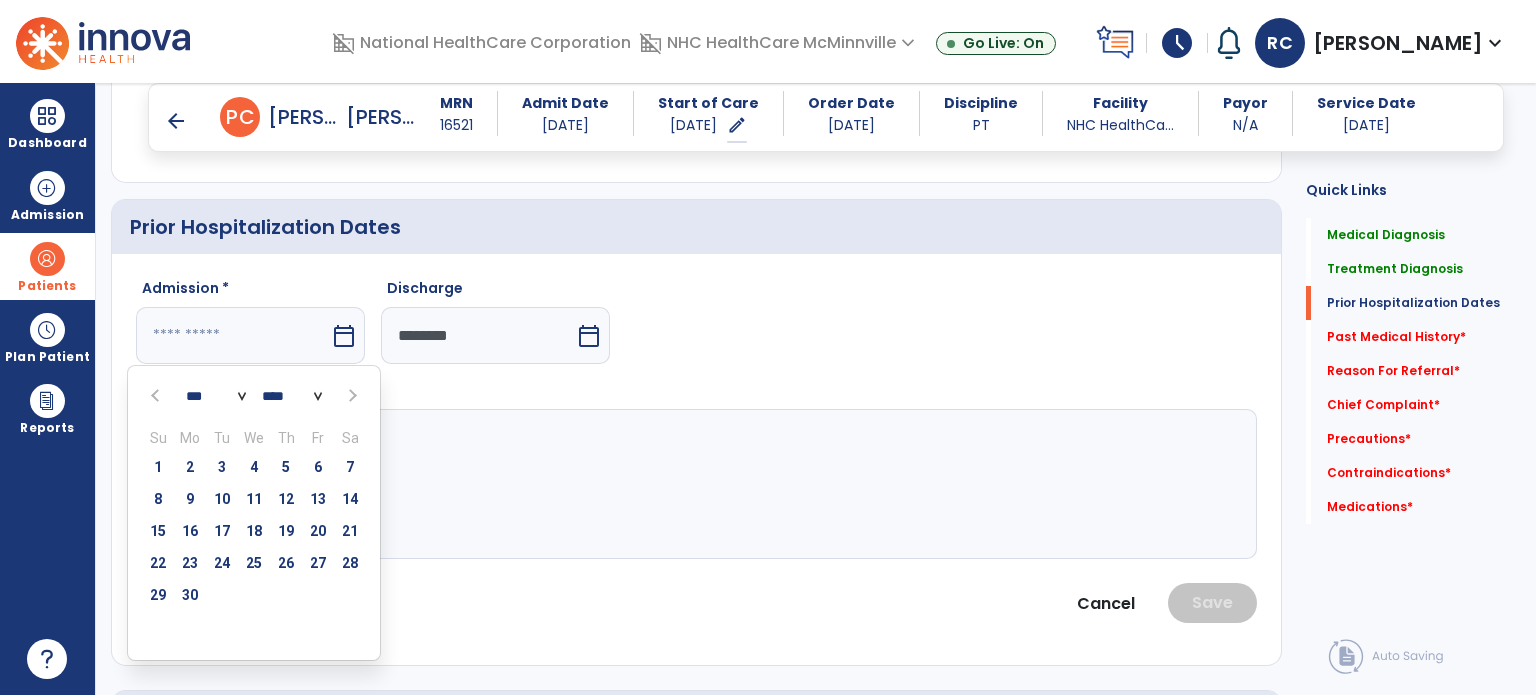 click at bounding box center (157, 396) 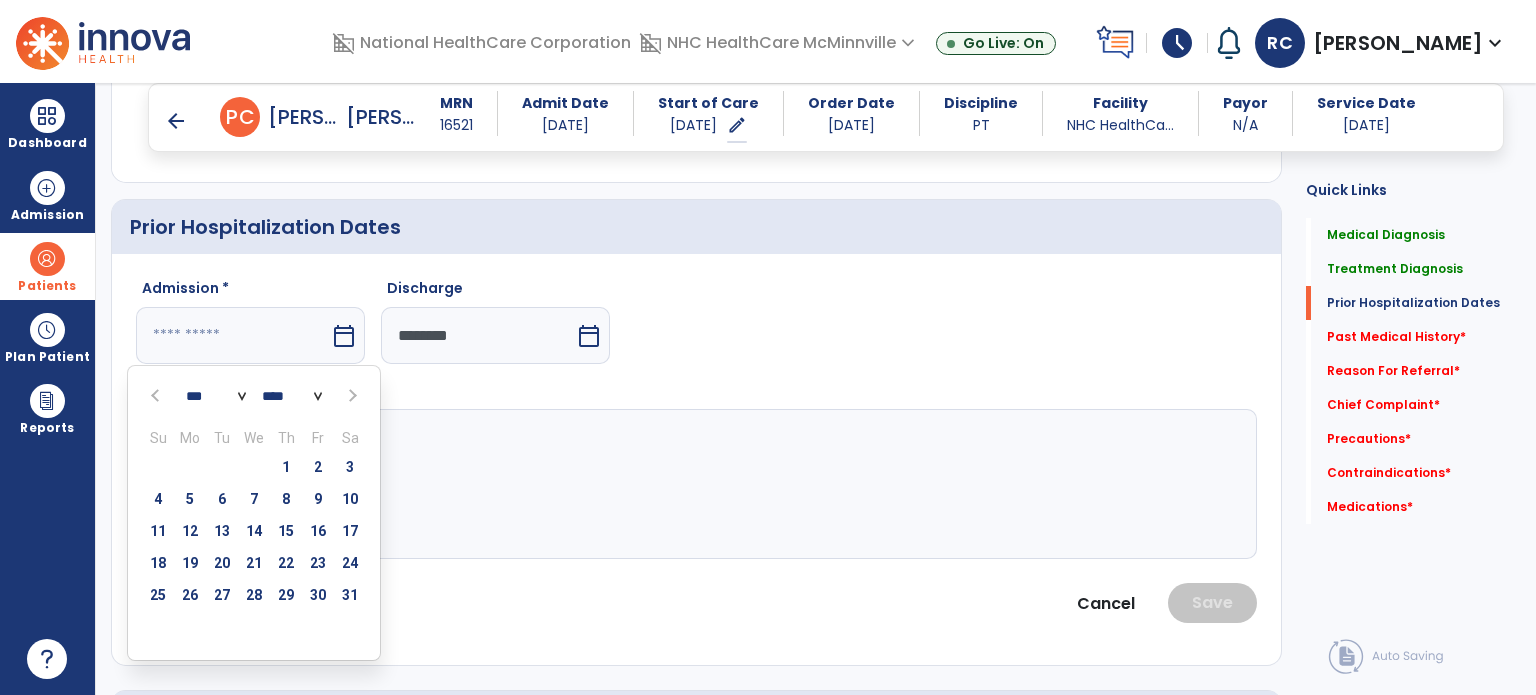 click at bounding box center (350, 396) 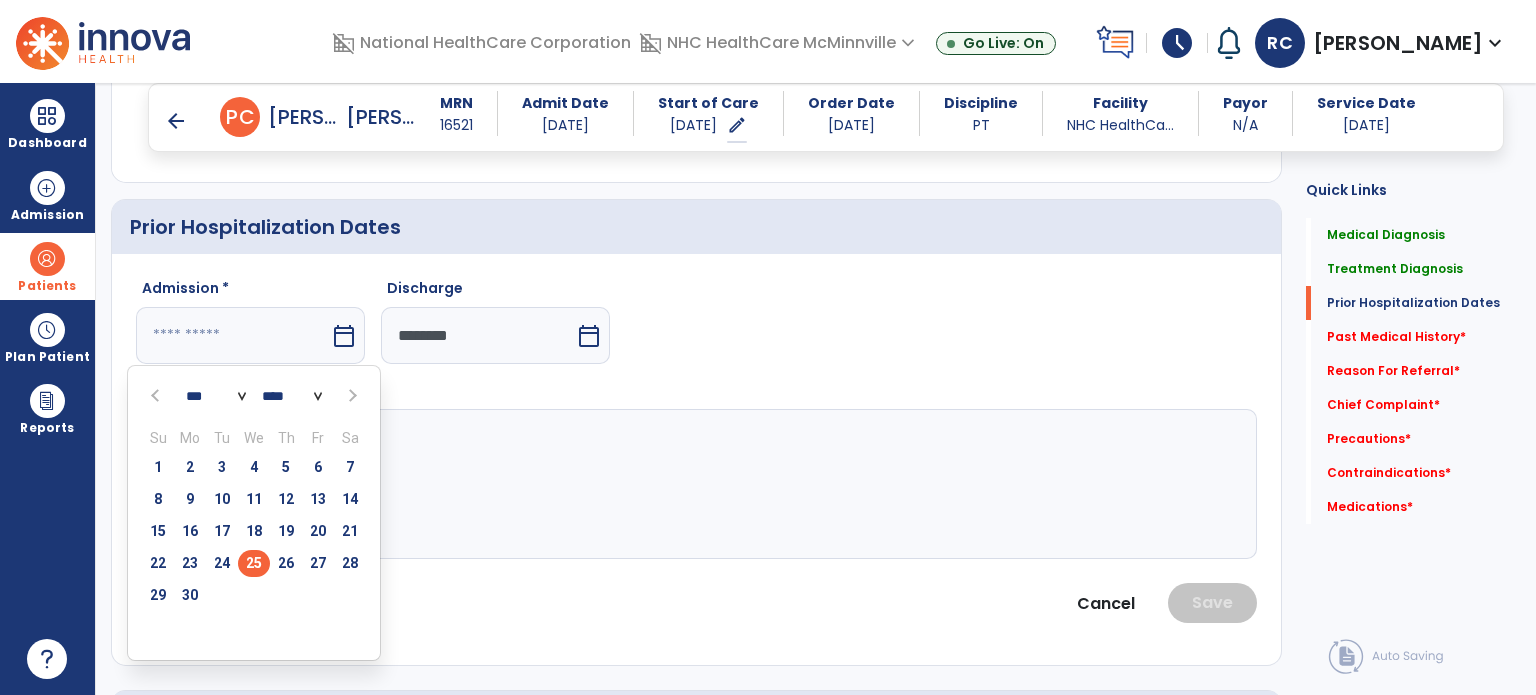 click on "25" at bounding box center (254, 563) 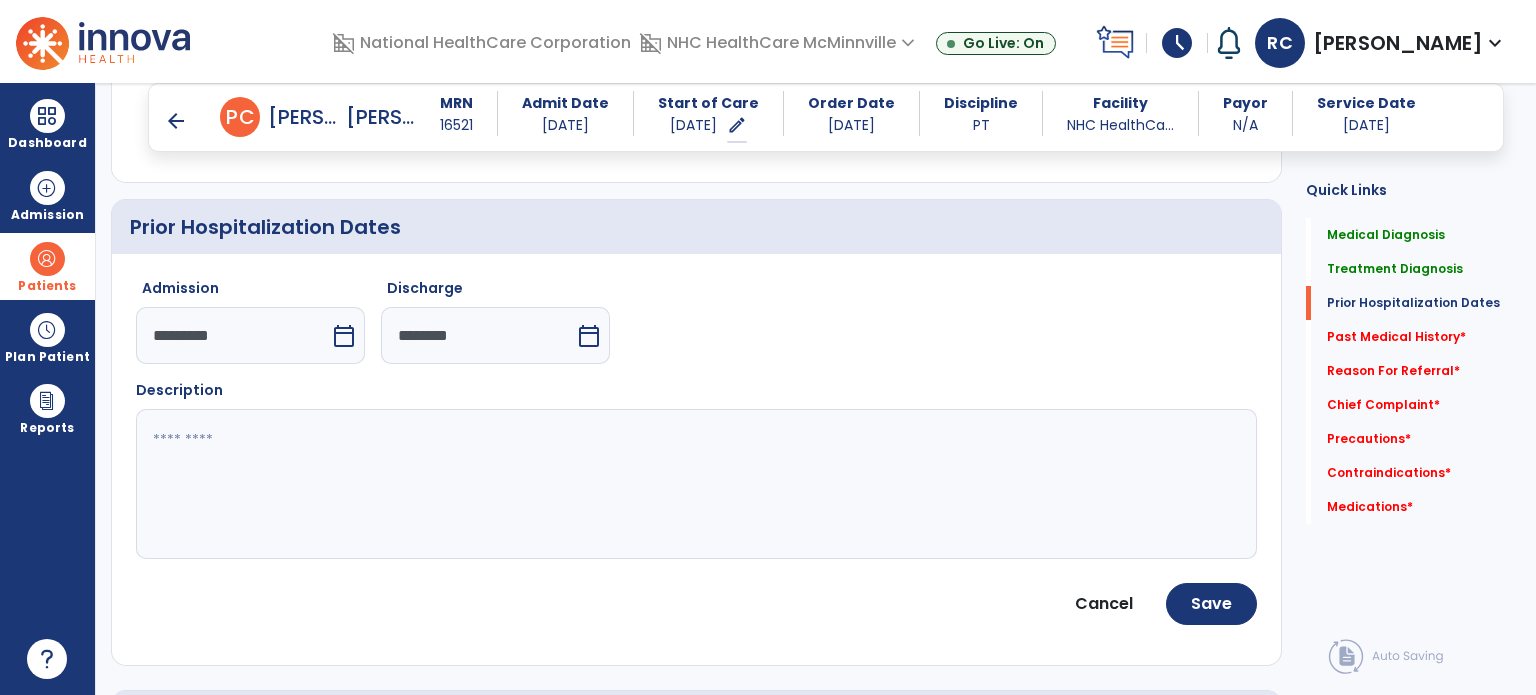 click 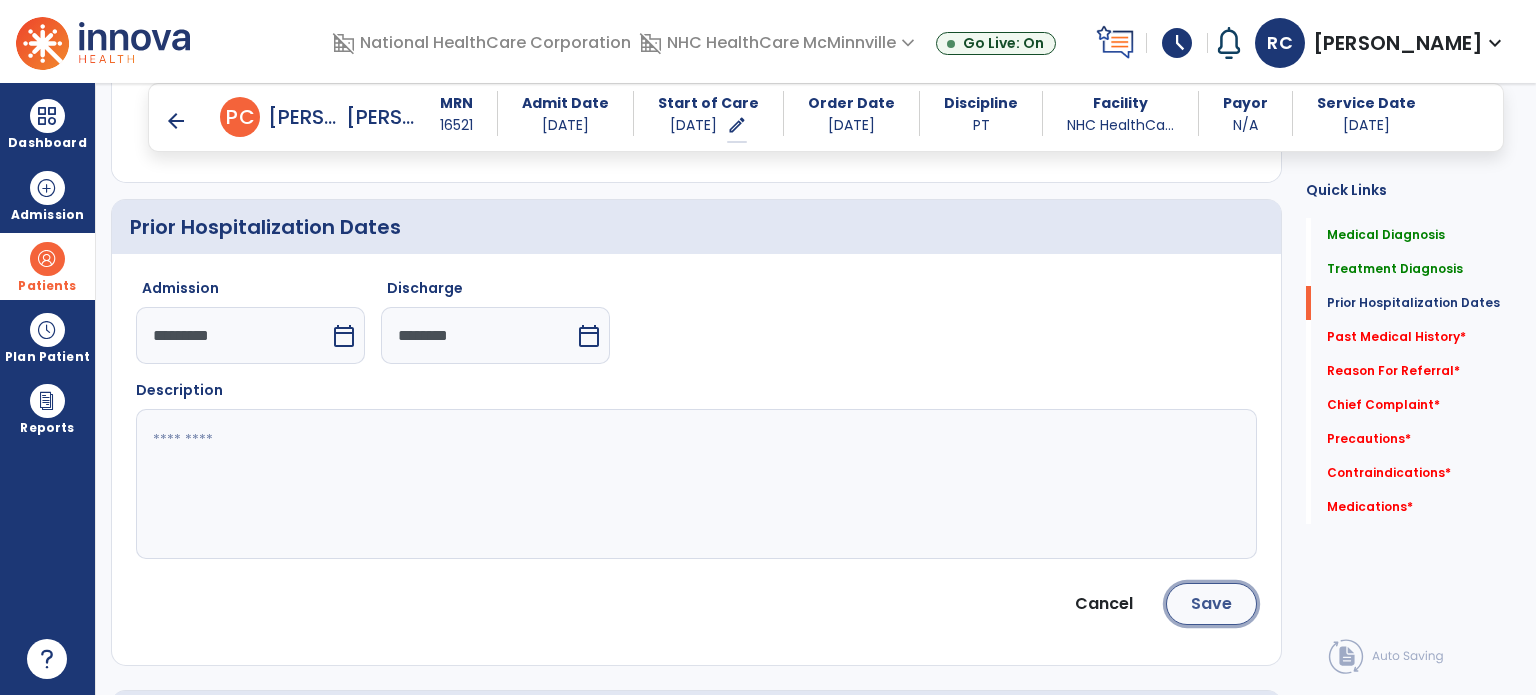 click on "Save" 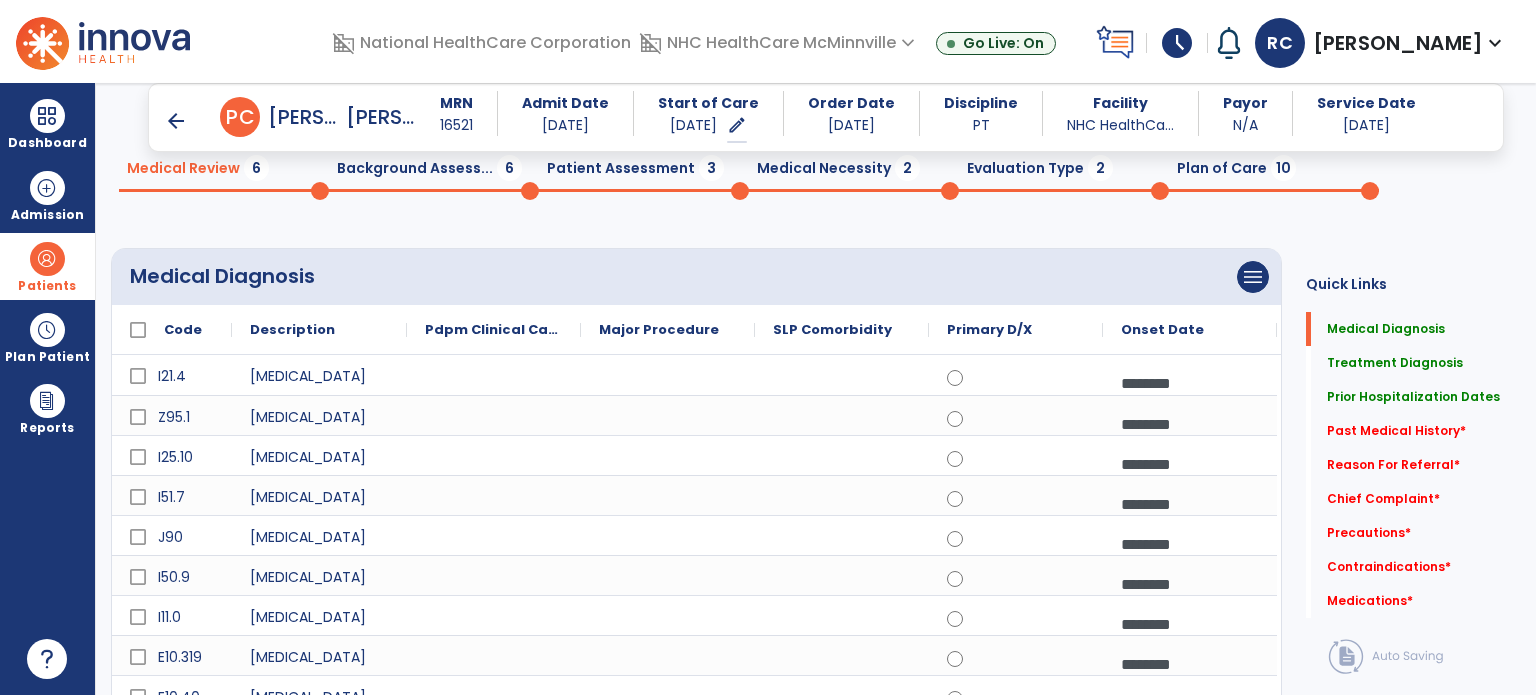 scroll, scrollTop: 80, scrollLeft: 0, axis: vertical 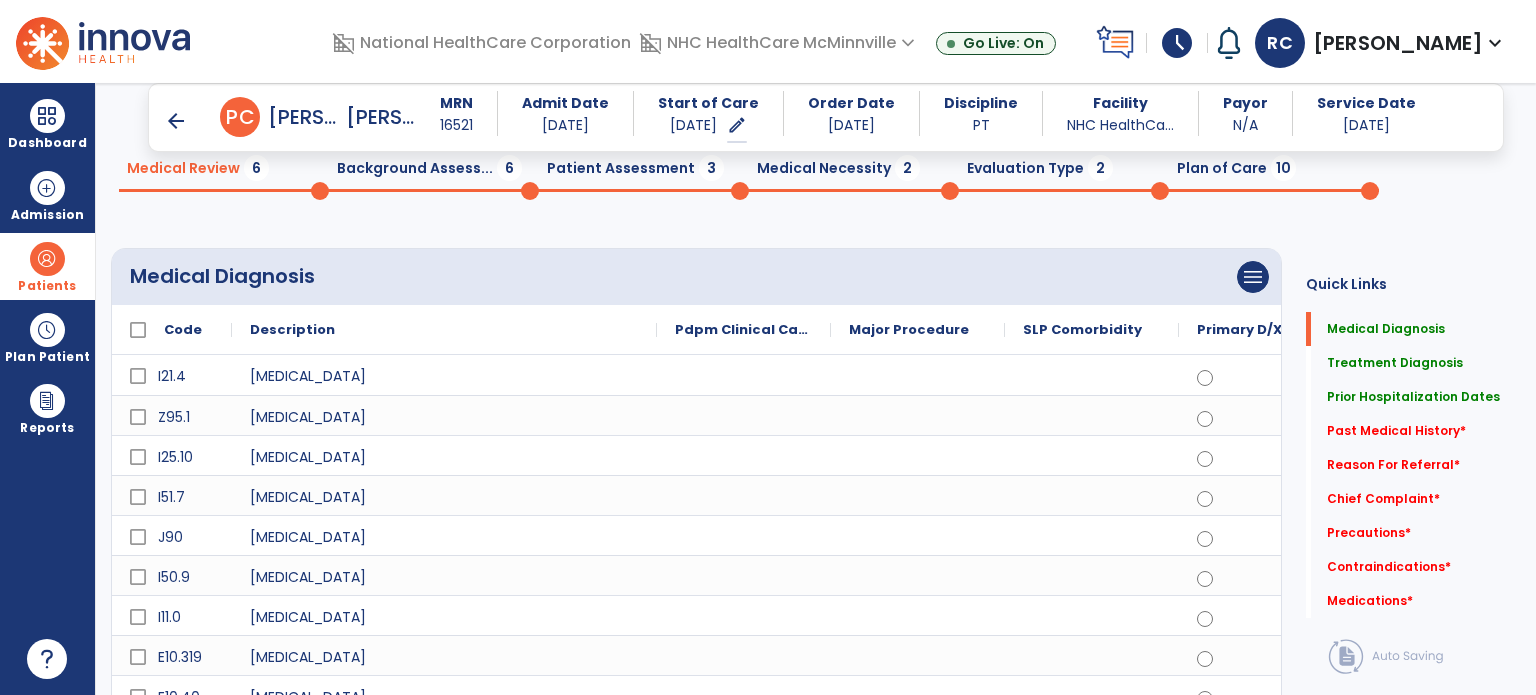 drag, startPoint x: 403, startPoint y: 325, endPoint x: 653, endPoint y: 331, distance: 250.07199 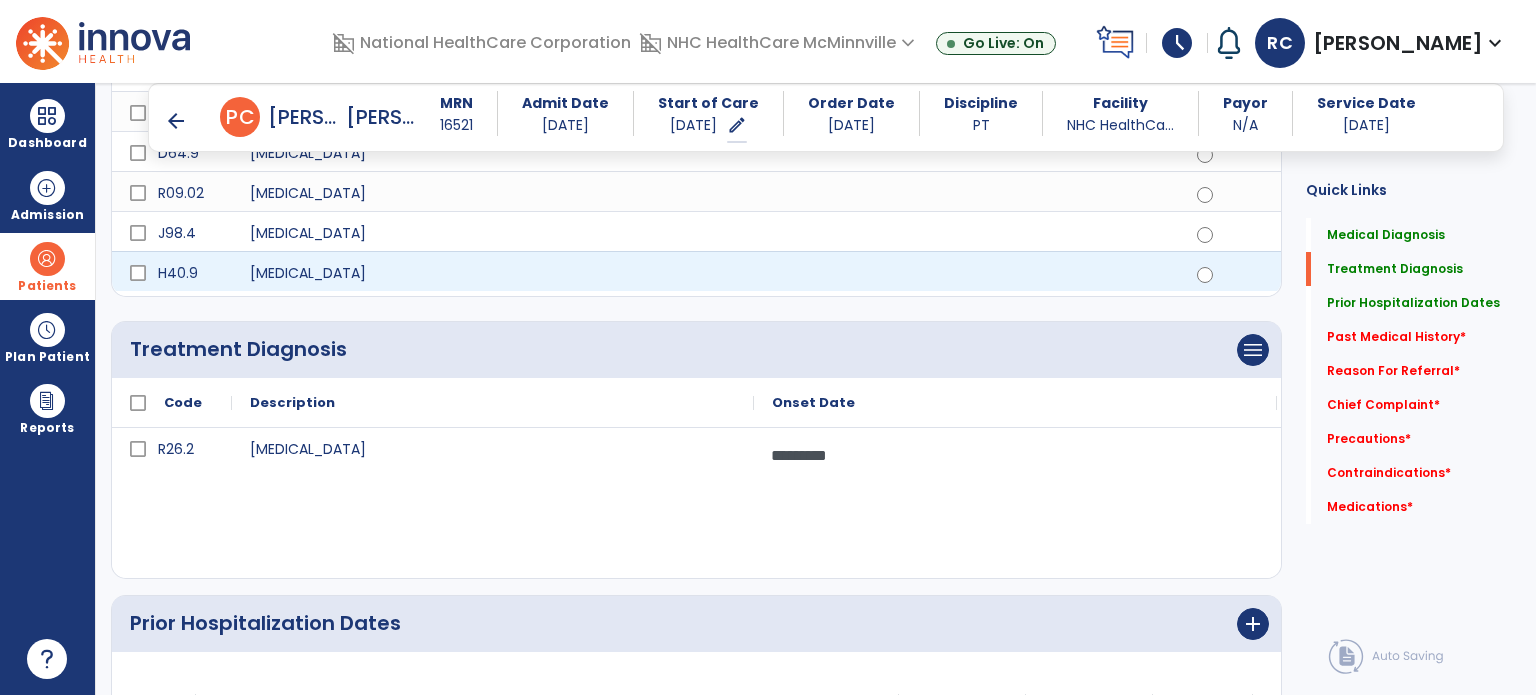 scroll, scrollTop: 1020, scrollLeft: 0, axis: vertical 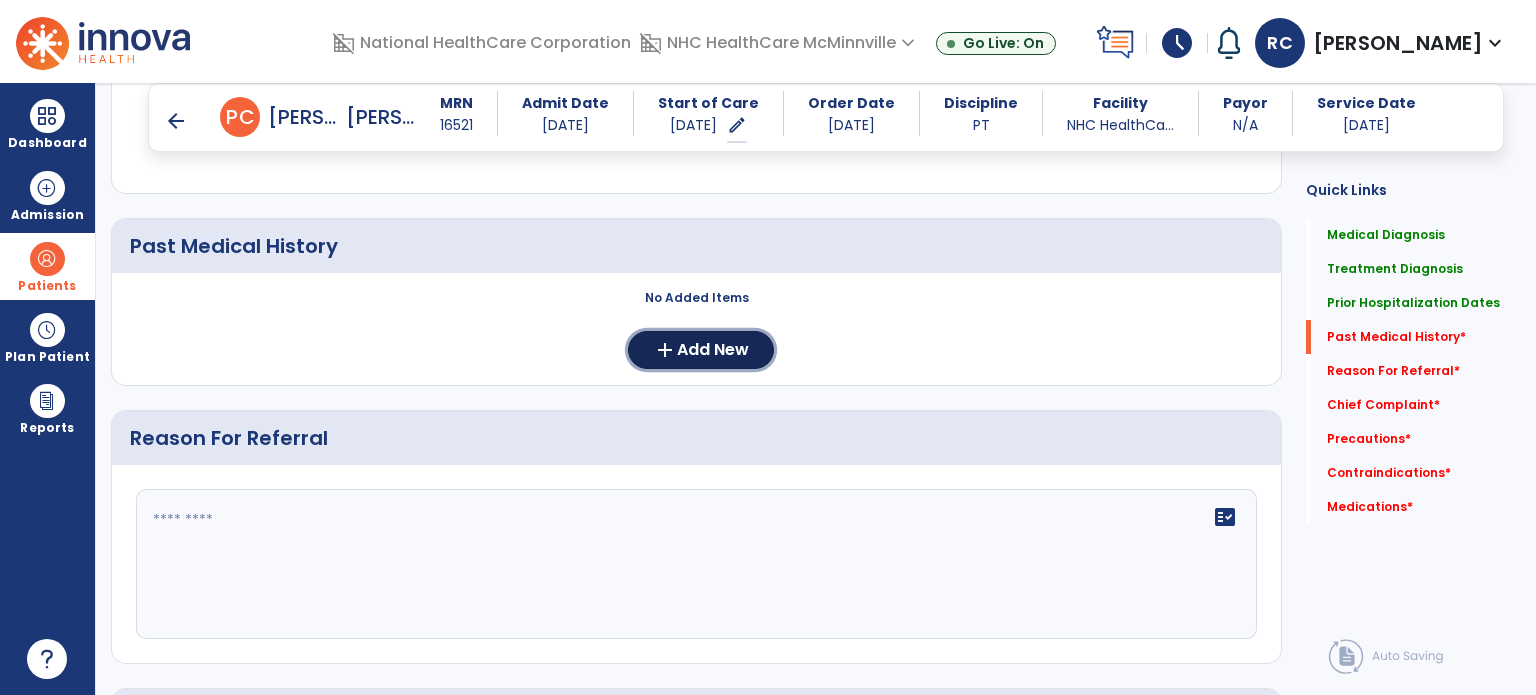 click on "add  Add New" 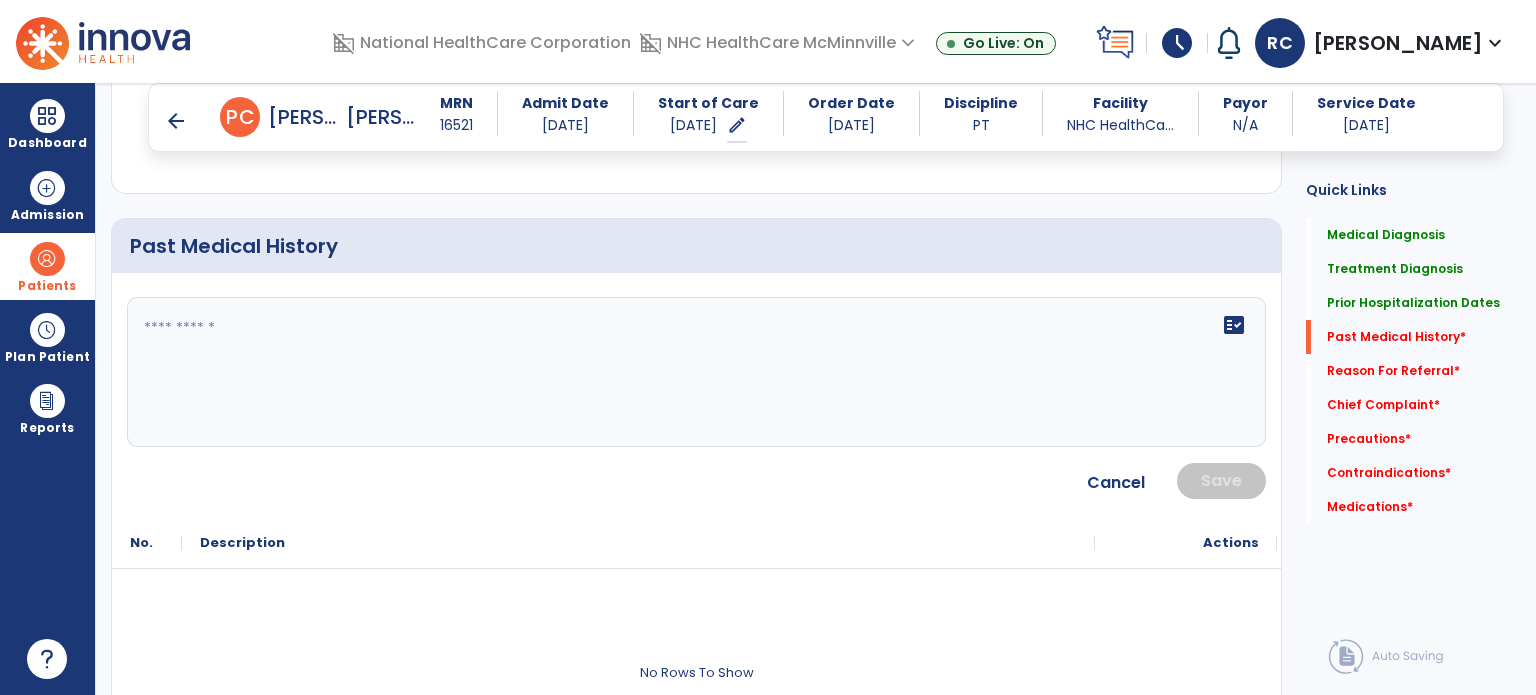 click on "fact_check" 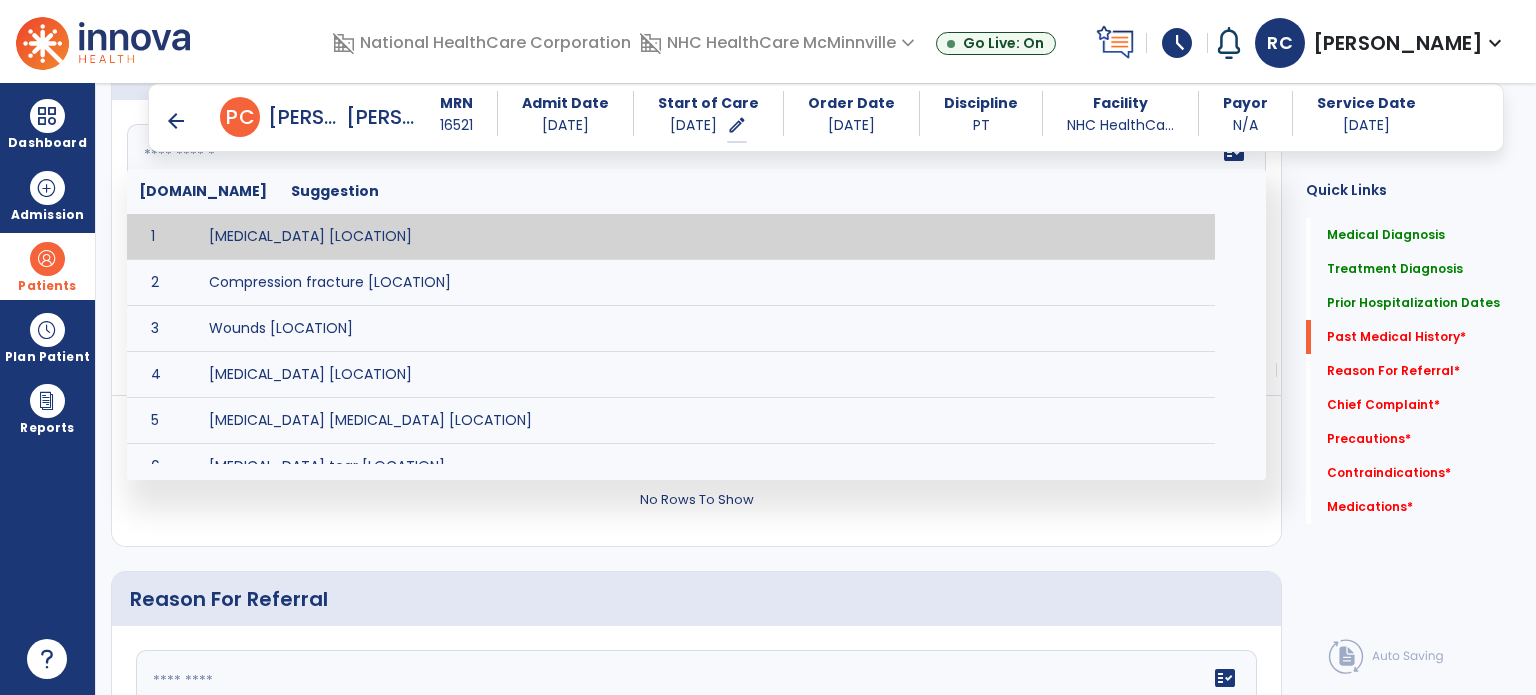 scroll, scrollTop: 1839, scrollLeft: 0, axis: vertical 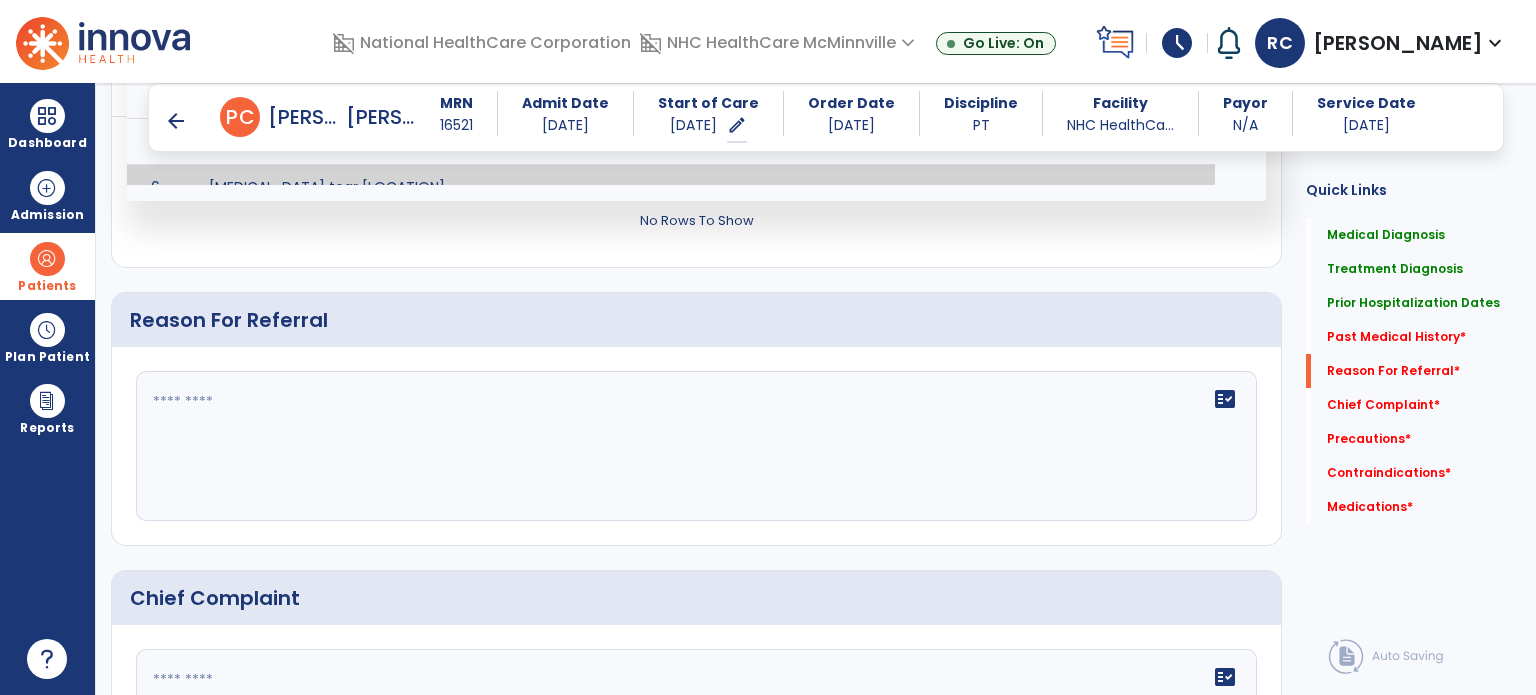click on "fact_check" 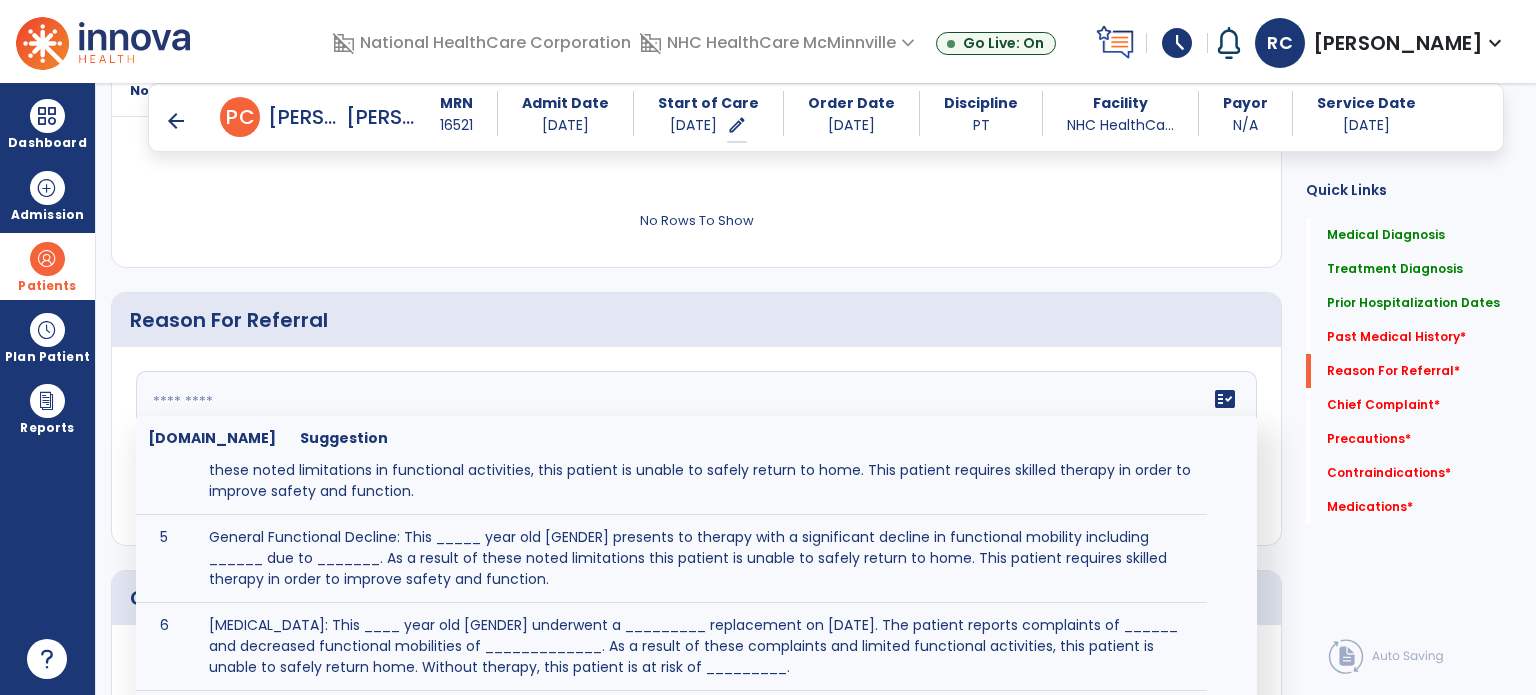 scroll, scrollTop: 268, scrollLeft: 0, axis: vertical 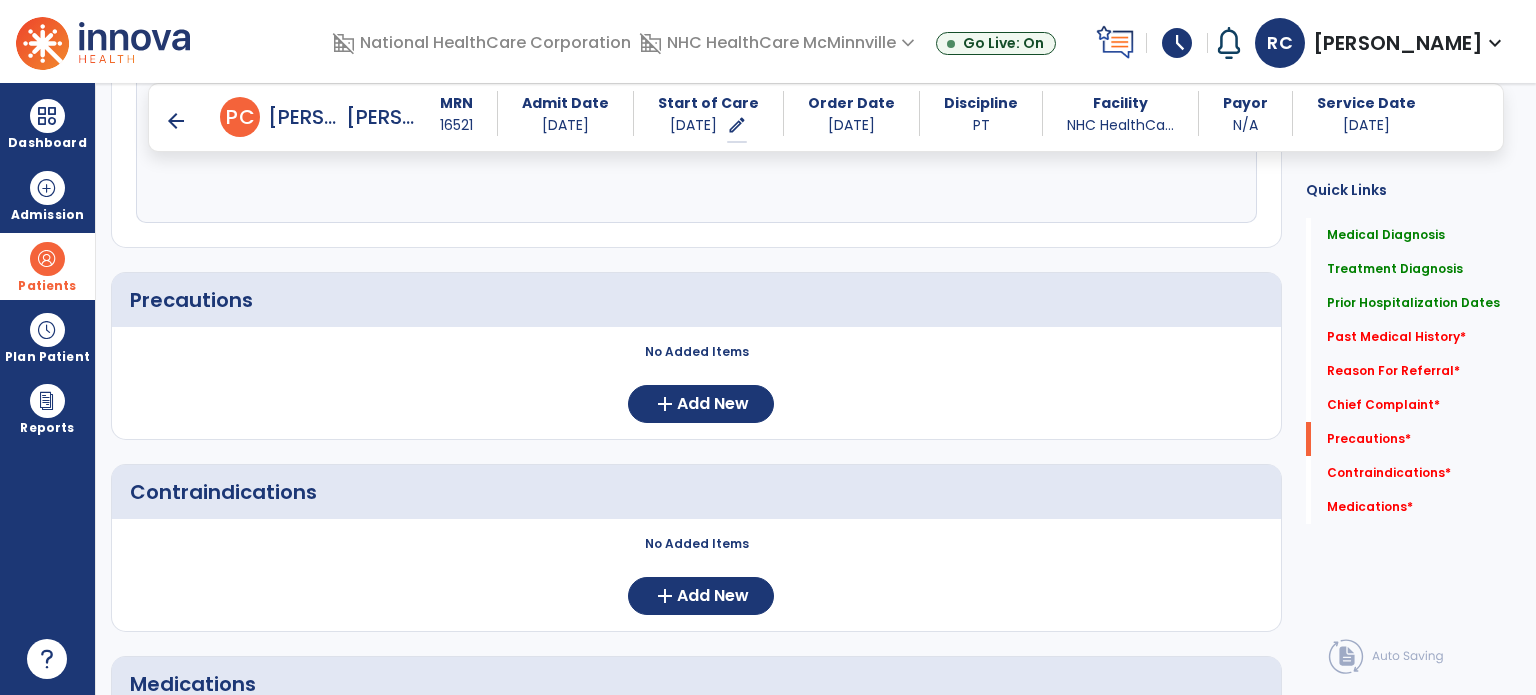 click on "No Added Items  add  Add New" 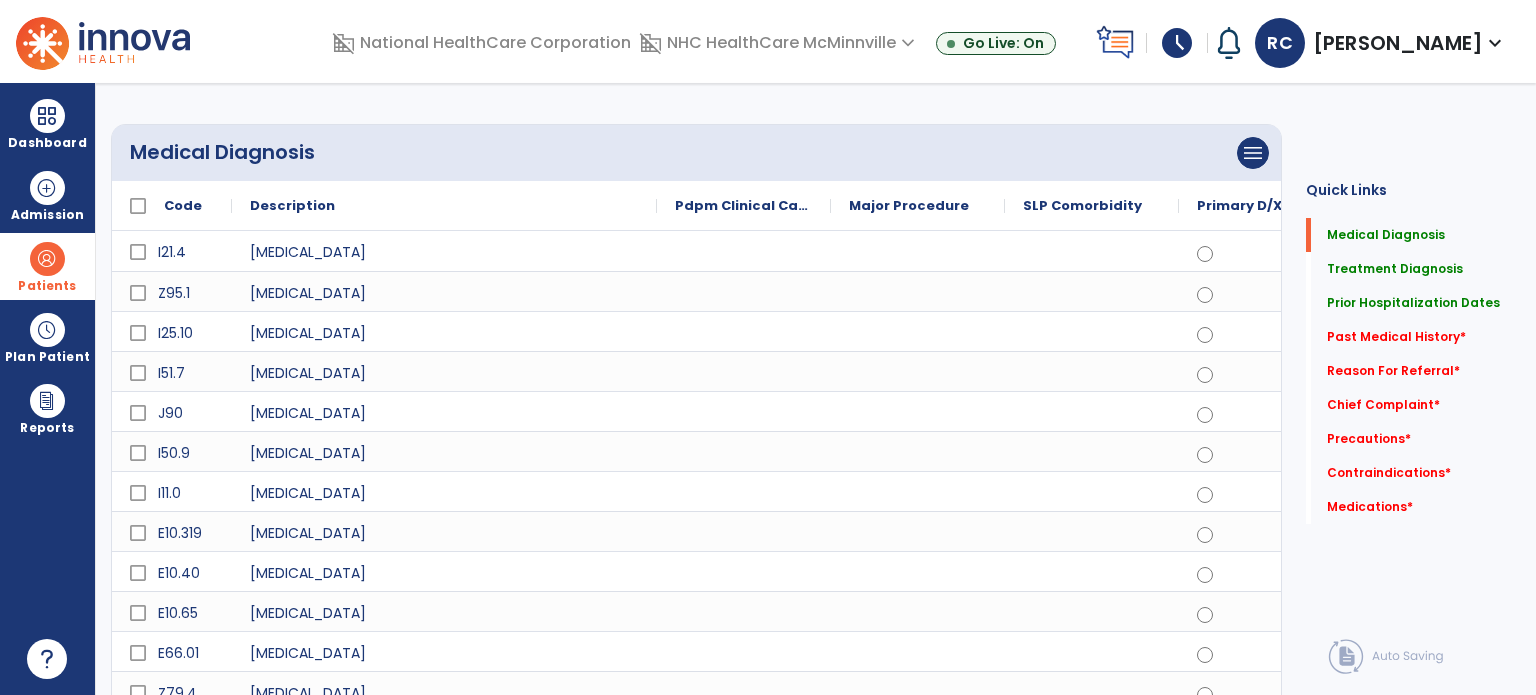 scroll, scrollTop: 0, scrollLeft: 0, axis: both 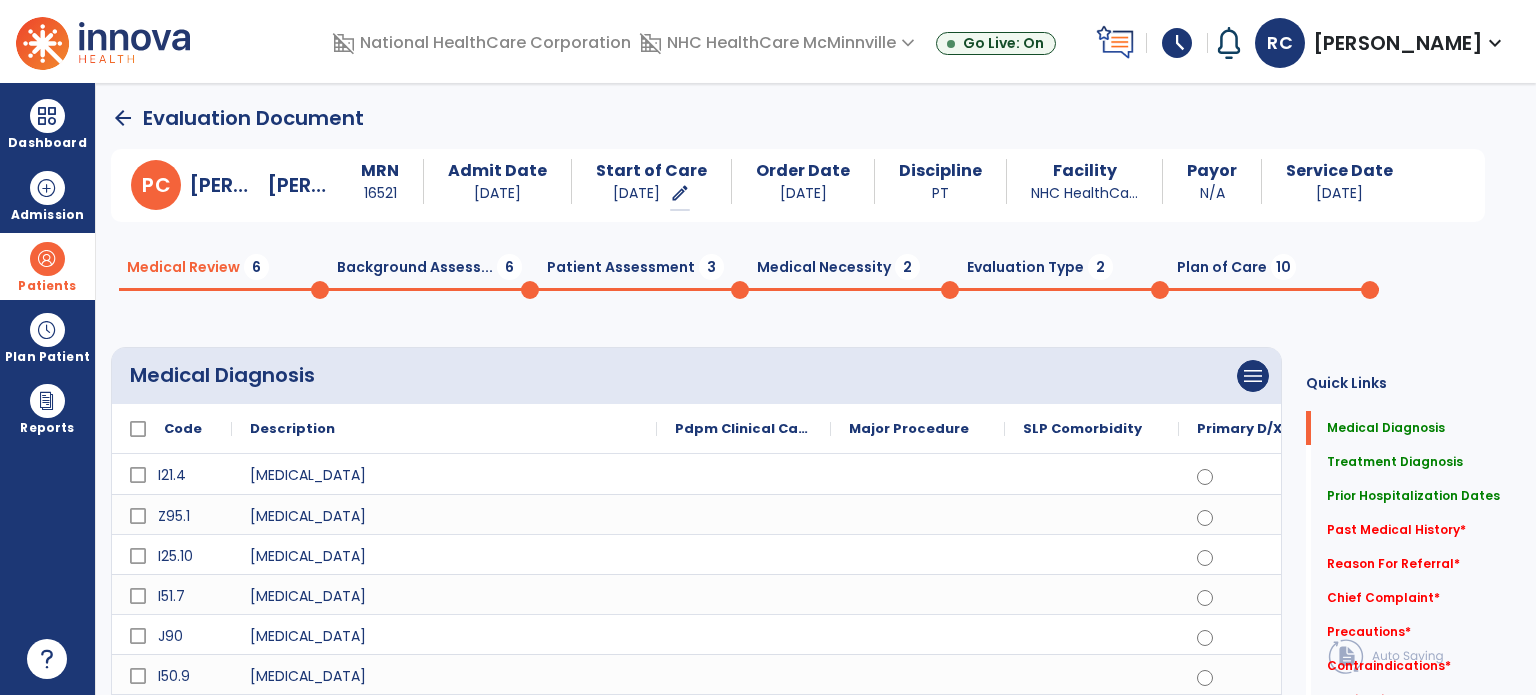 click on "Background Assess...  6" 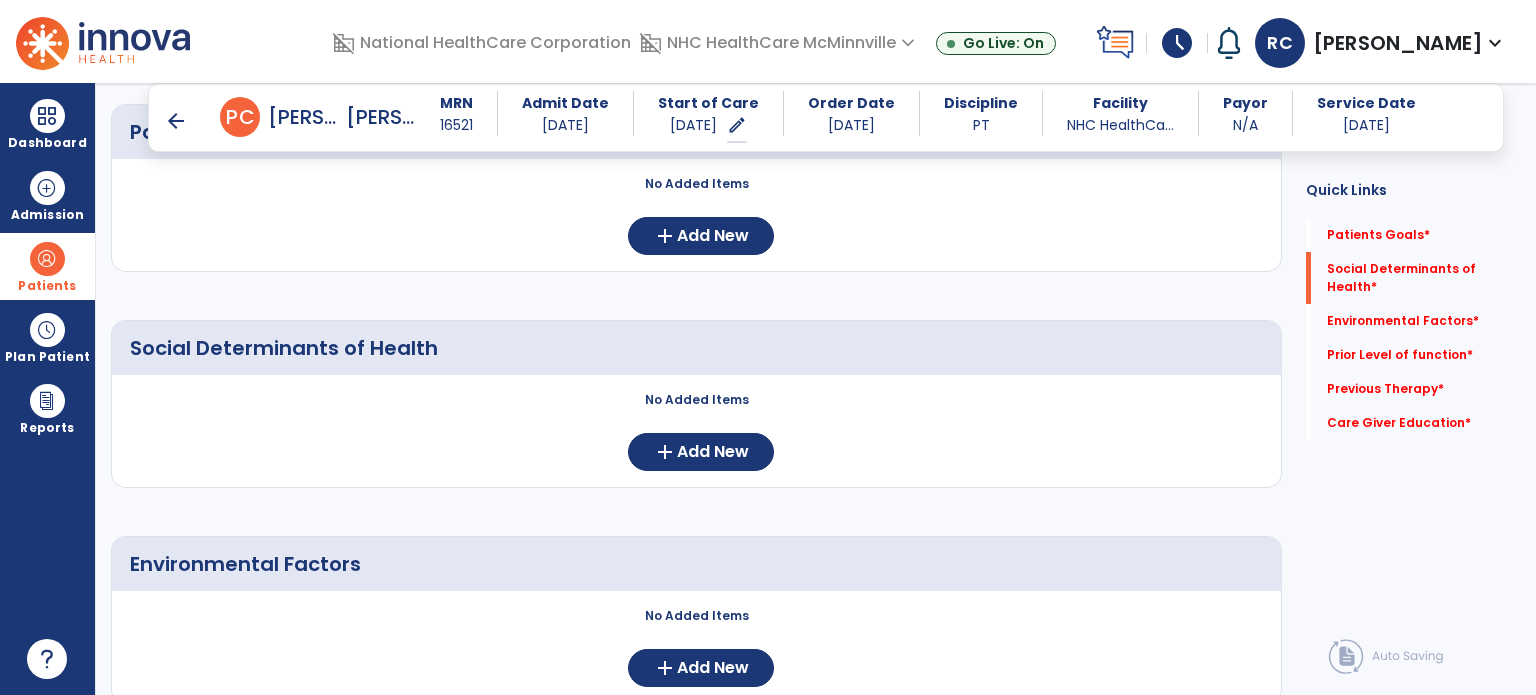 scroll, scrollTop: 224, scrollLeft: 0, axis: vertical 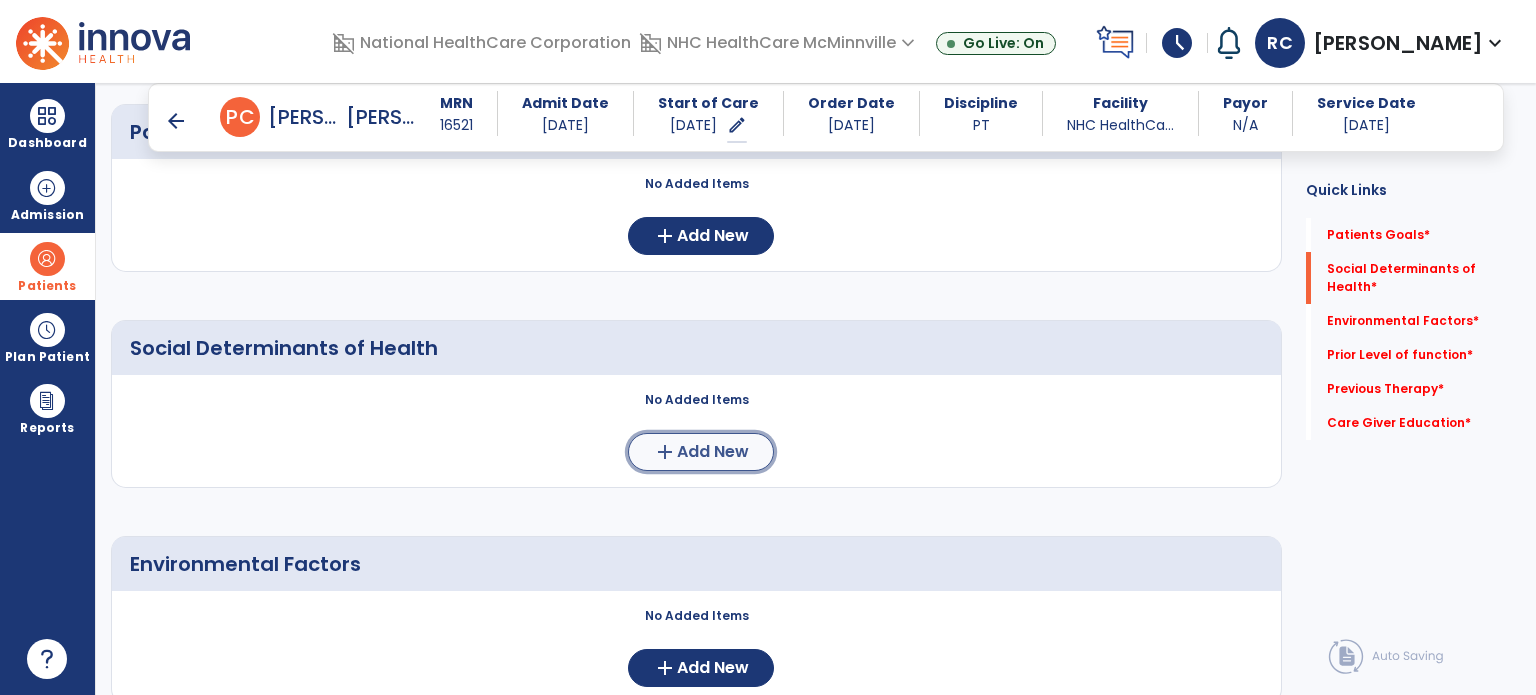 click on "Add New" 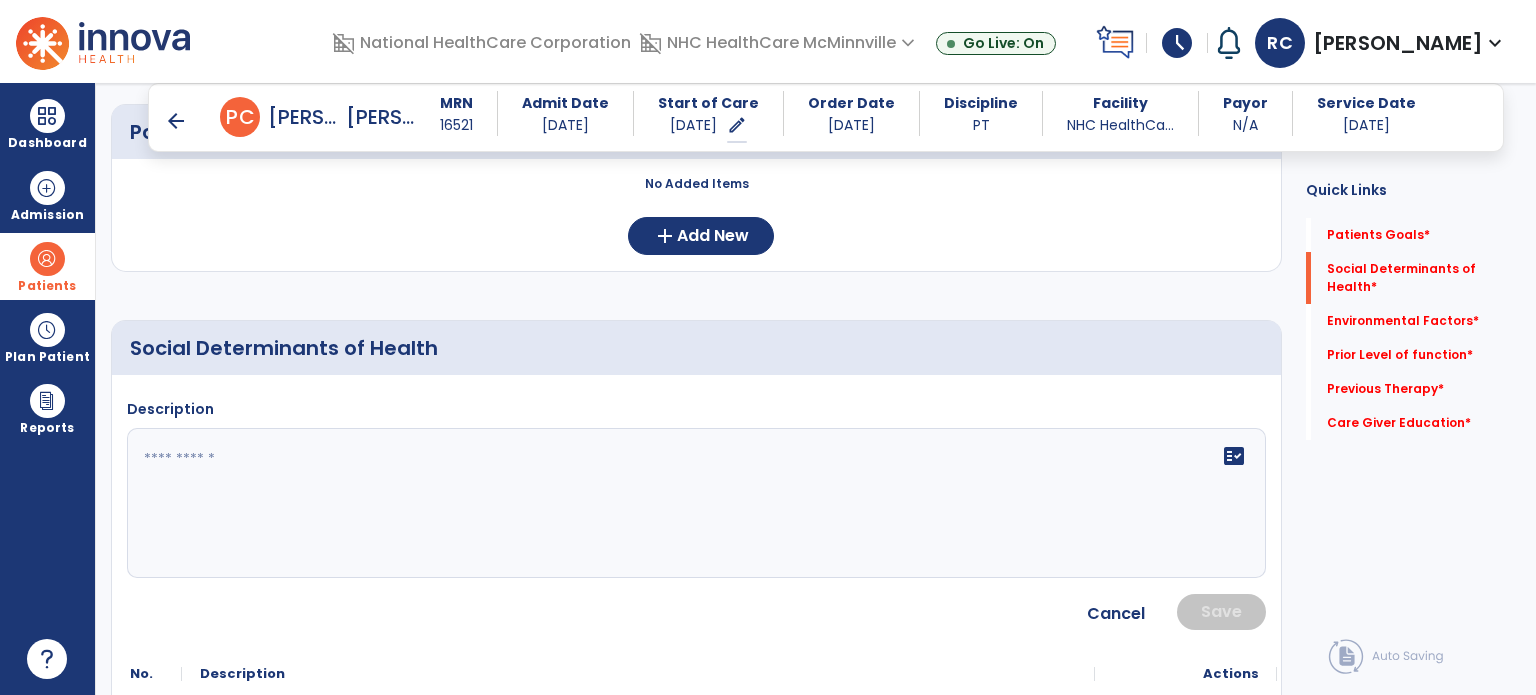 click 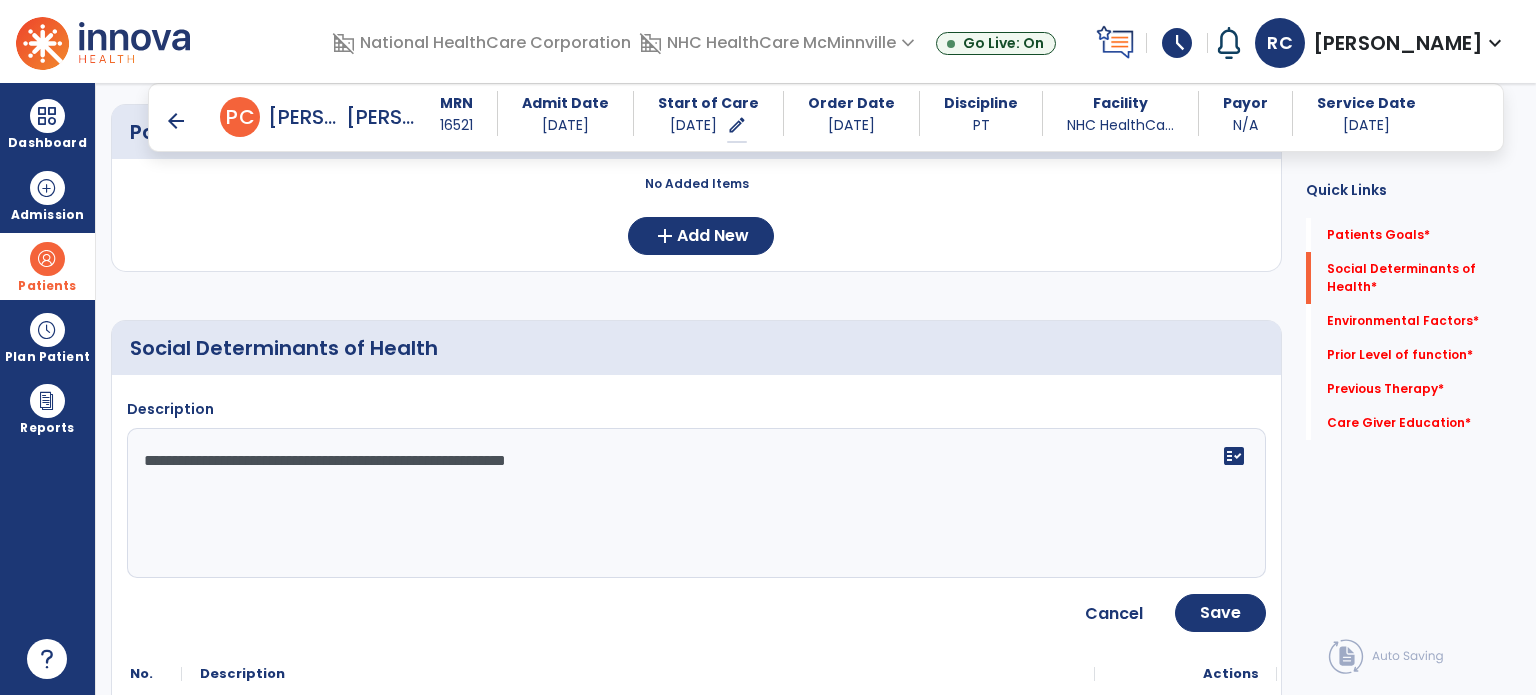 type on "**********" 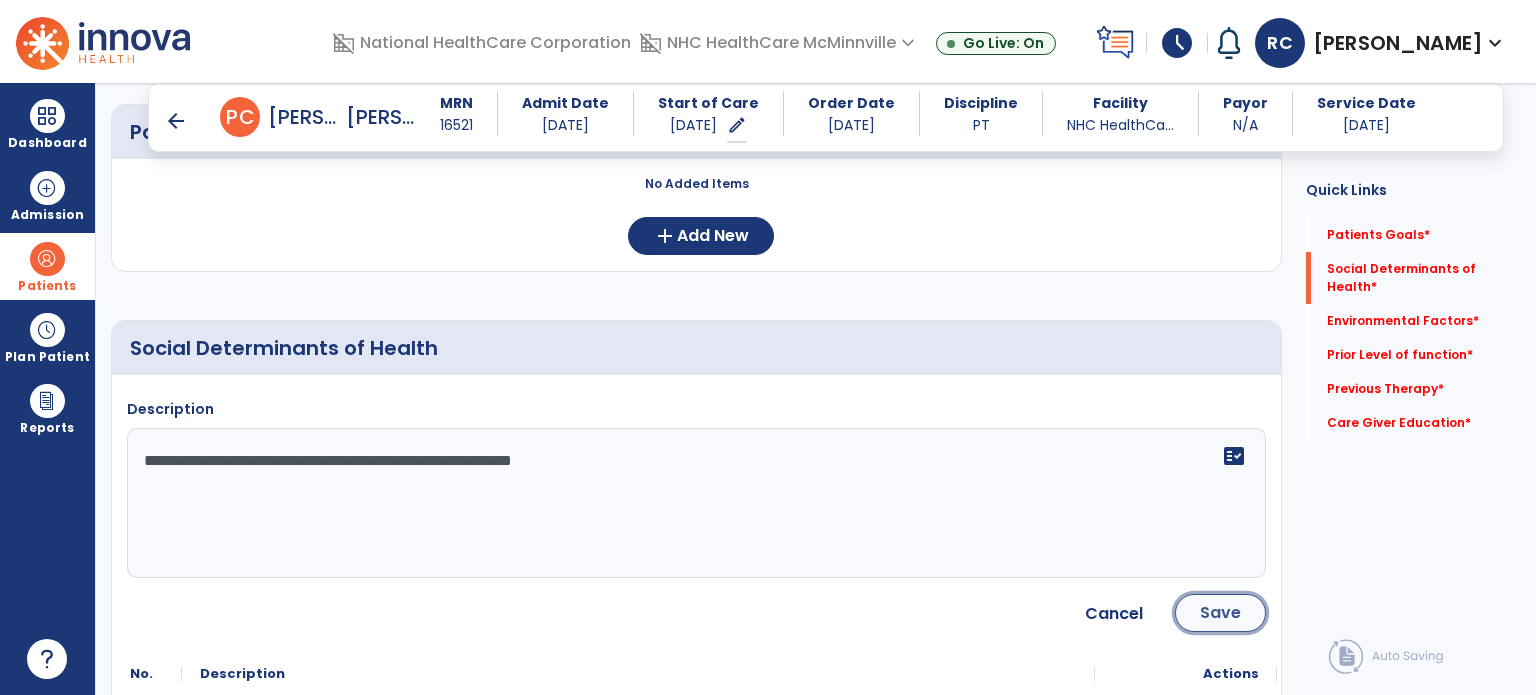 click on "Save" 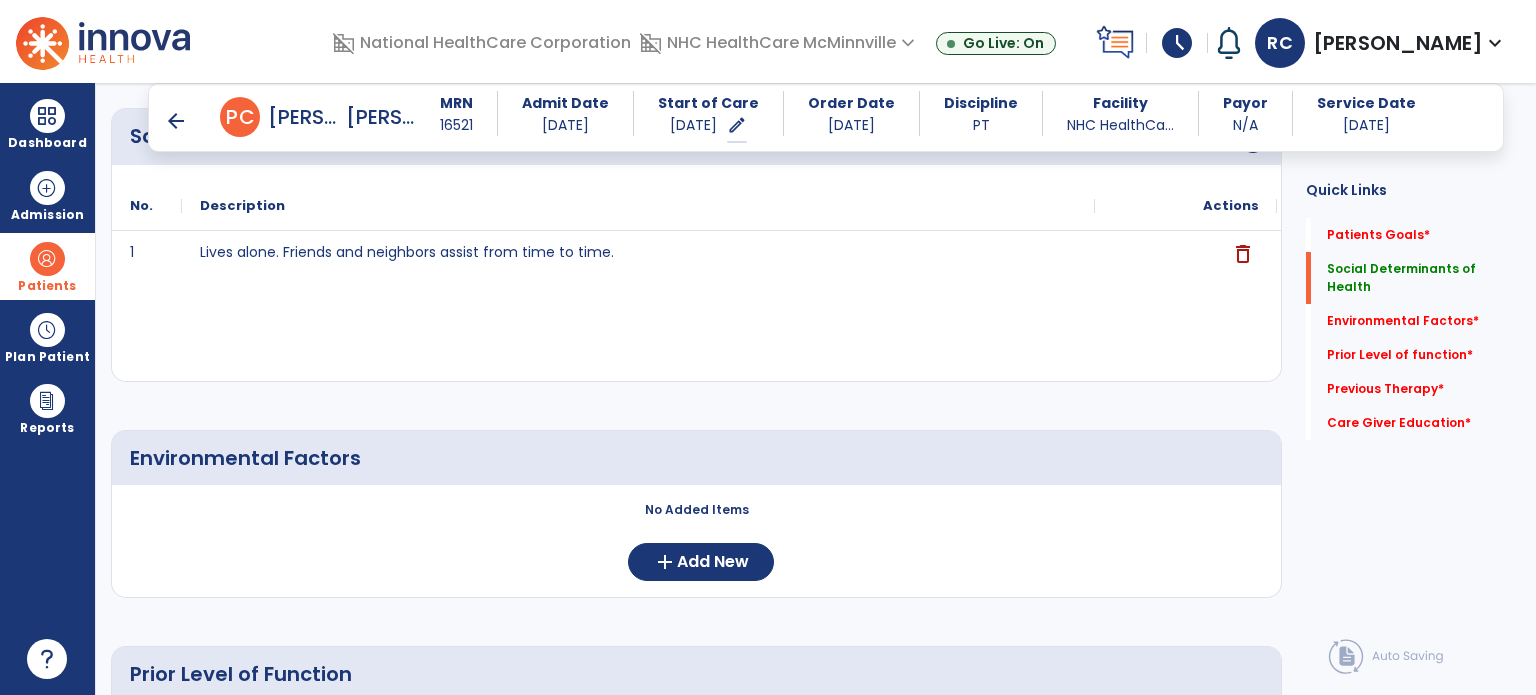 scroll, scrollTop: 455, scrollLeft: 0, axis: vertical 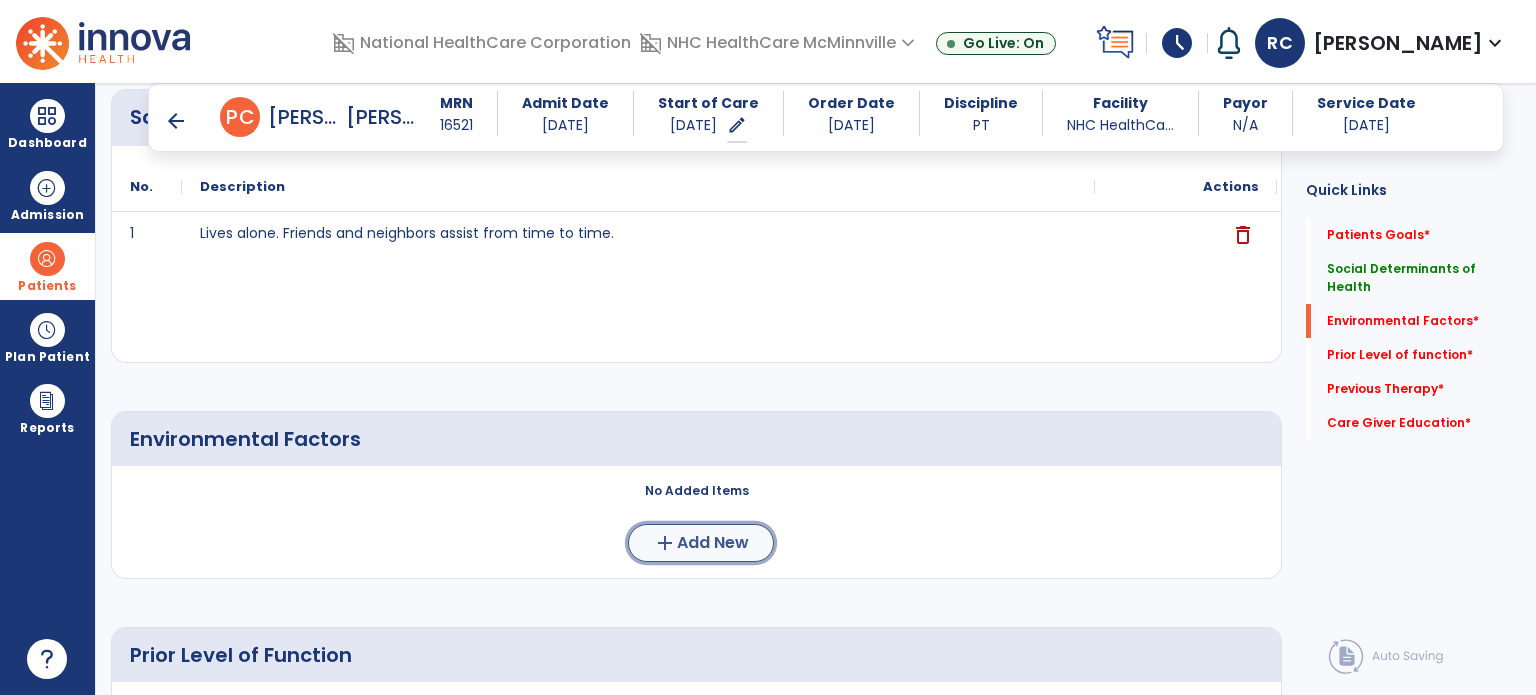 click on "add" 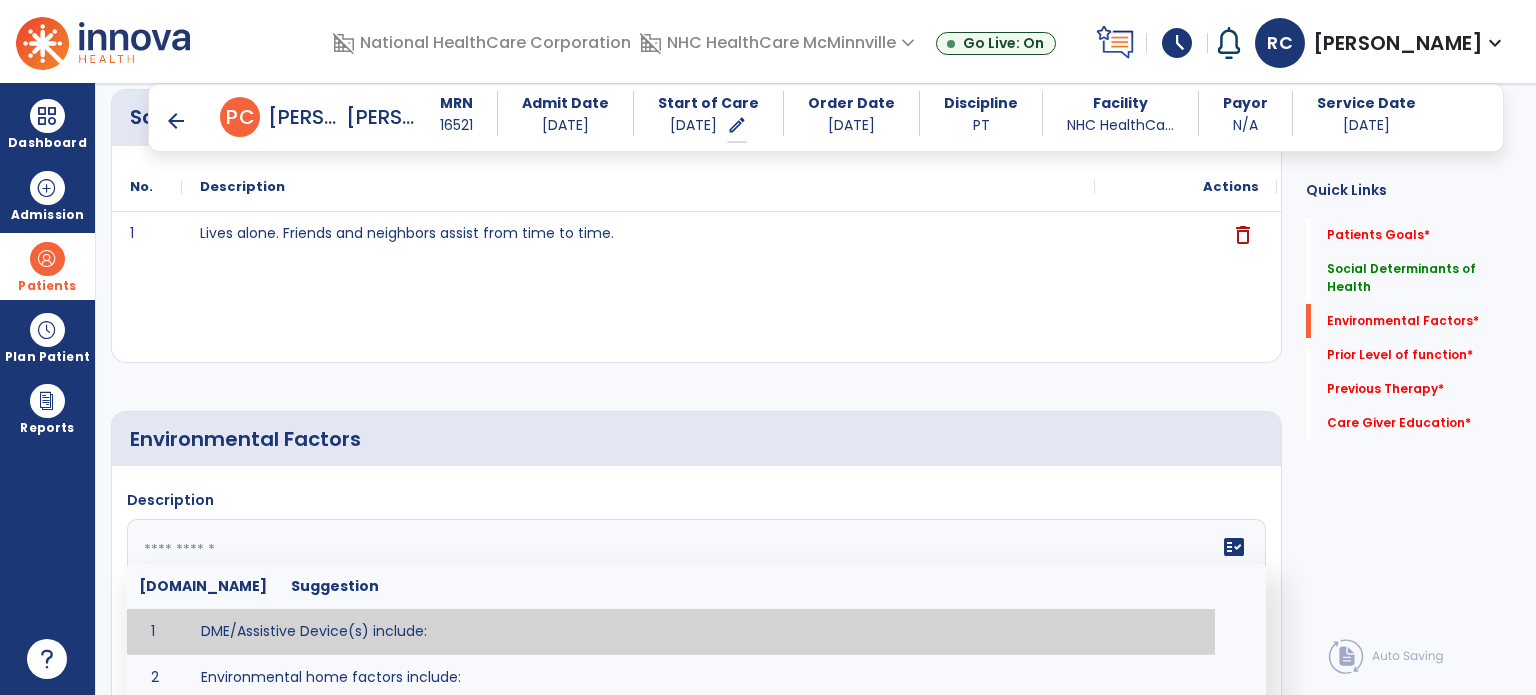 click 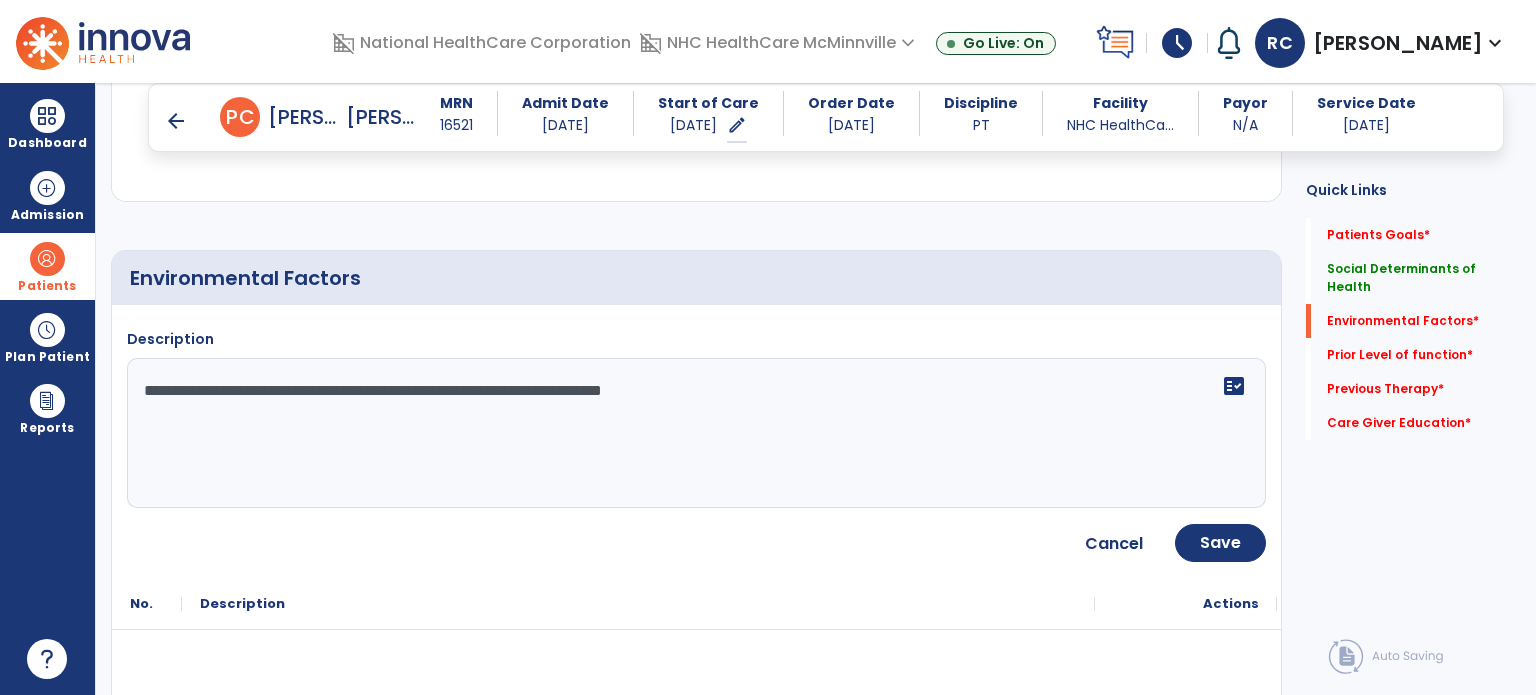 scroll, scrollTop: 619, scrollLeft: 0, axis: vertical 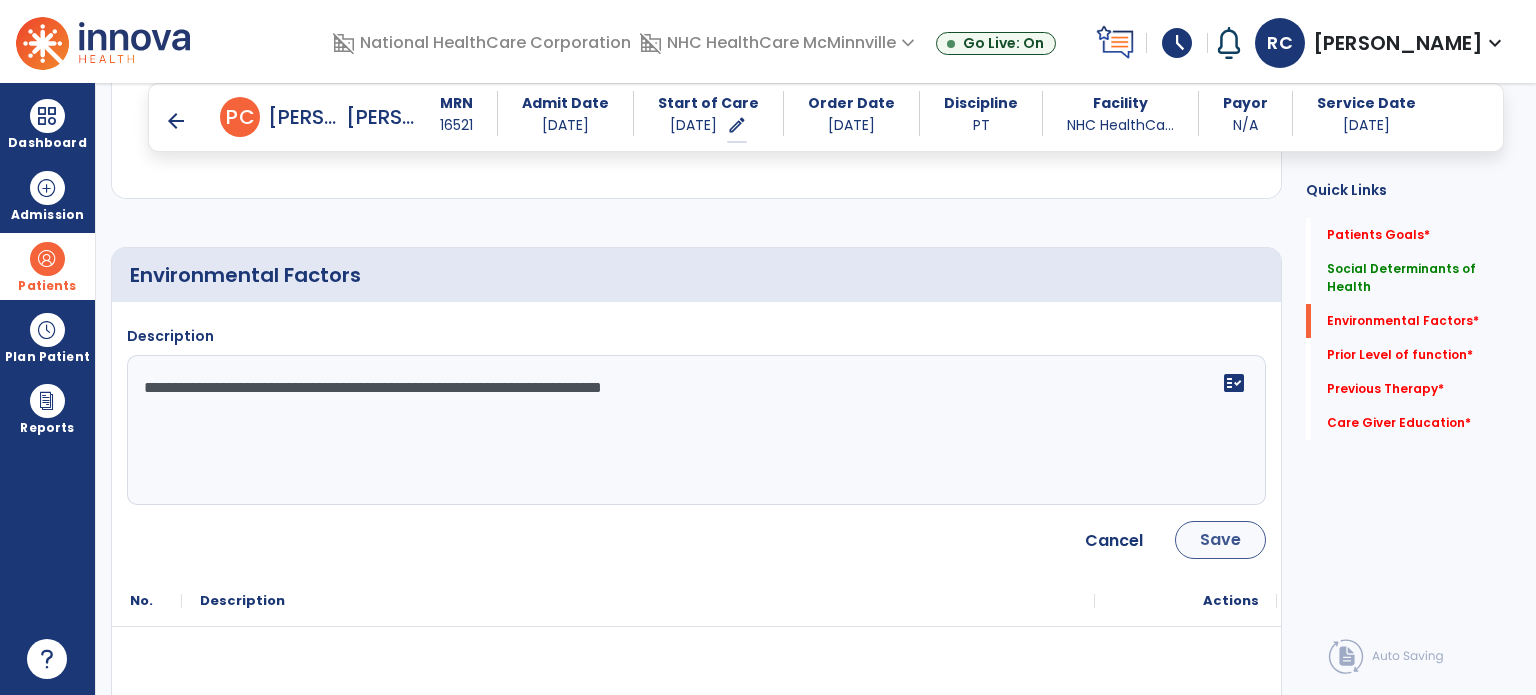 type on "**********" 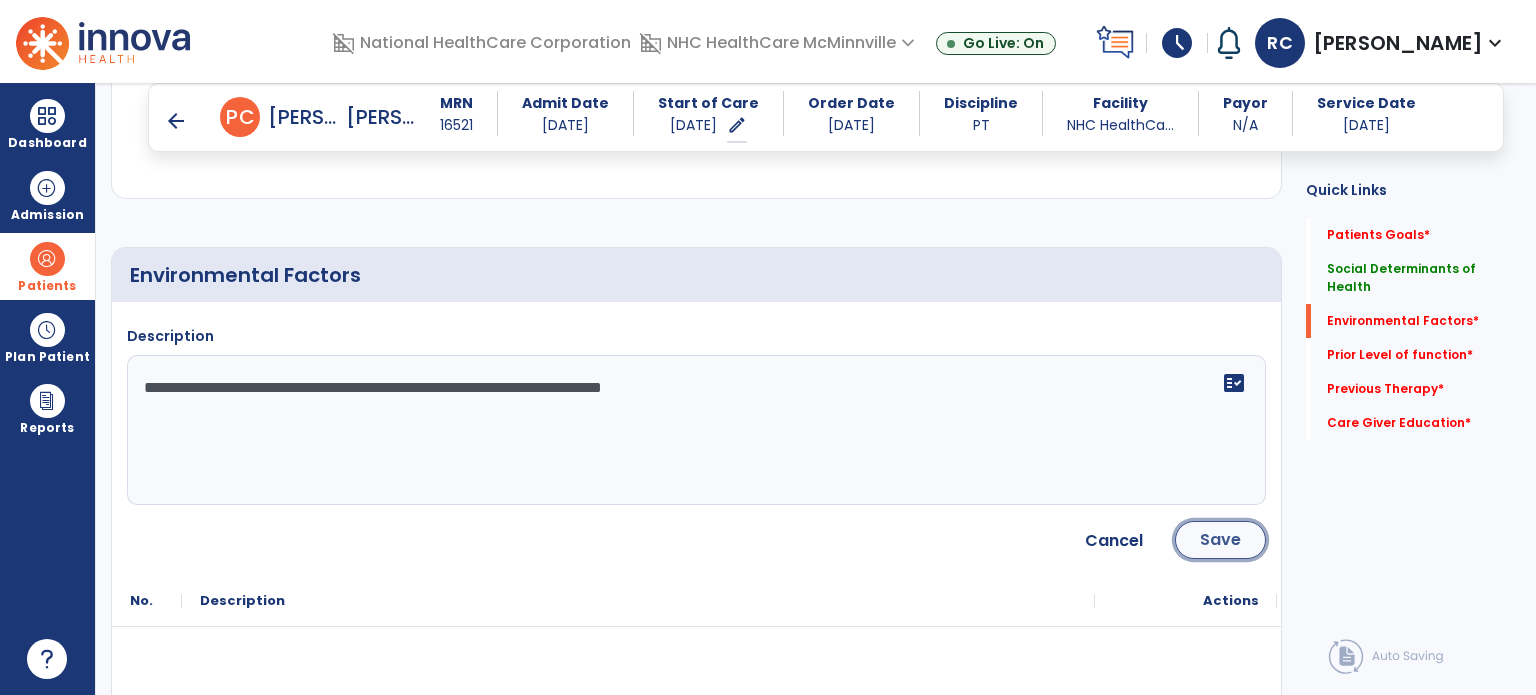 click on "Save" 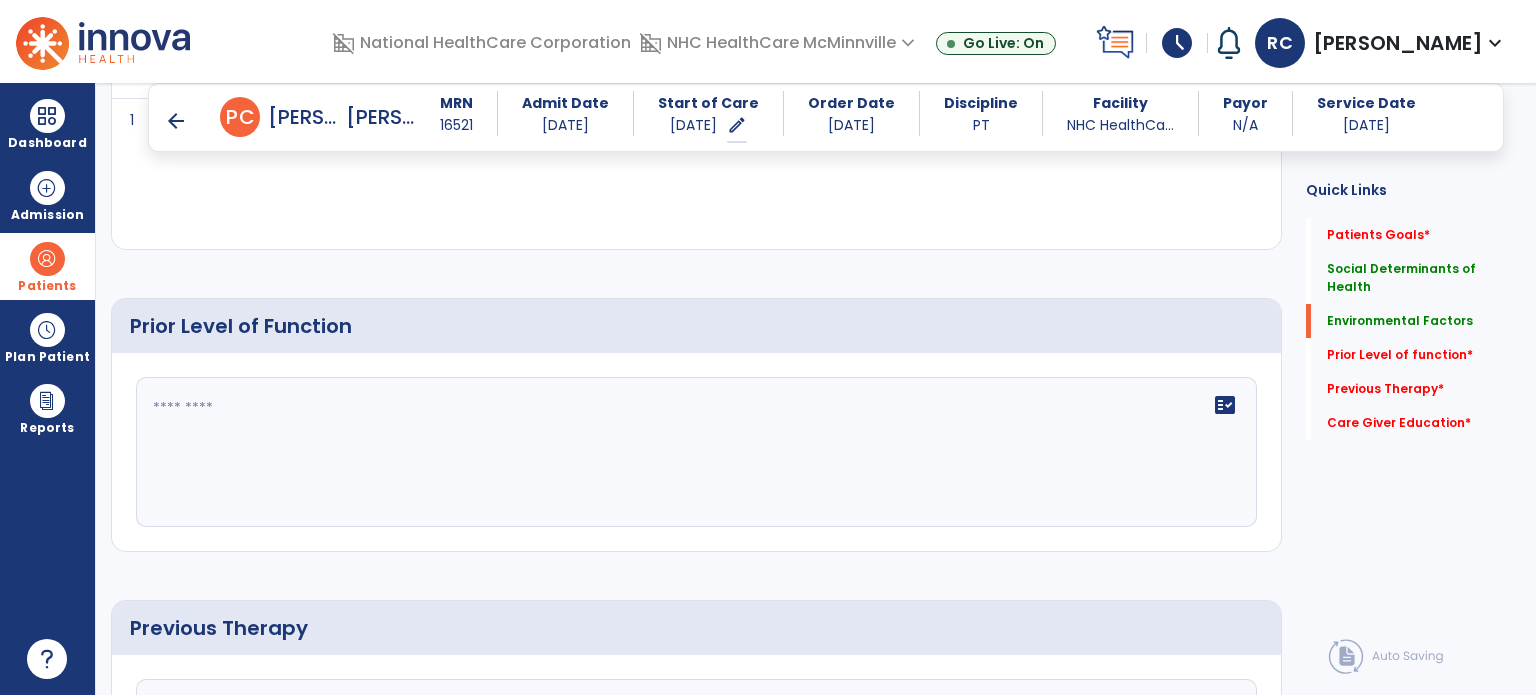 scroll, scrollTop: 892, scrollLeft: 0, axis: vertical 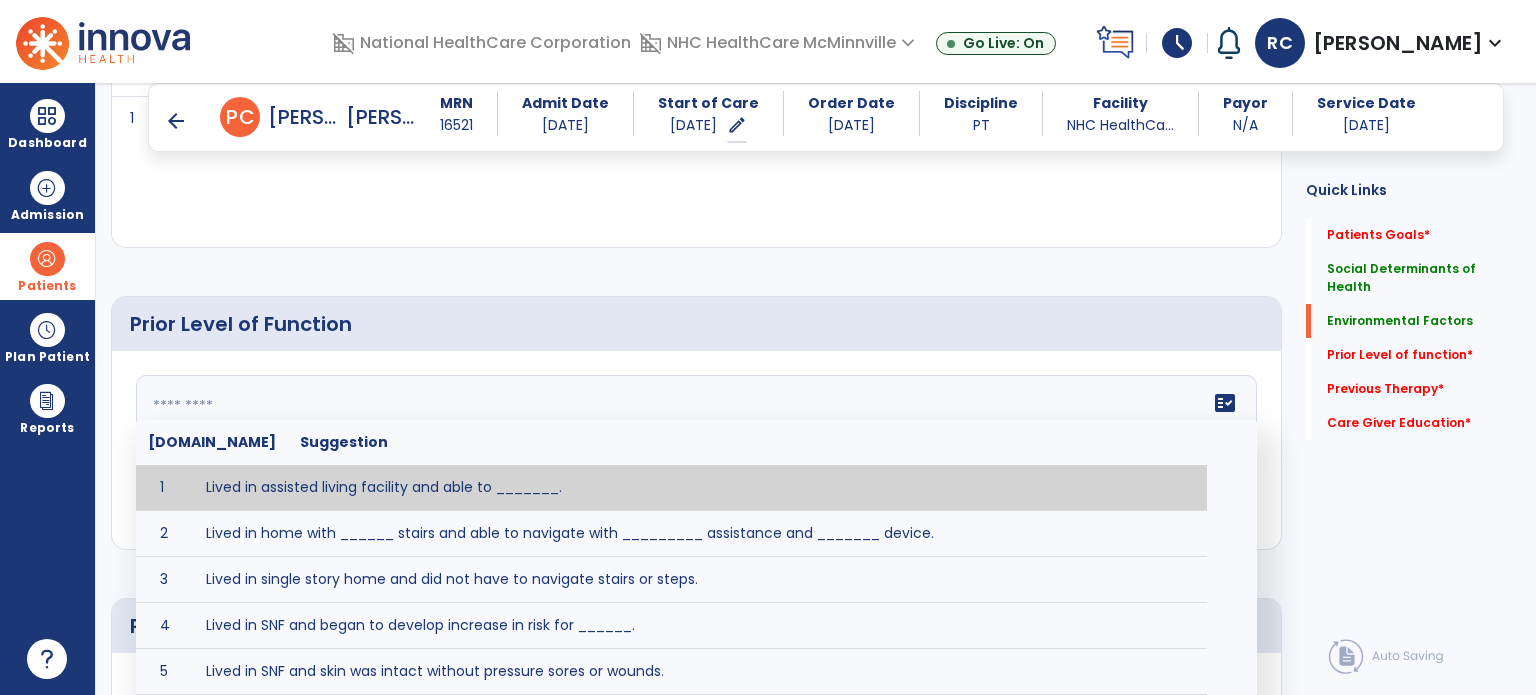 click 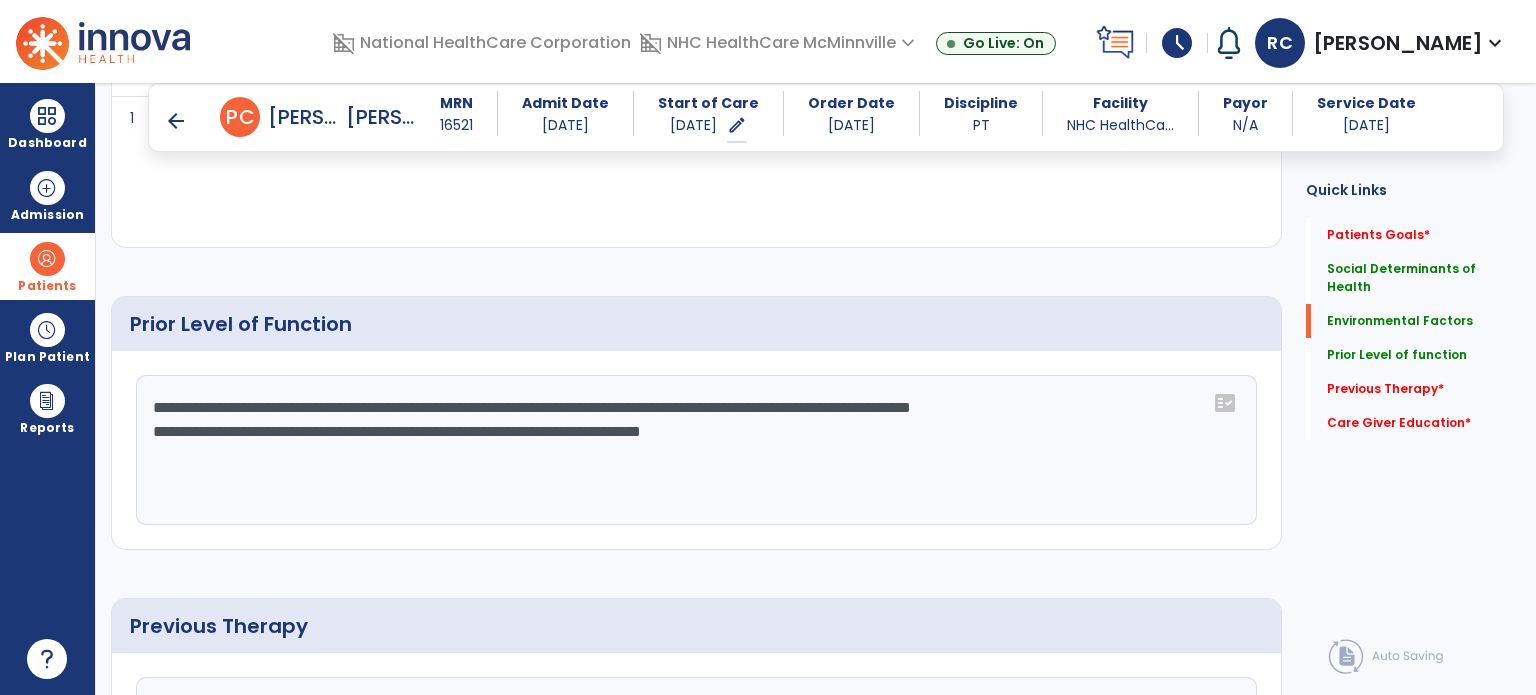 type on "**********" 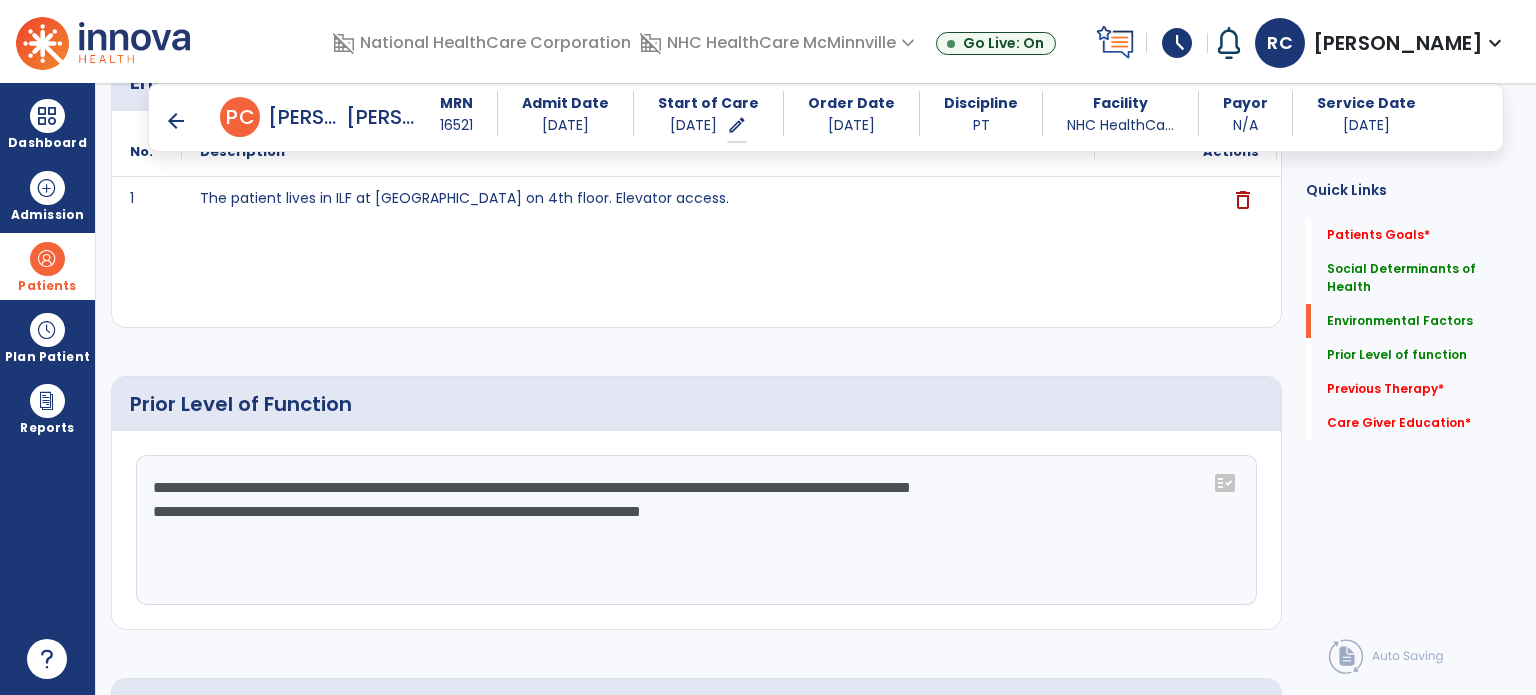 scroll, scrollTop: 810, scrollLeft: 0, axis: vertical 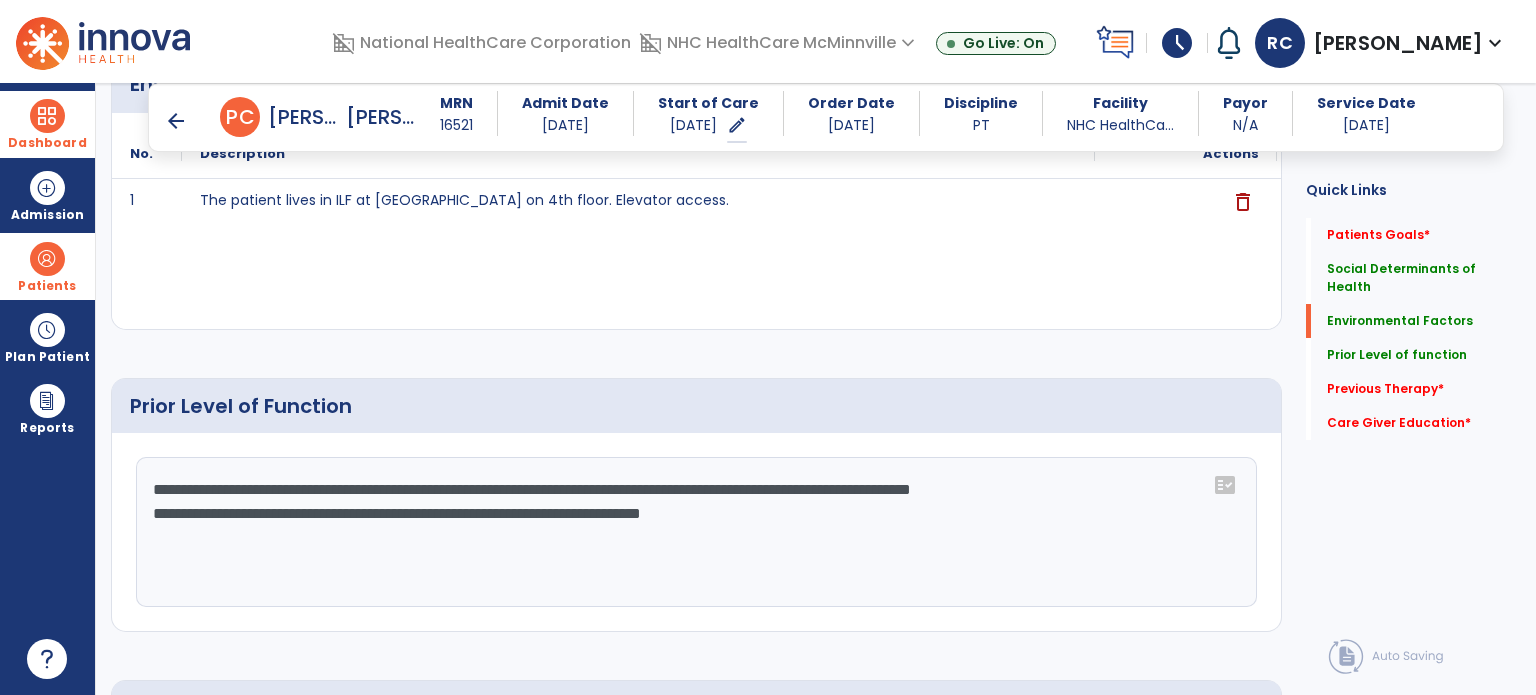 click at bounding box center (47, 116) 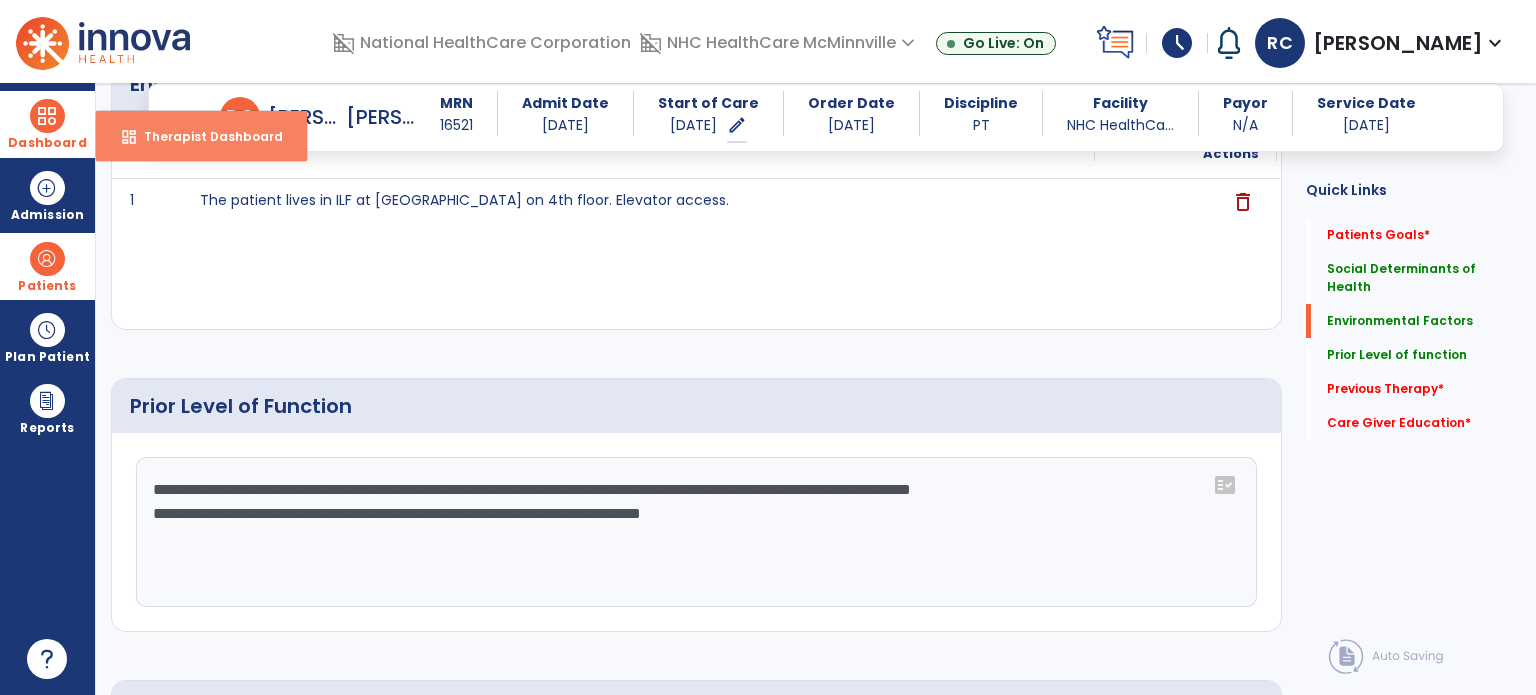 click on "dashboard" at bounding box center (129, 137) 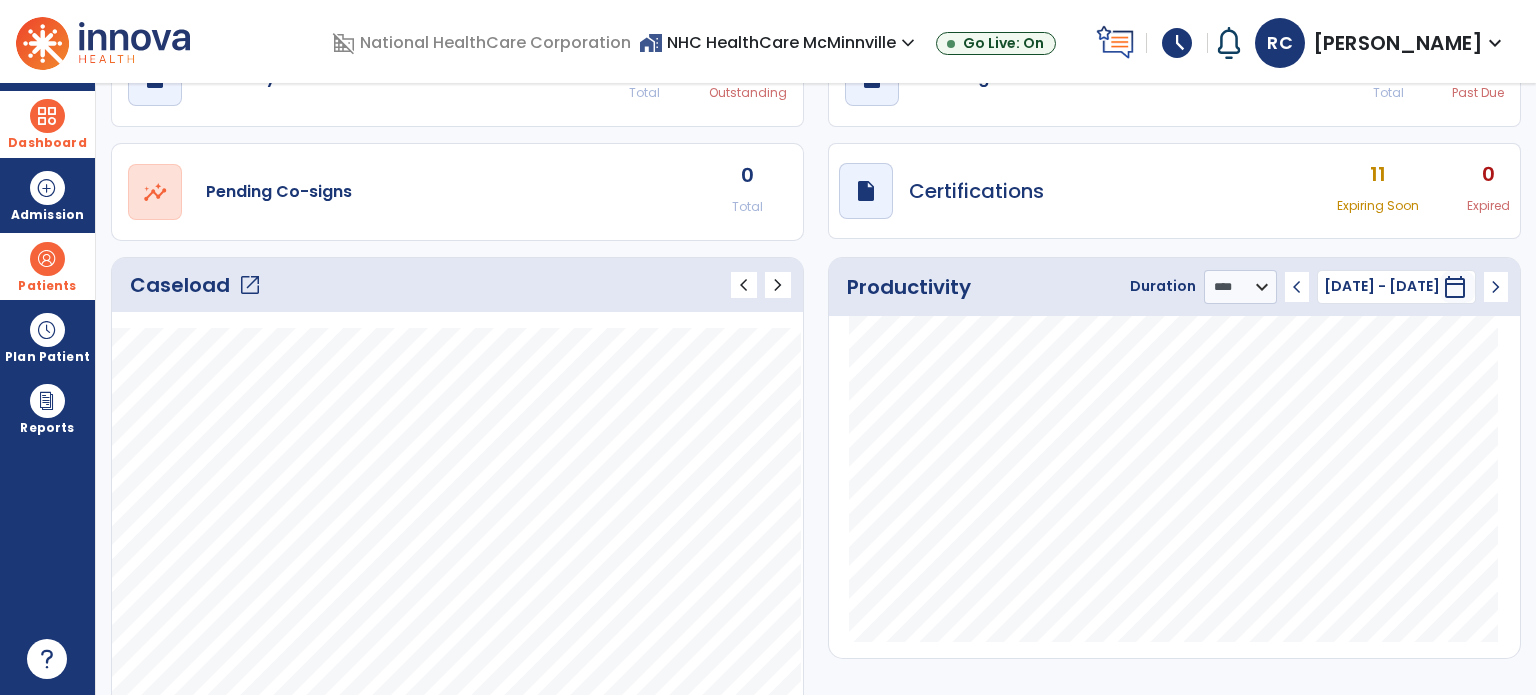scroll, scrollTop: 0, scrollLeft: 0, axis: both 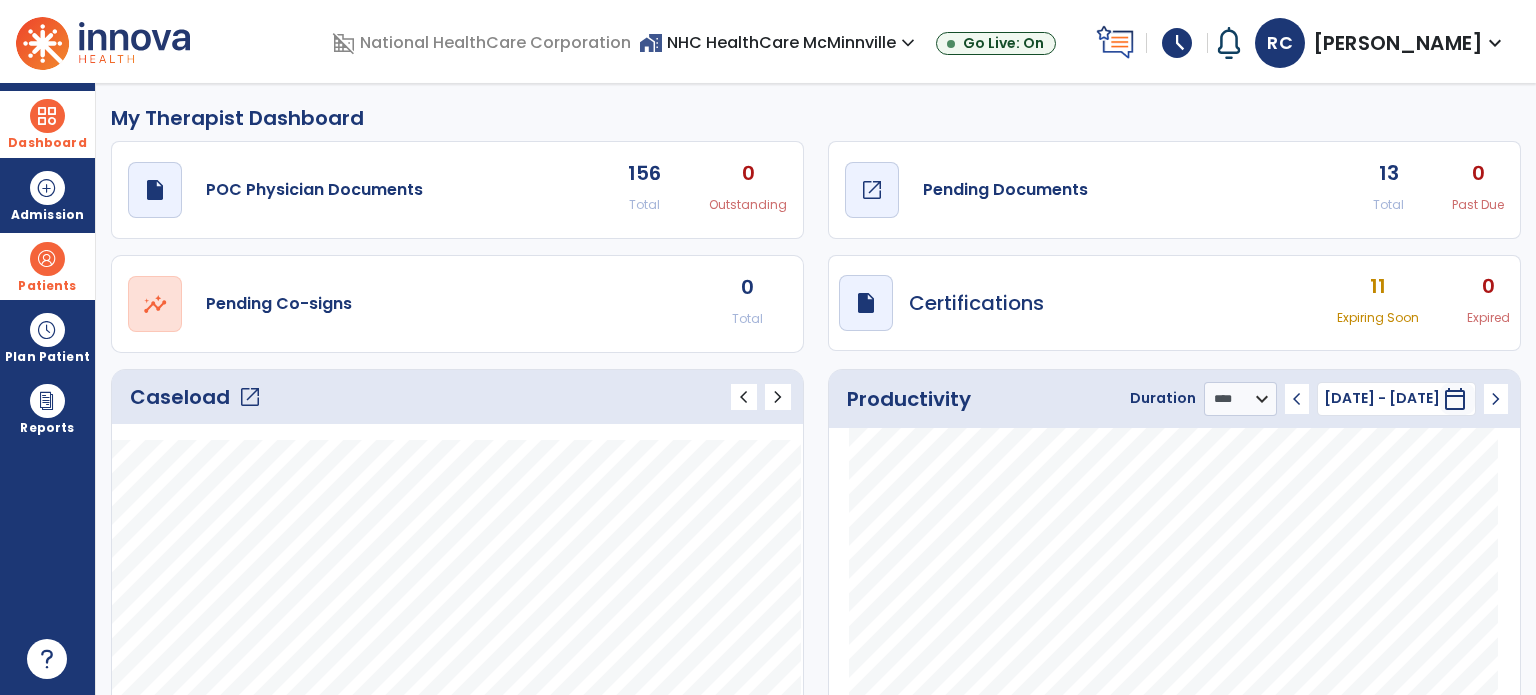 click on "Pending Documents" 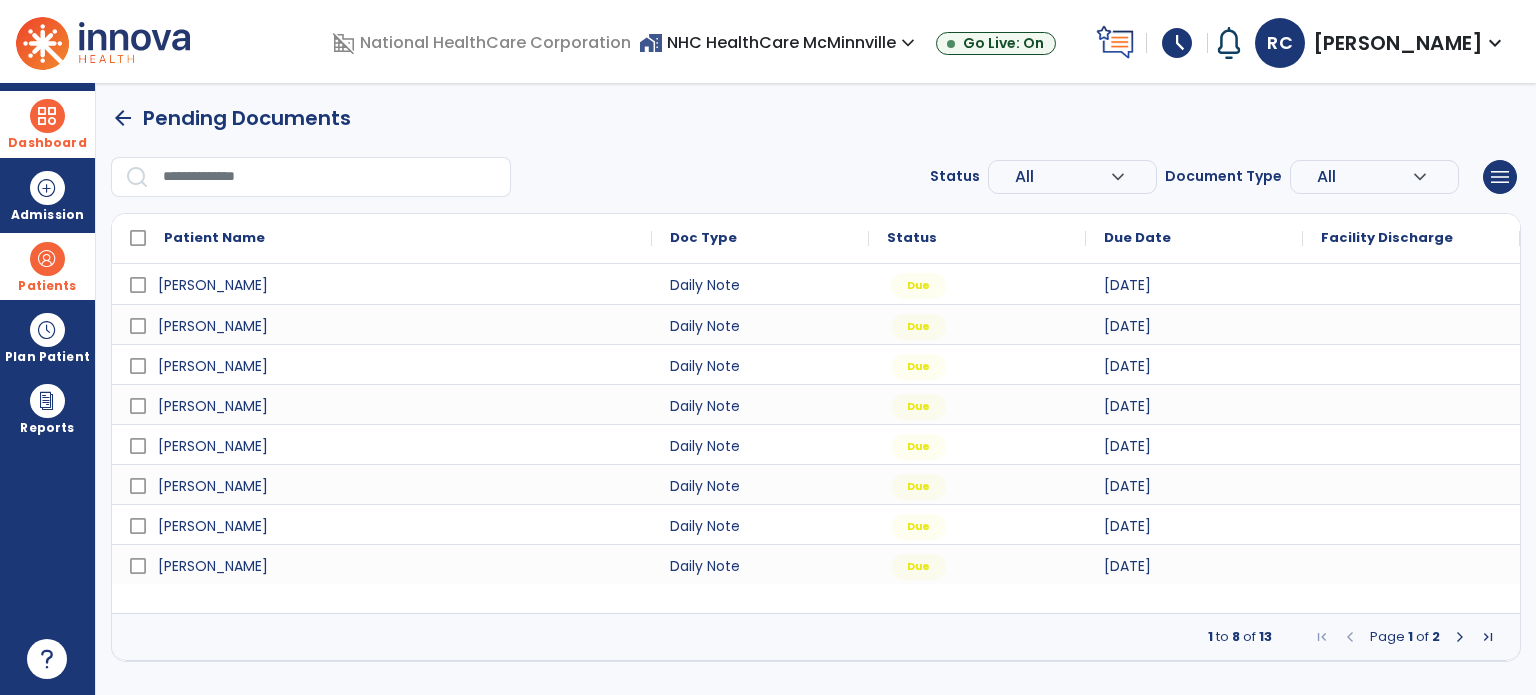 click at bounding box center (1460, 637) 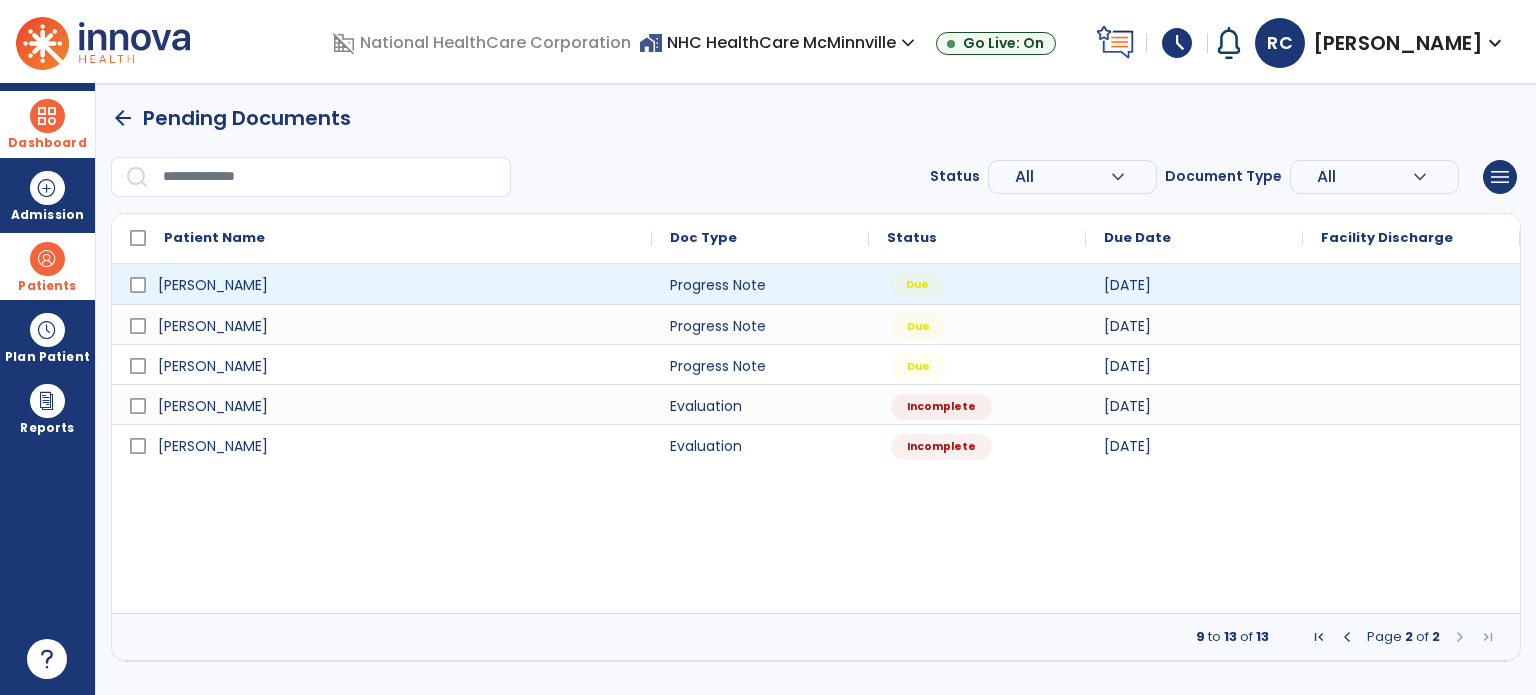 click on "Due" at bounding box center [977, 284] 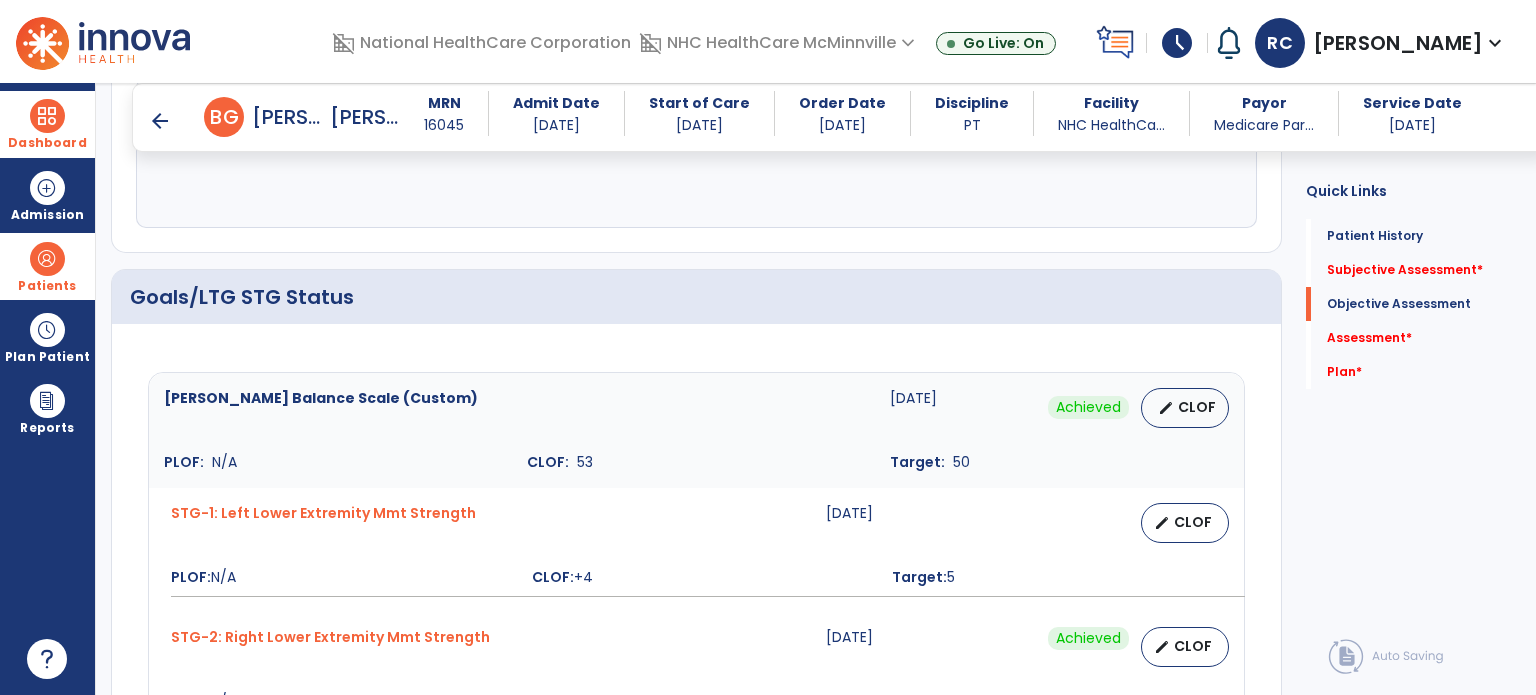 scroll, scrollTop: 670, scrollLeft: 0, axis: vertical 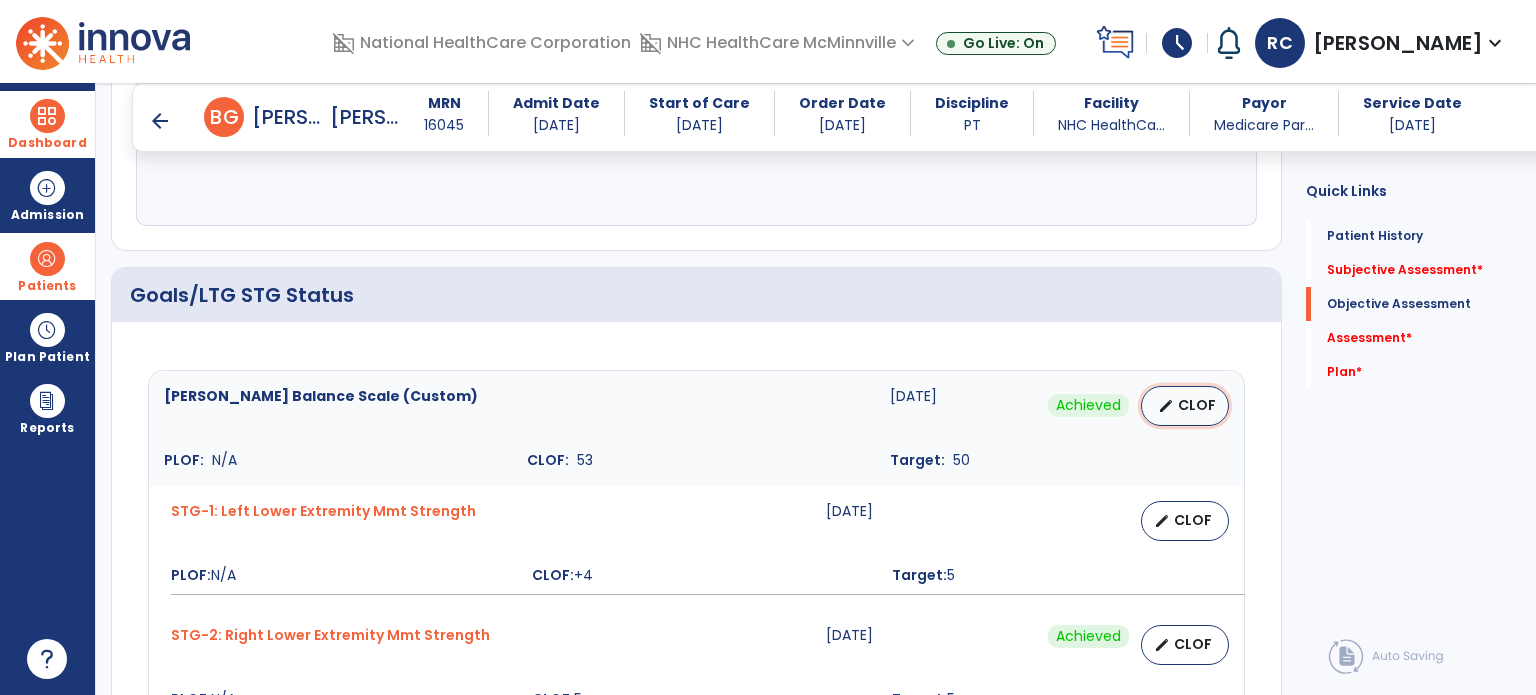 click on "edit" at bounding box center [1166, 406] 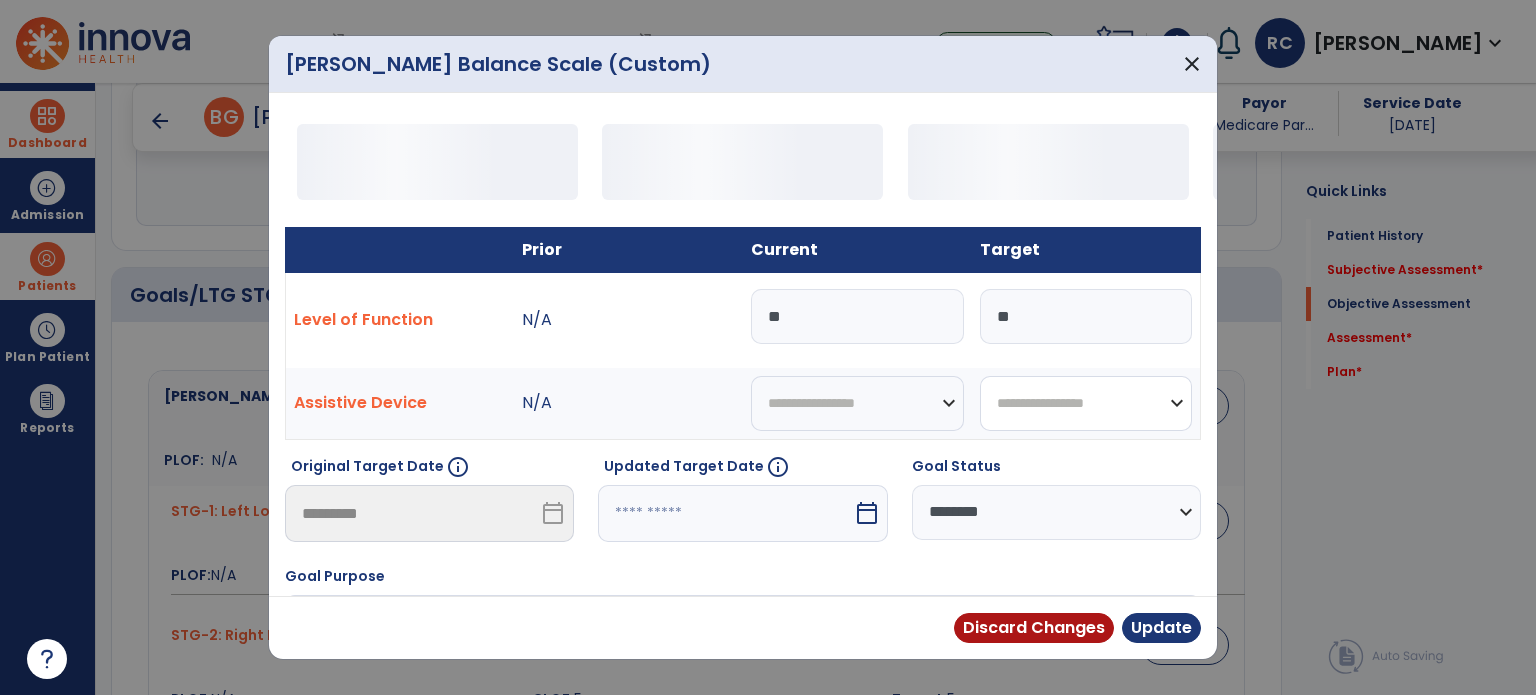 click on "**********" at bounding box center [1086, 403] 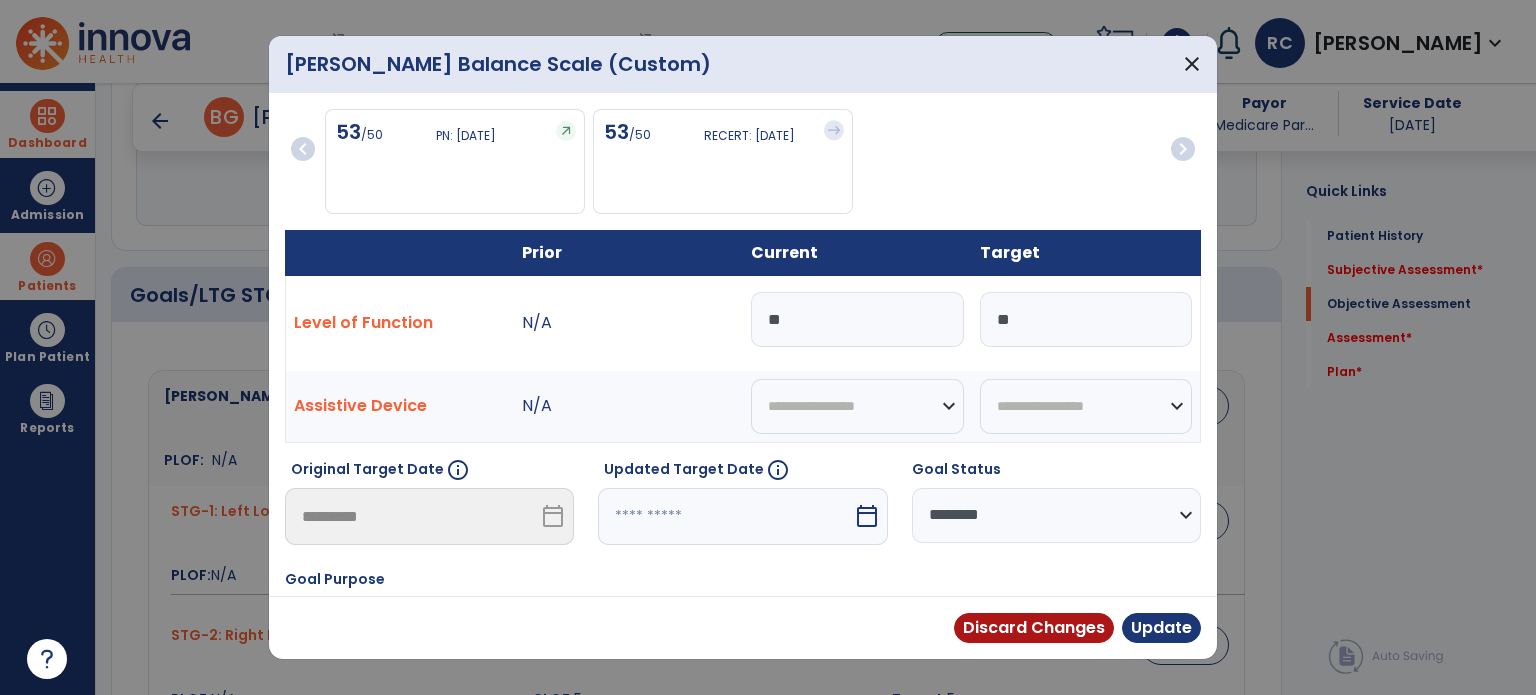 click on "Current" at bounding box center (857, 252) 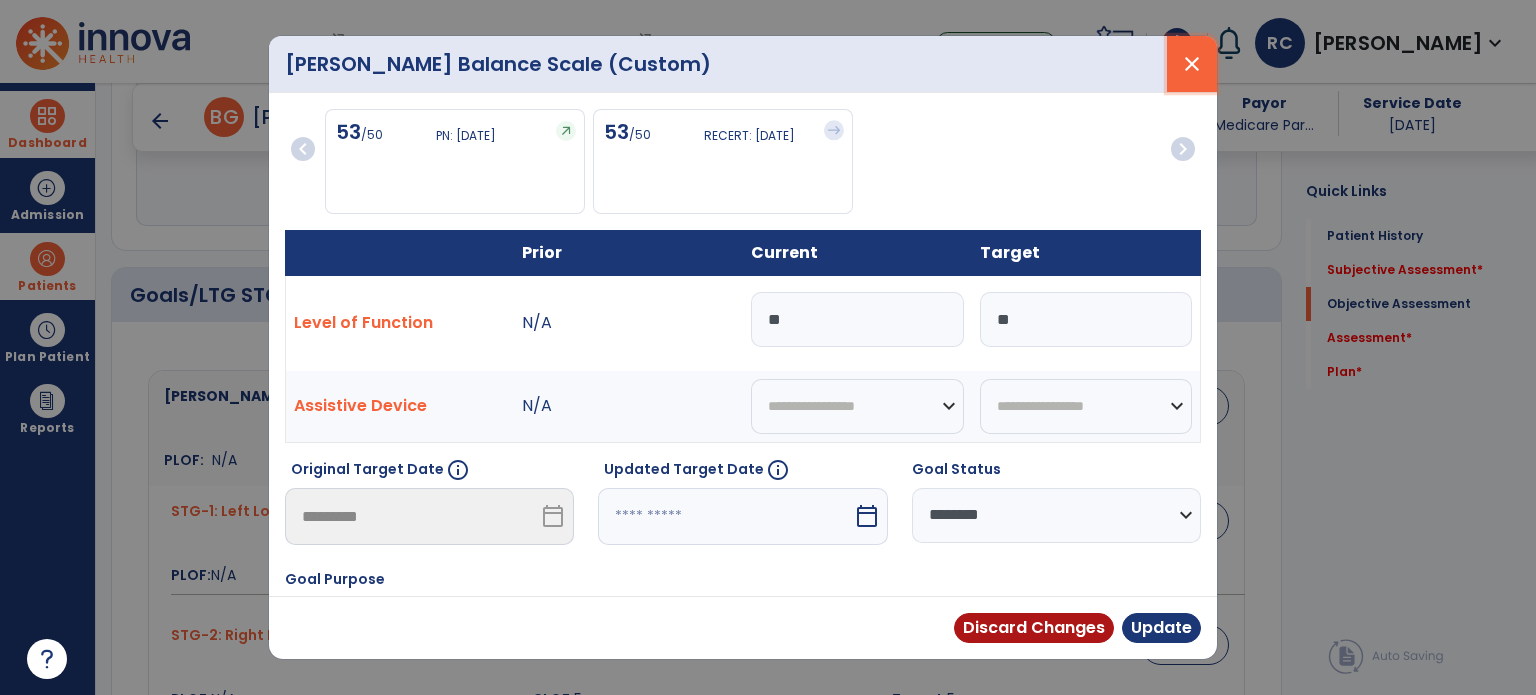 click on "close" at bounding box center [1192, 64] 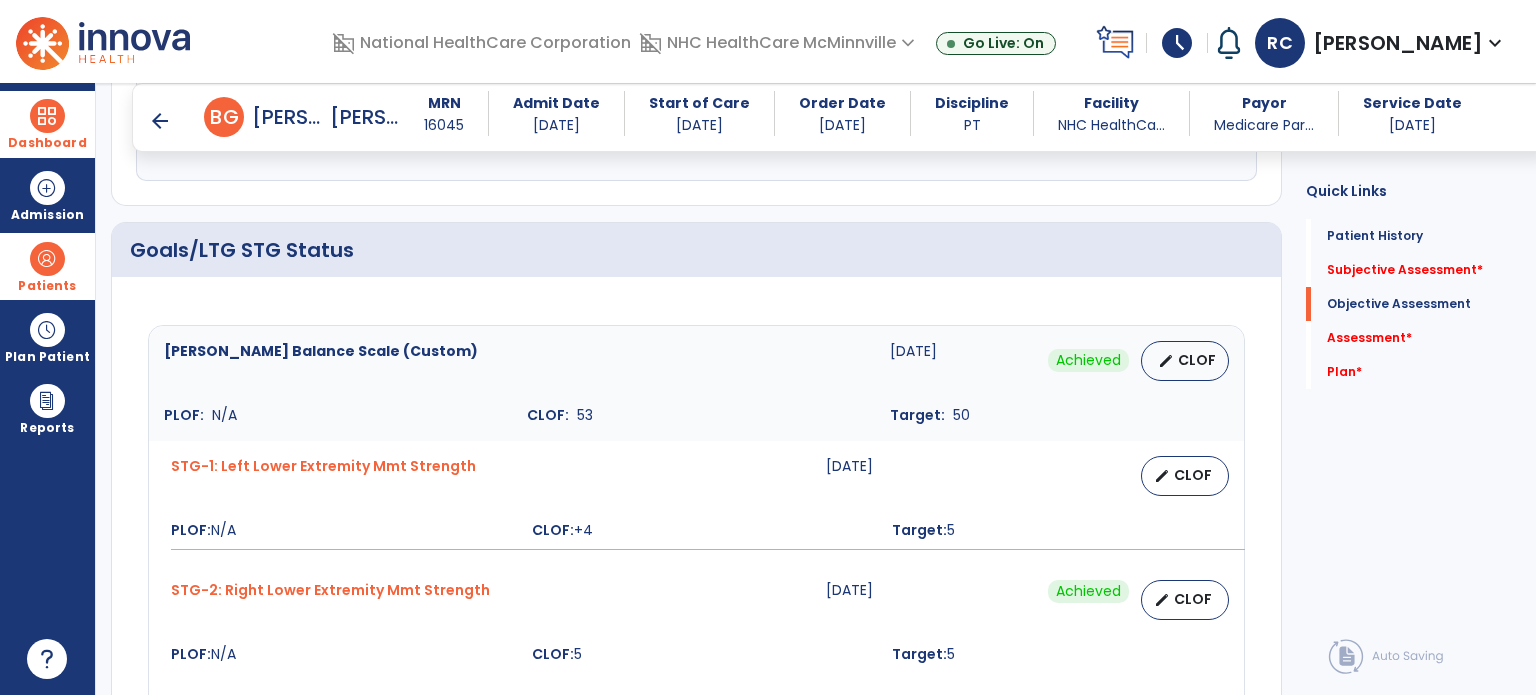 scroll, scrollTop: 705, scrollLeft: 0, axis: vertical 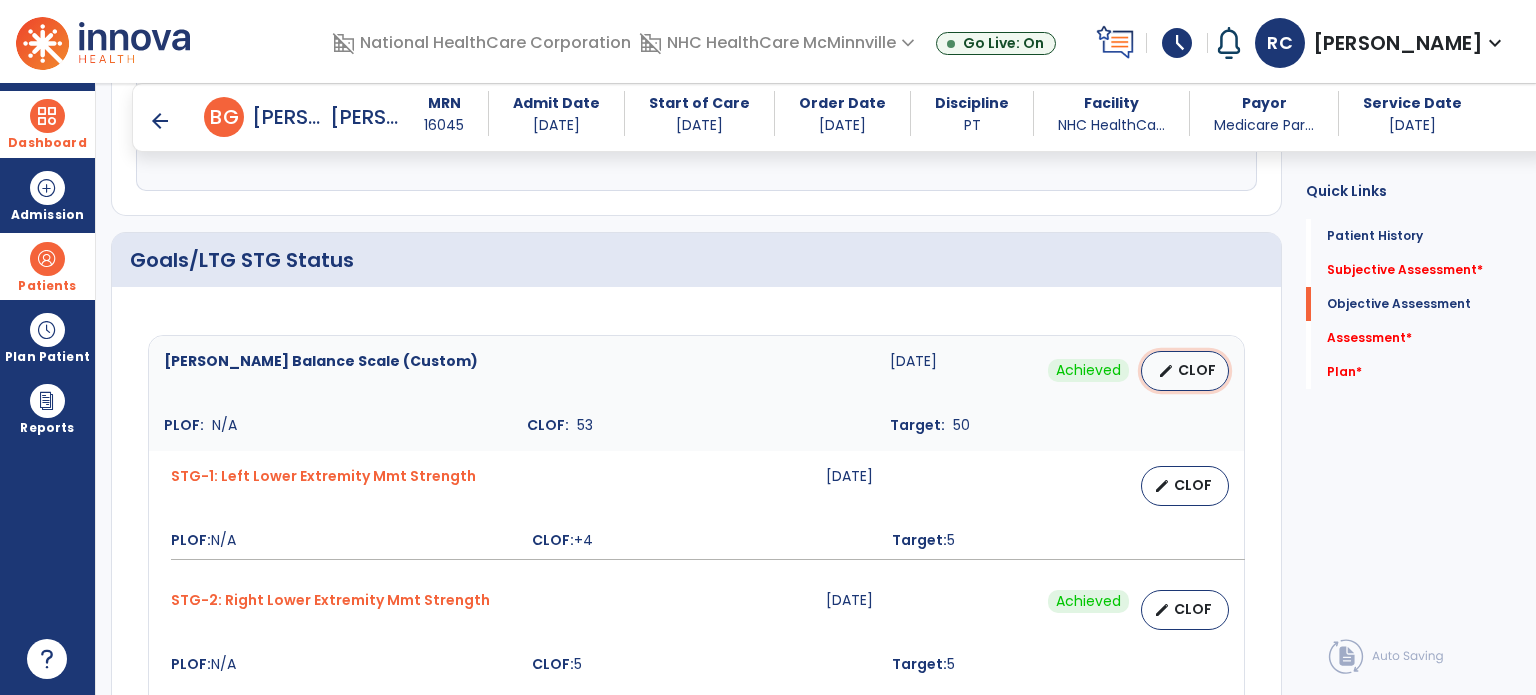 click on "CLOF" at bounding box center [1197, 370] 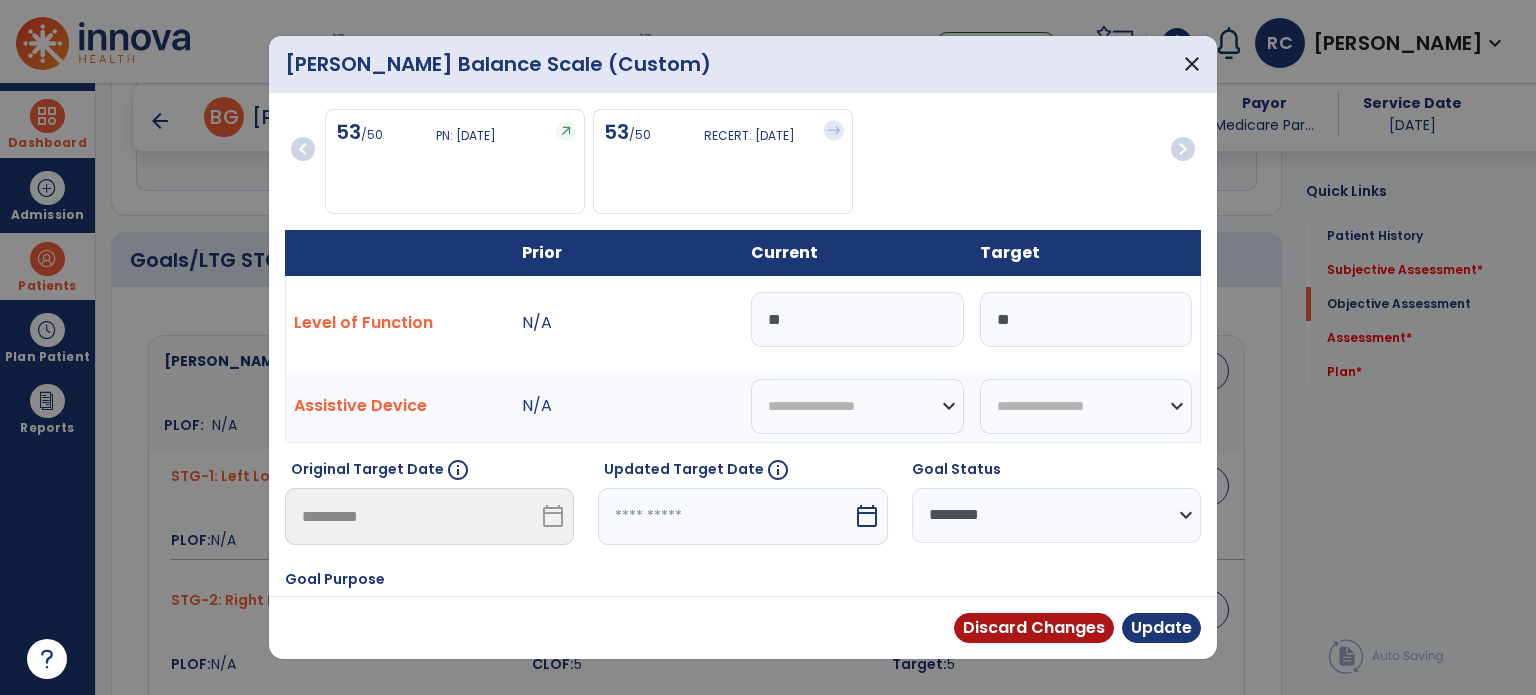 click on "**" at bounding box center (857, 319) 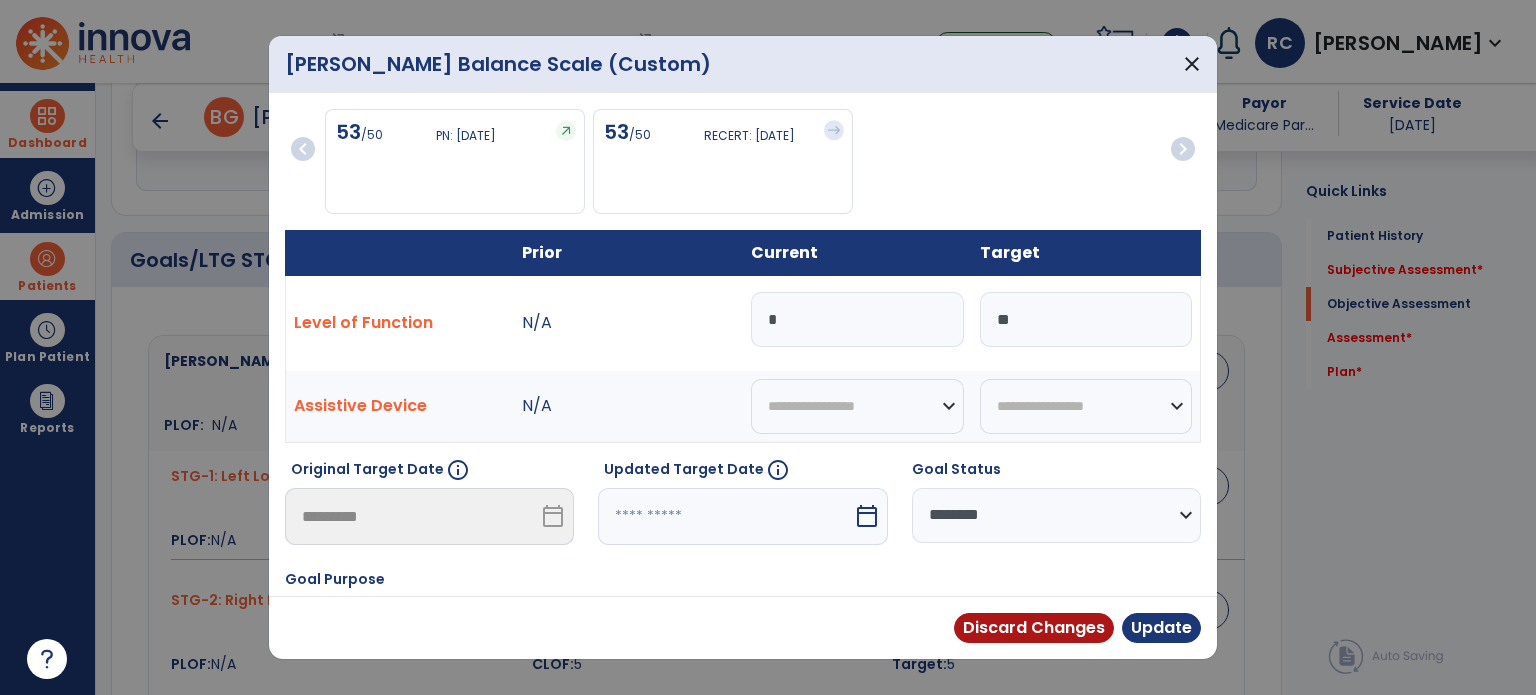 type on "**" 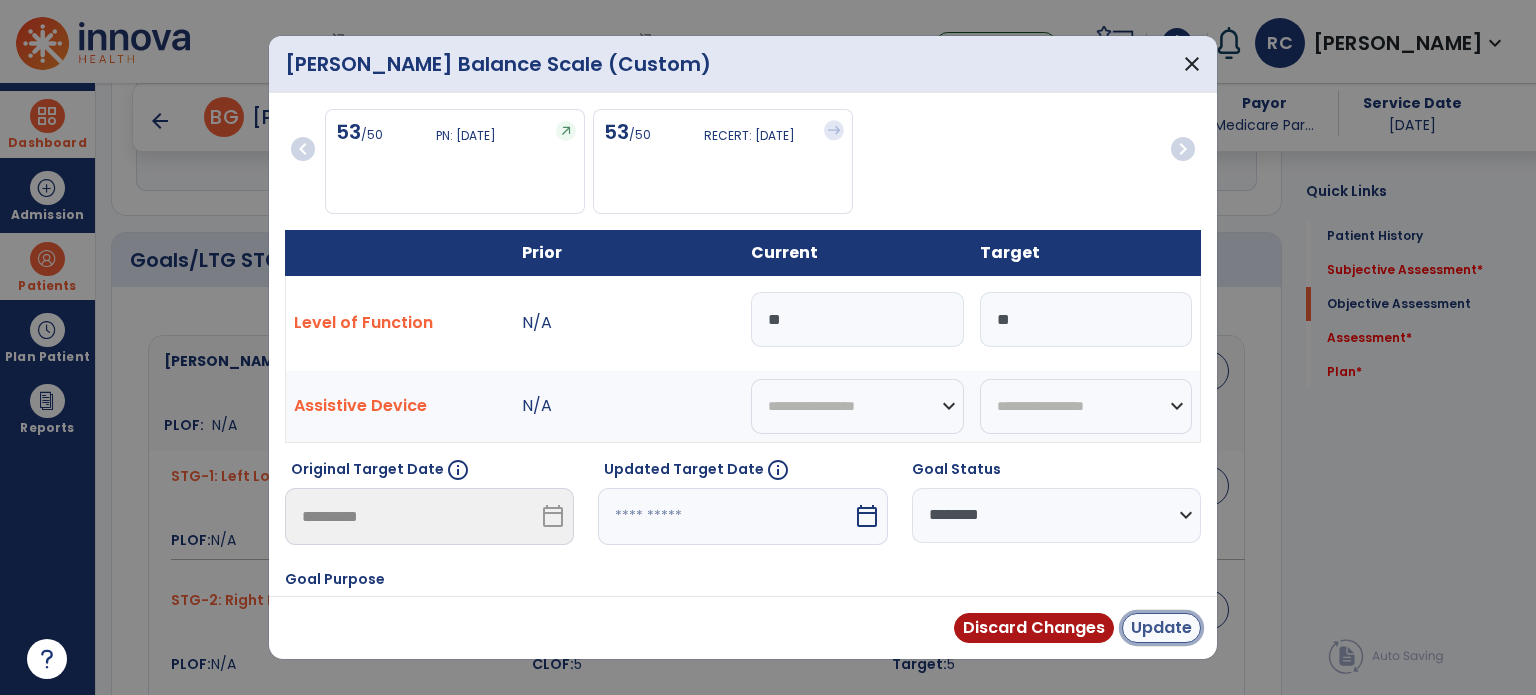 click on "Update" at bounding box center (1161, 628) 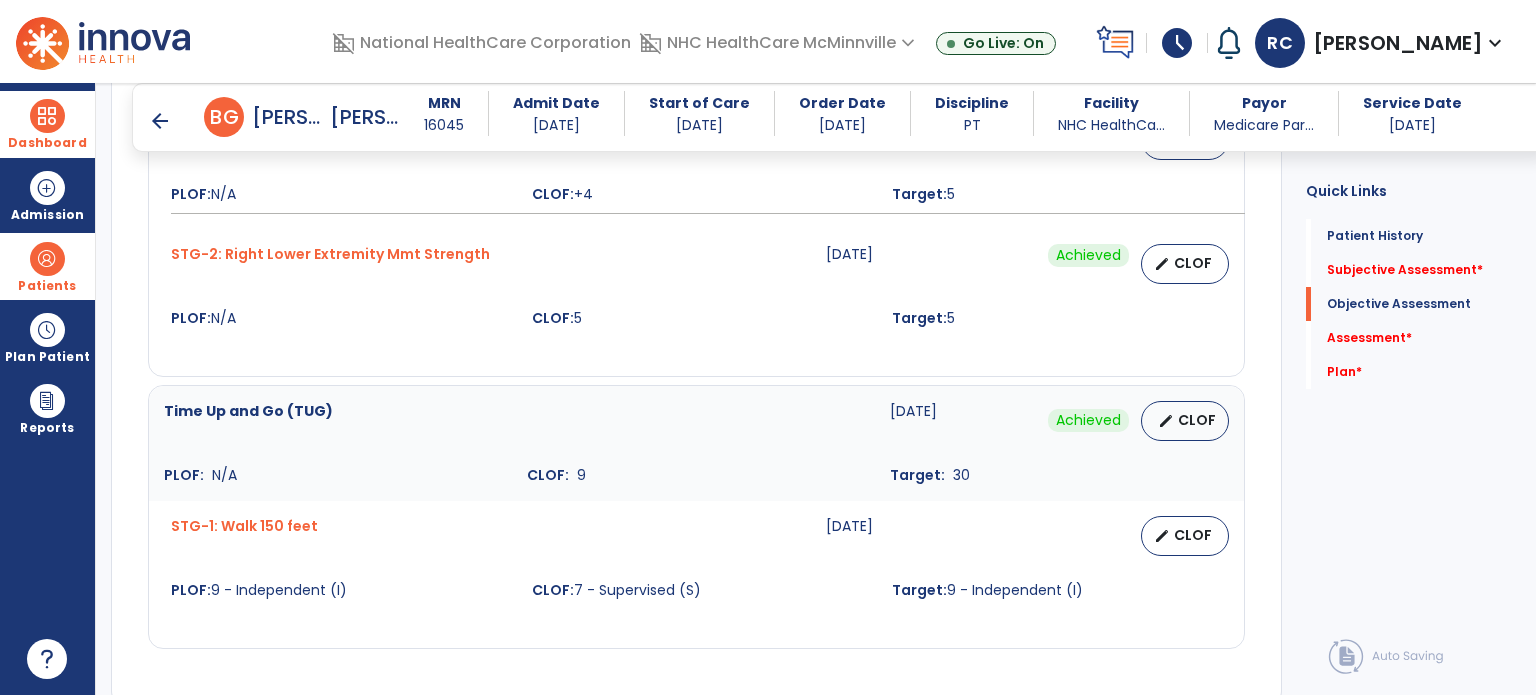 scroll, scrollTop: 1052, scrollLeft: 0, axis: vertical 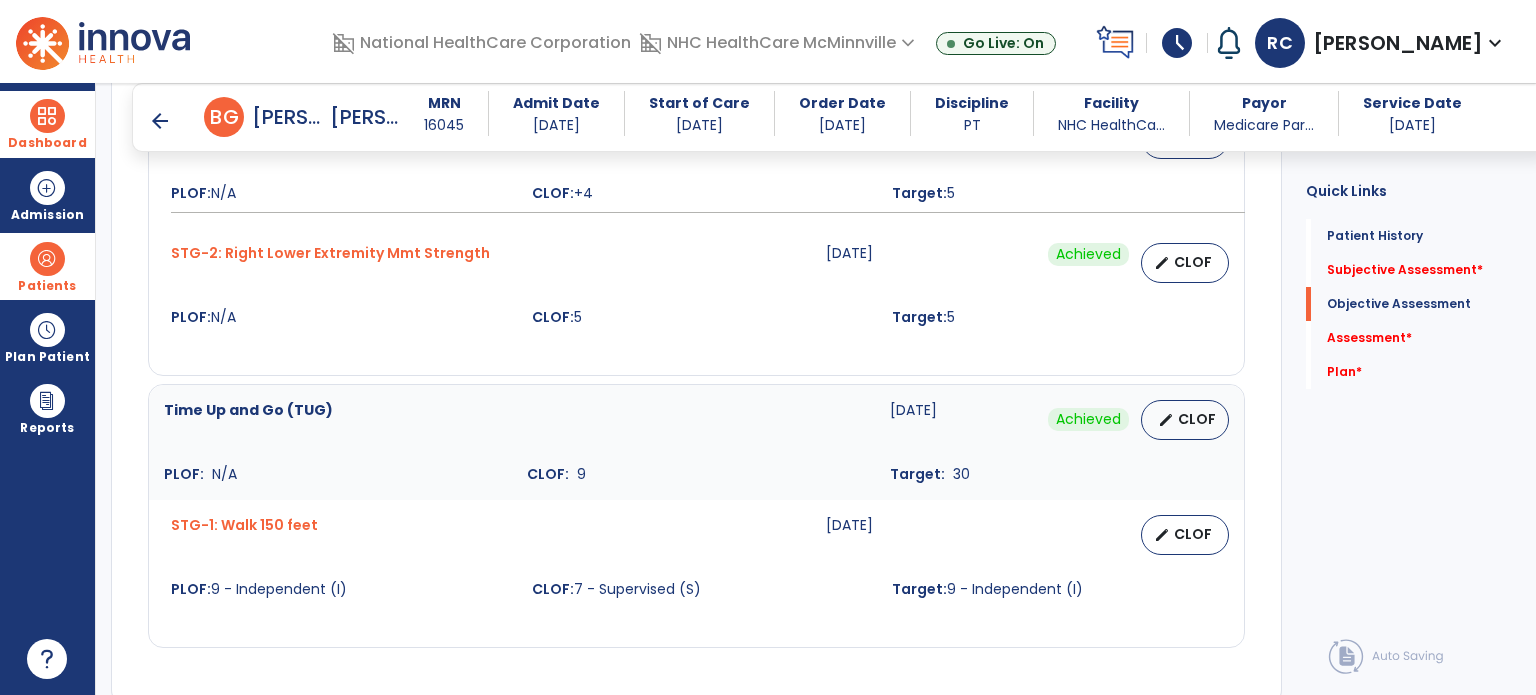 click on "Dashboard  dashboard  Therapist Dashboard Admission Patients  format_list_bulleted  Patient List  space_dashboard  Patient Board  insert_chart  PDPM Board Plan Patient  event_note  Planner  content_paste_go  Scheduler  content_paste_go  Whiteboard Reports  export_notes  Billing Exports  note_alt  EOM Report  event_note  Minutes By Payor  inbox_customize  Service Log  playlist_add_check  Triple Check Report" at bounding box center (48, 389) 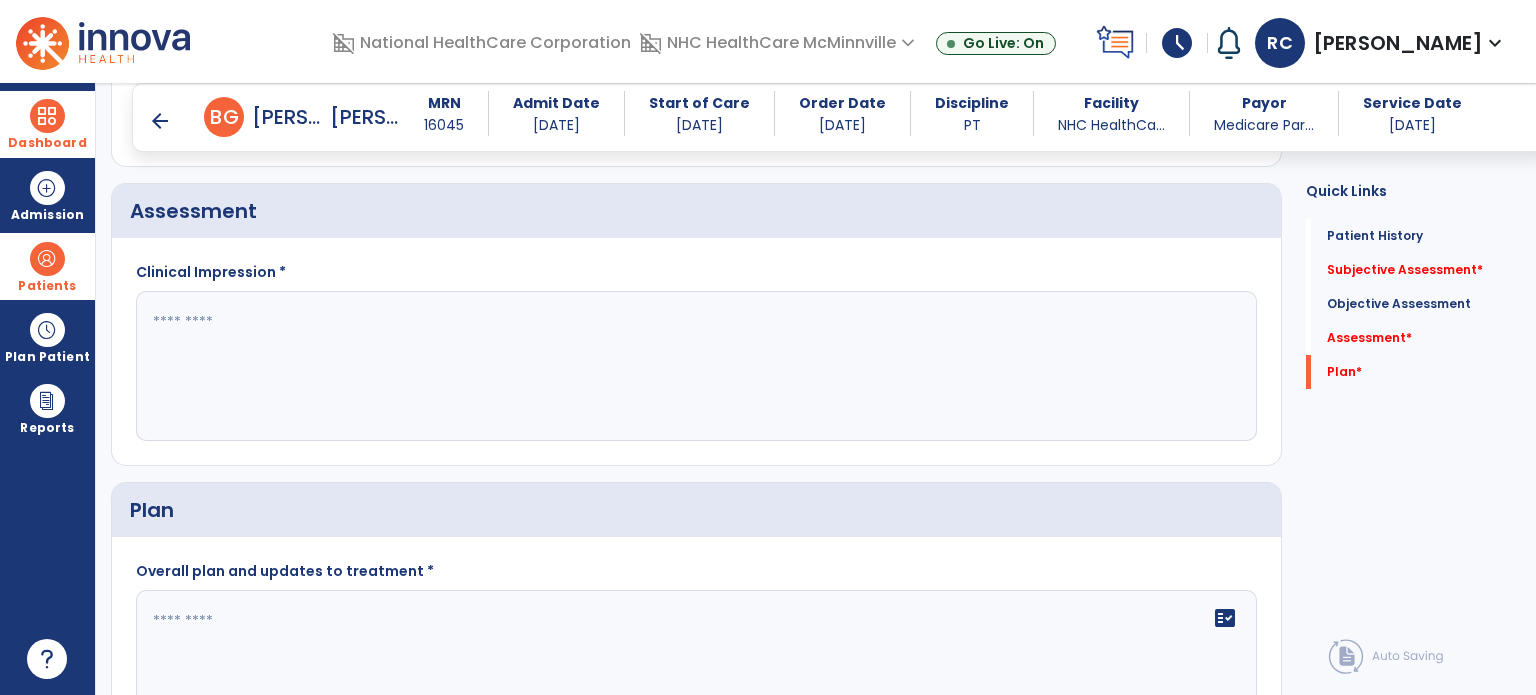 scroll, scrollTop: 1620, scrollLeft: 0, axis: vertical 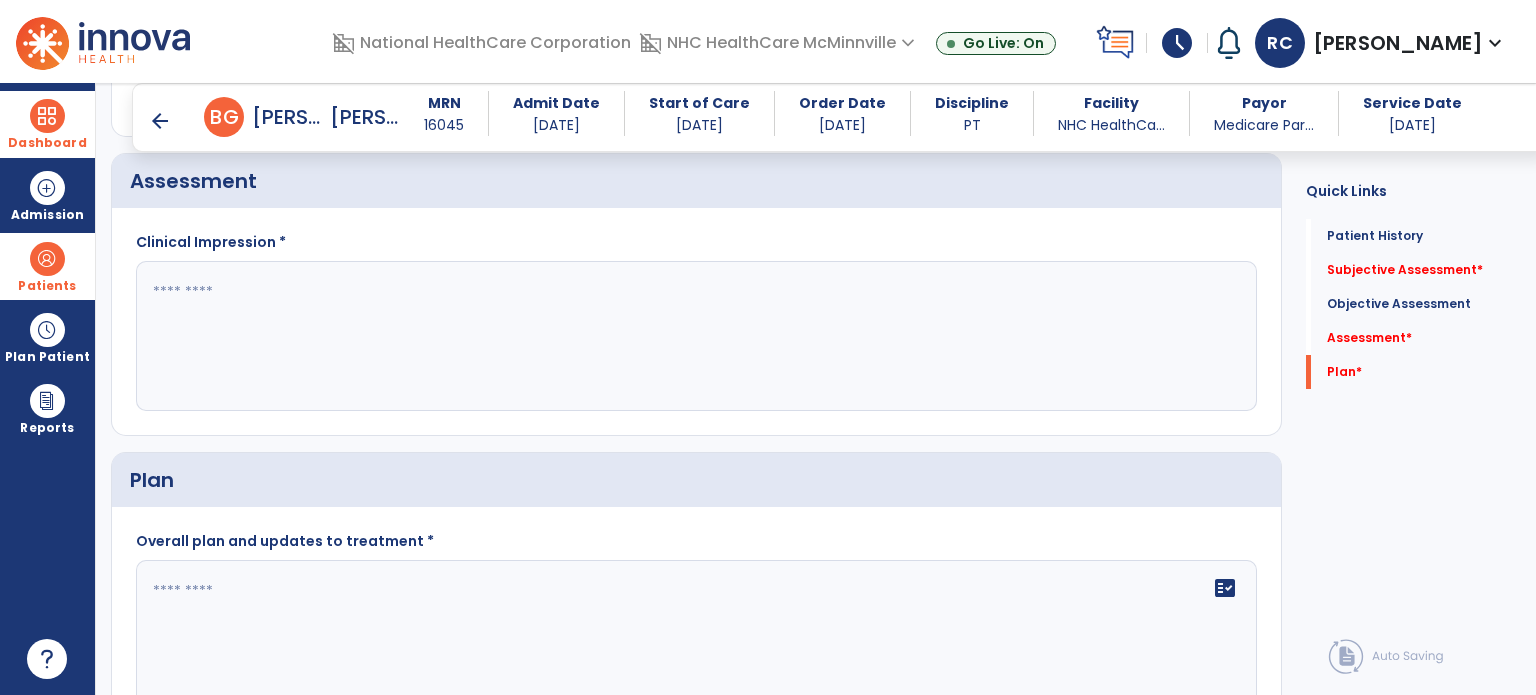click 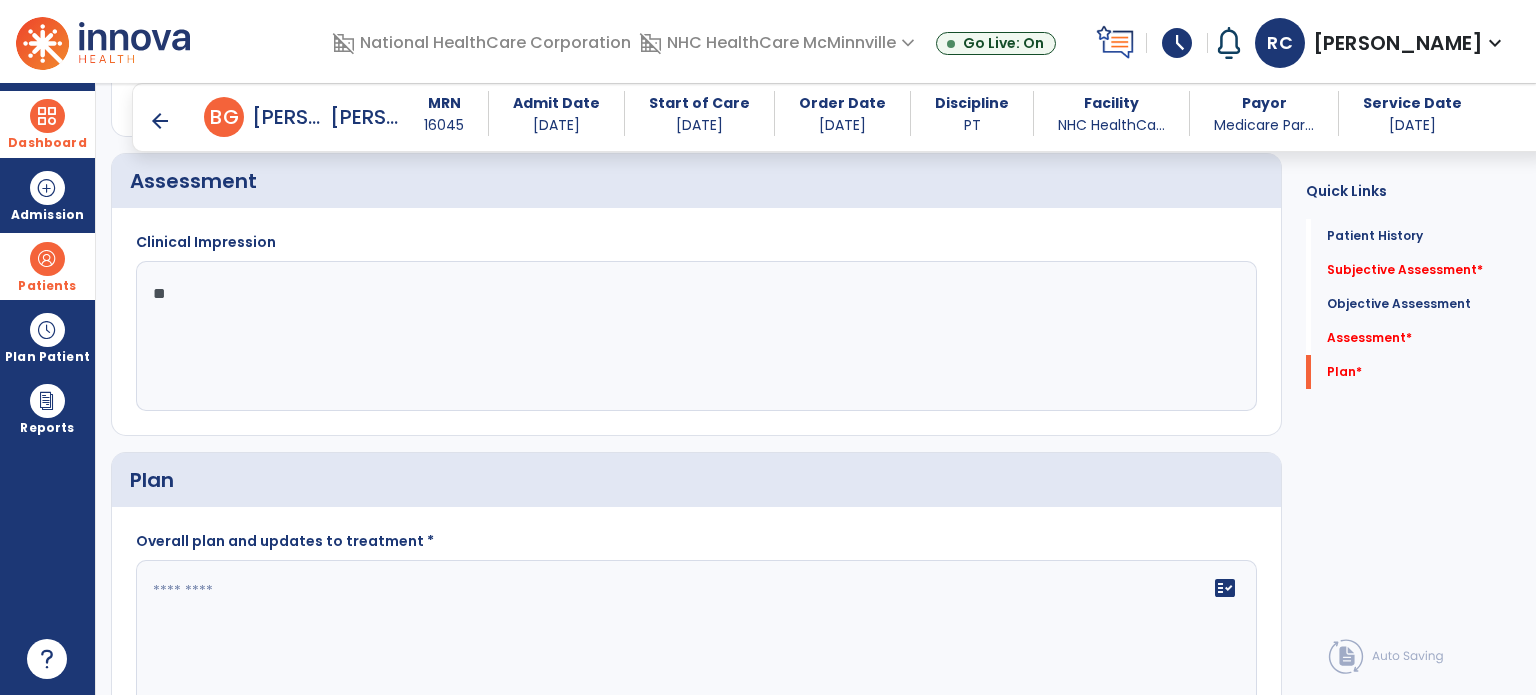 type on "*" 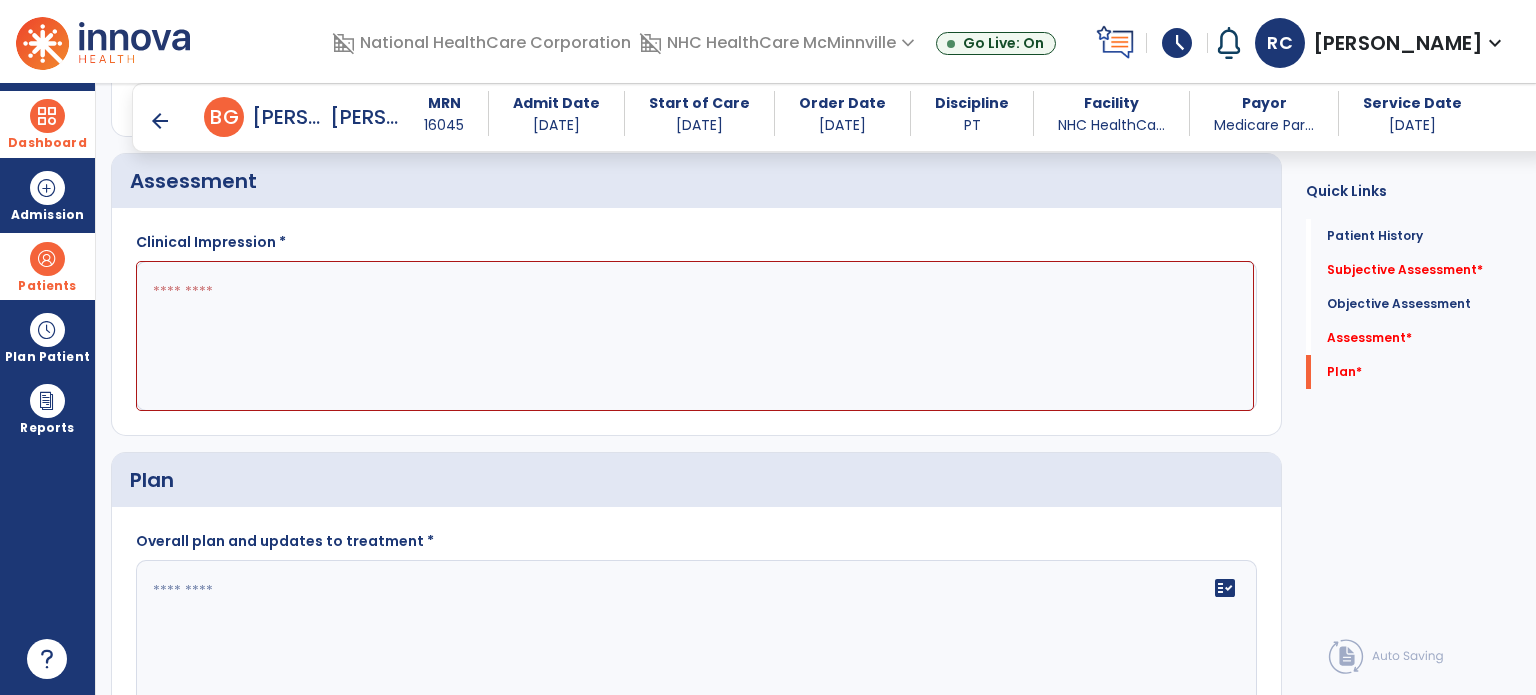 type on "*" 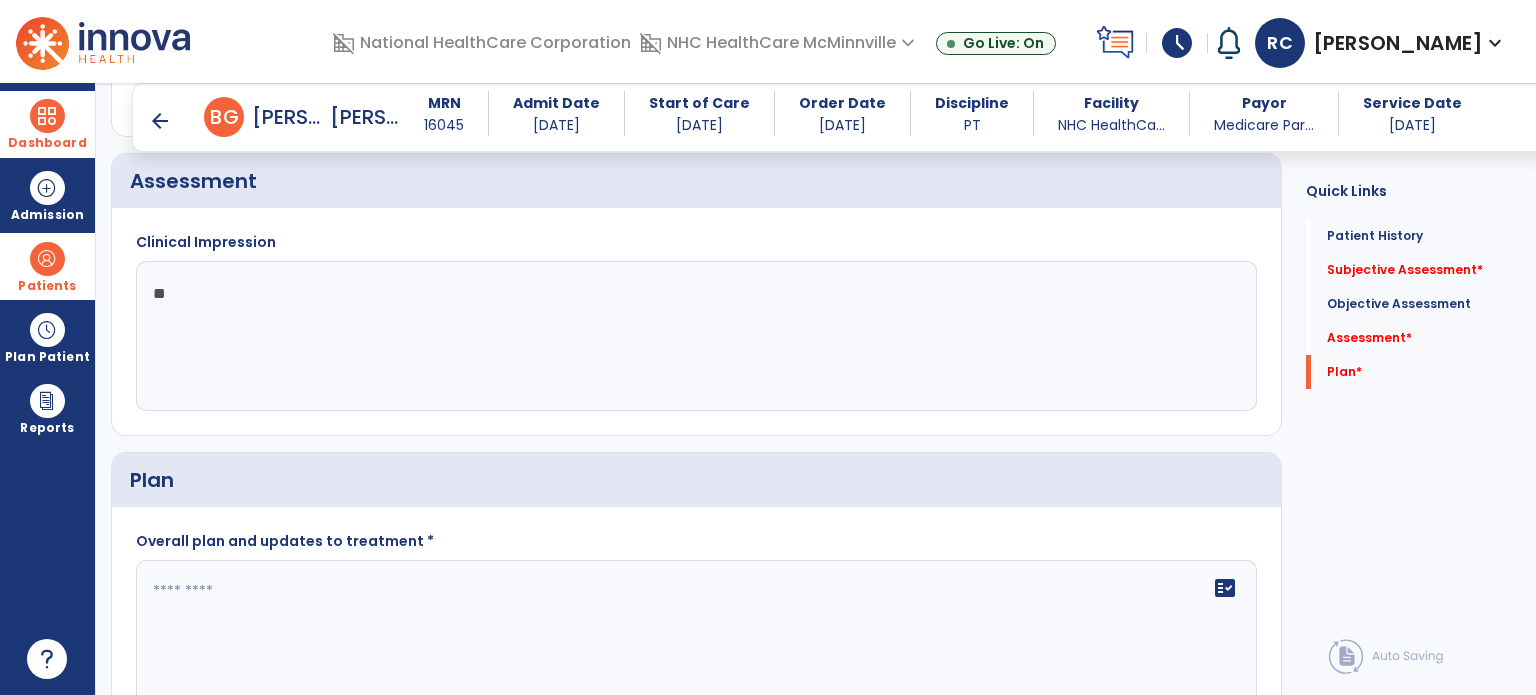 type on "*" 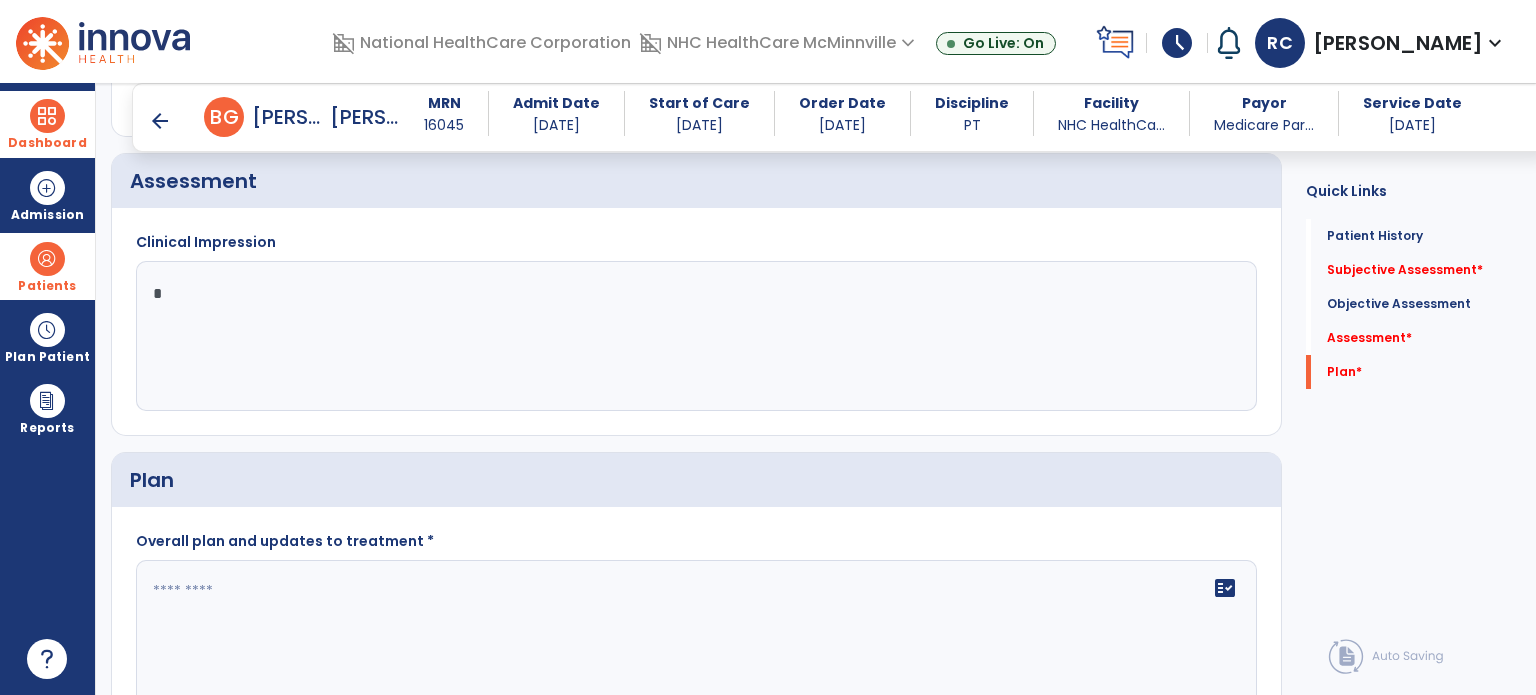 type 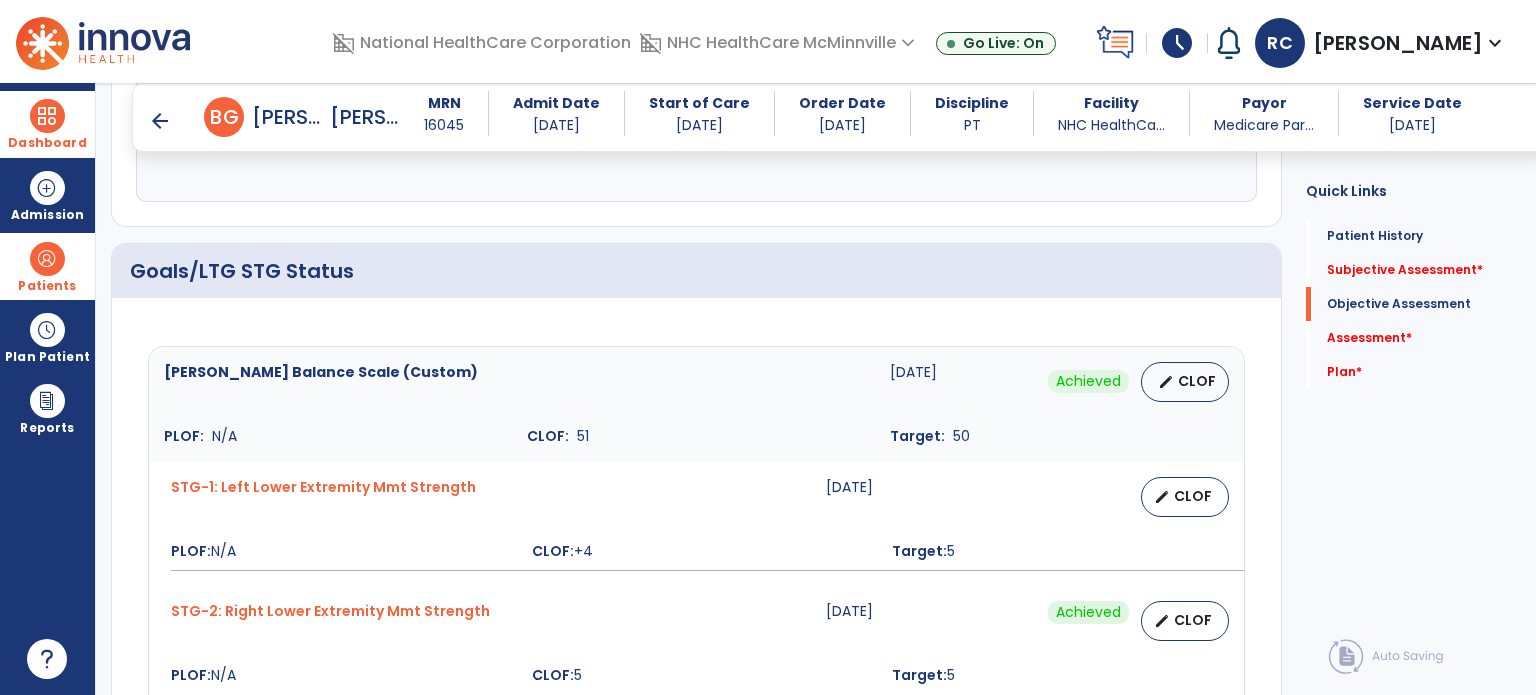 scroll, scrollTop: 694, scrollLeft: 0, axis: vertical 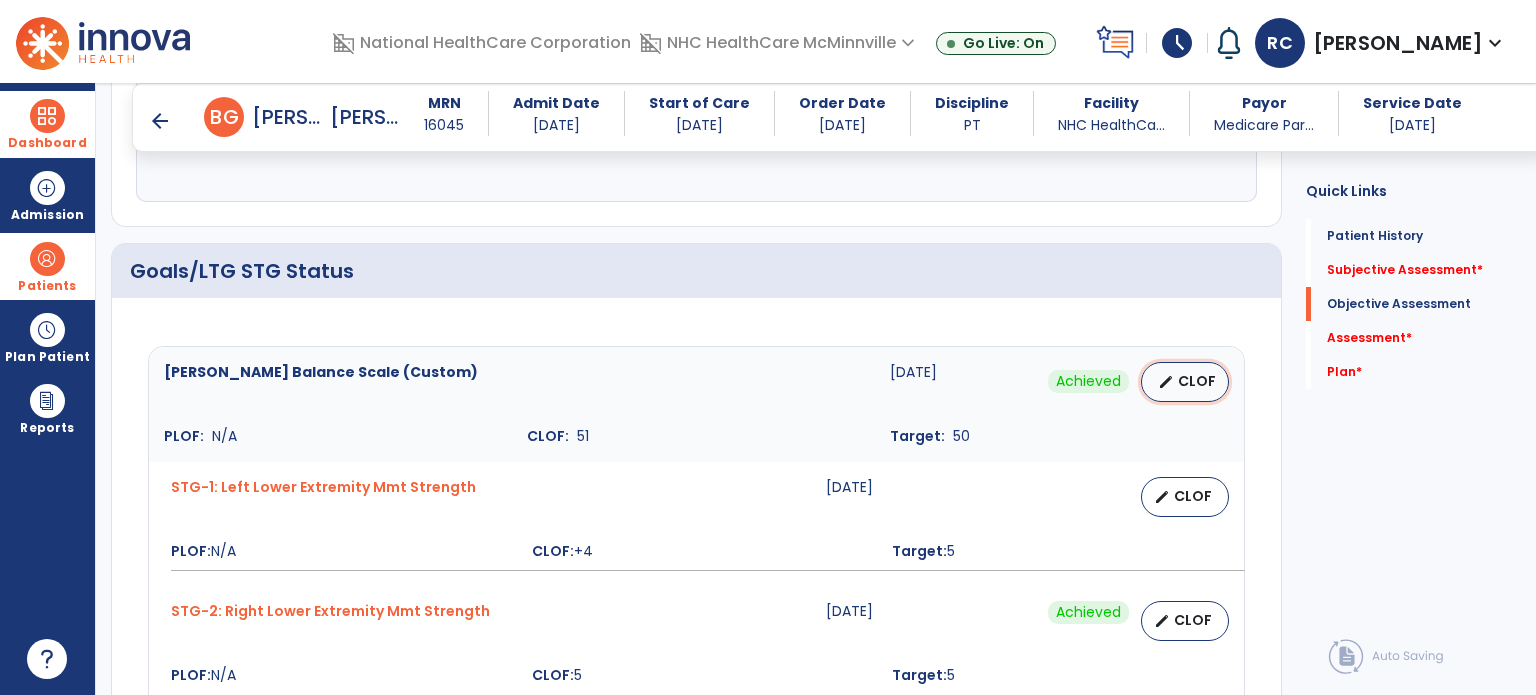 click on "edit   CLOF" at bounding box center (1185, 382) 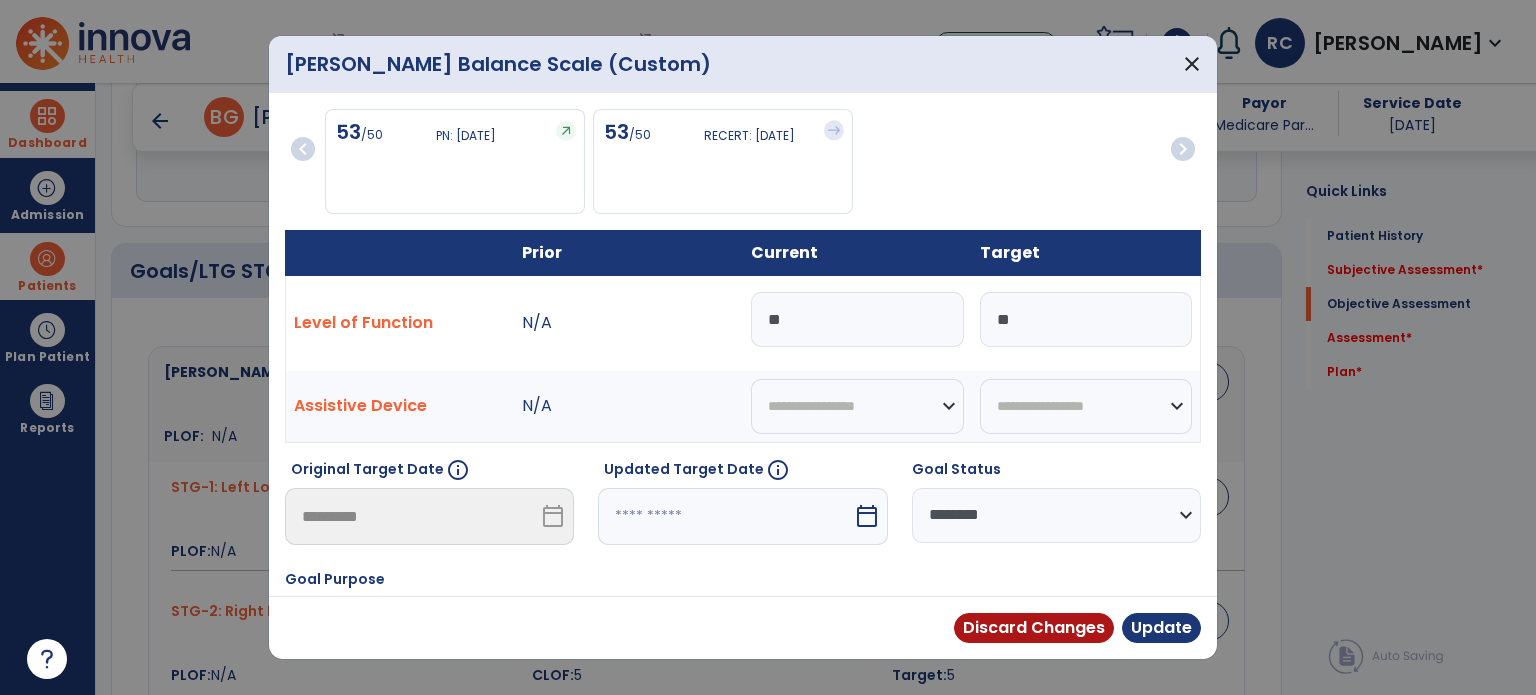 click on "Goal Status" at bounding box center [1056, 473] 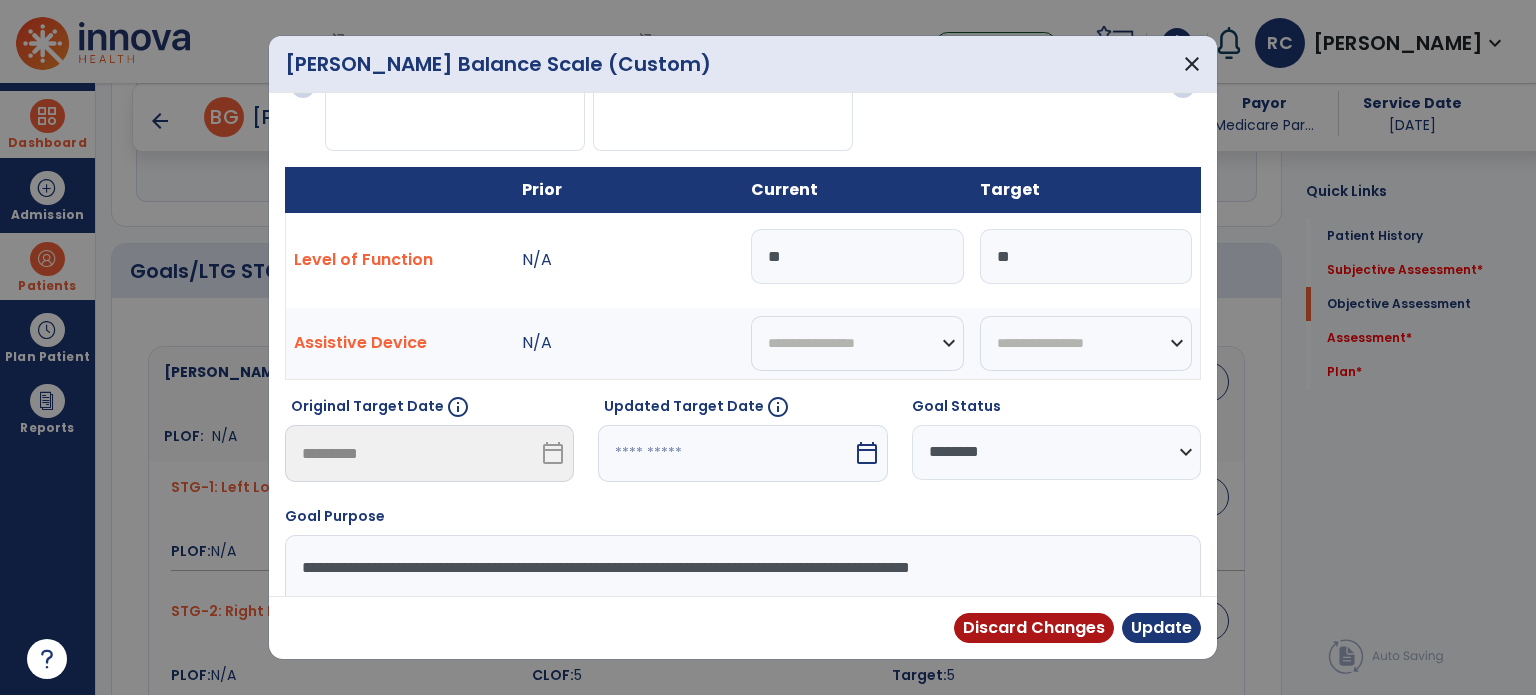 scroll, scrollTop: 164, scrollLeft: 0, axis: vertical 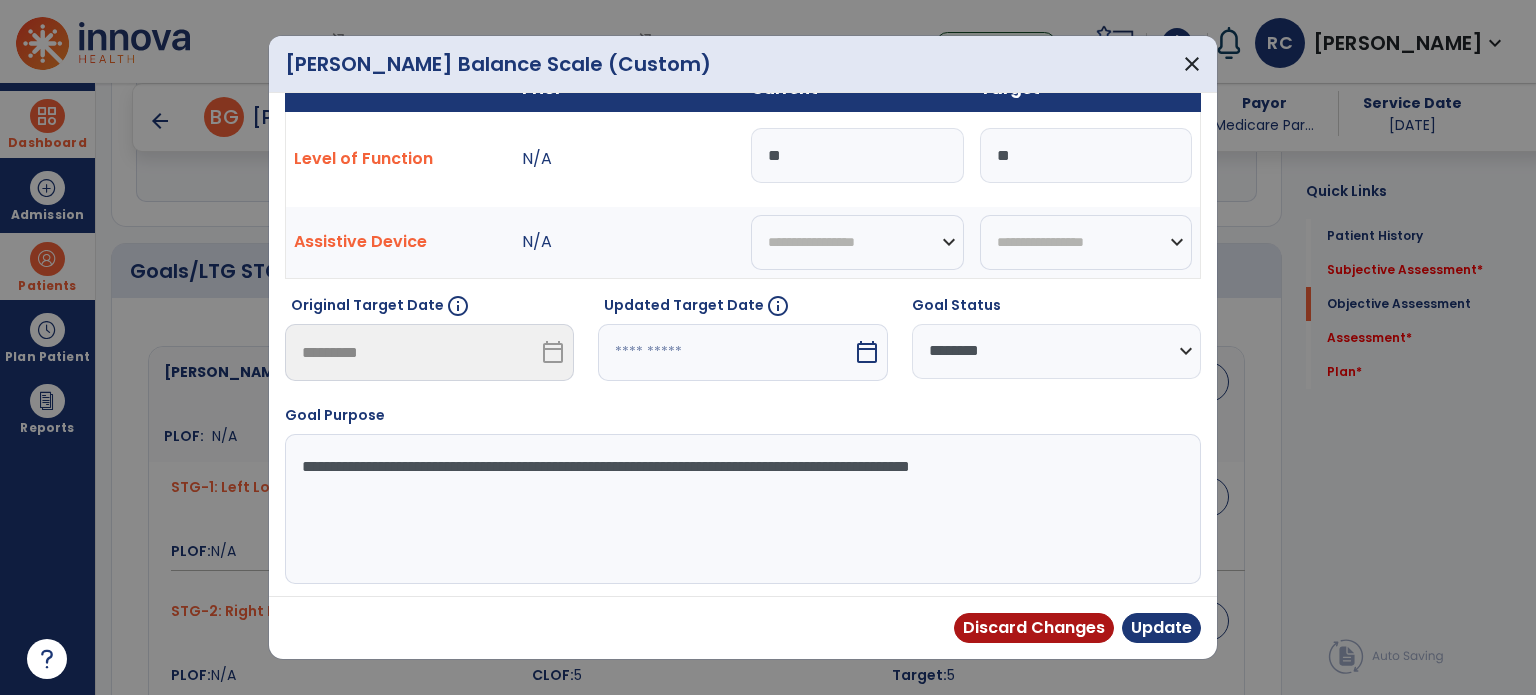 click on "calendar_today" at bounding box center (867, 352) 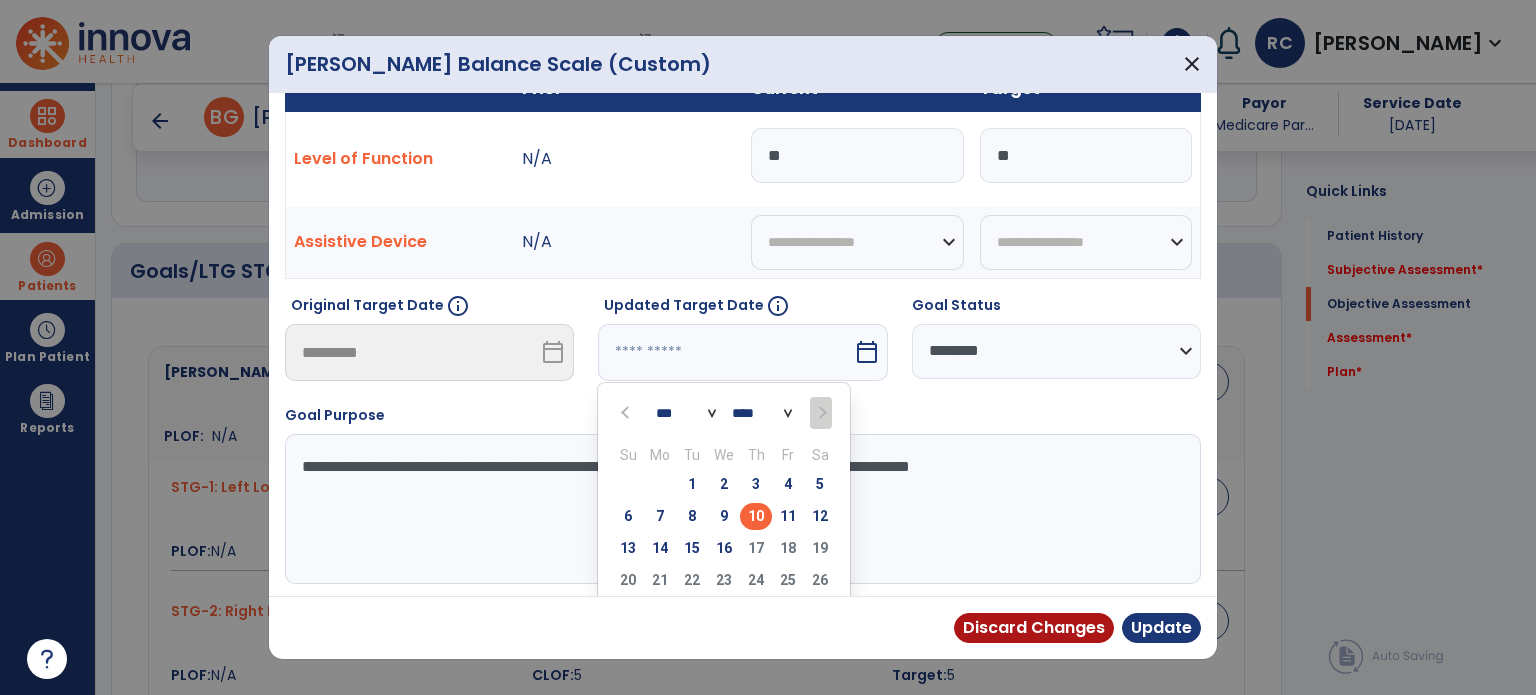 click at bounding box center [820, 413] 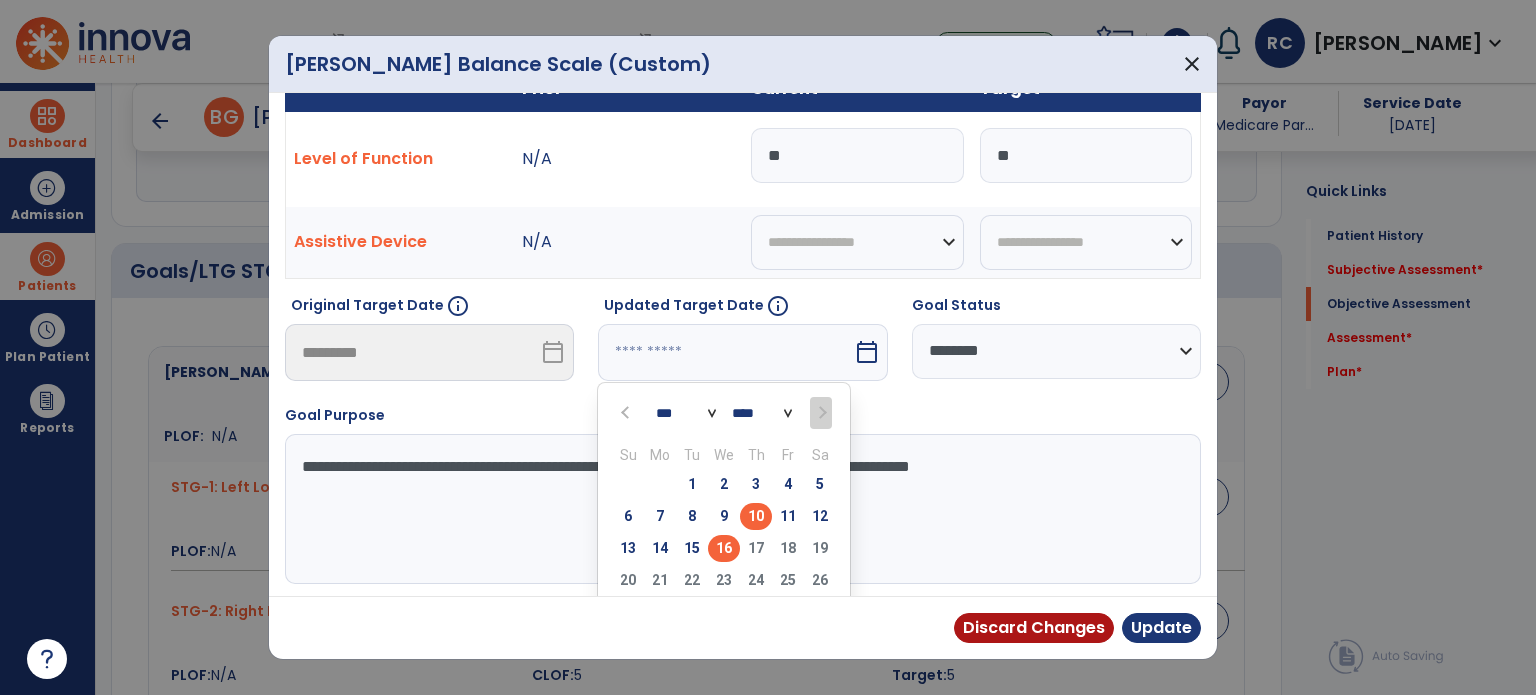 click on "16" at bounding box center (724, 548) 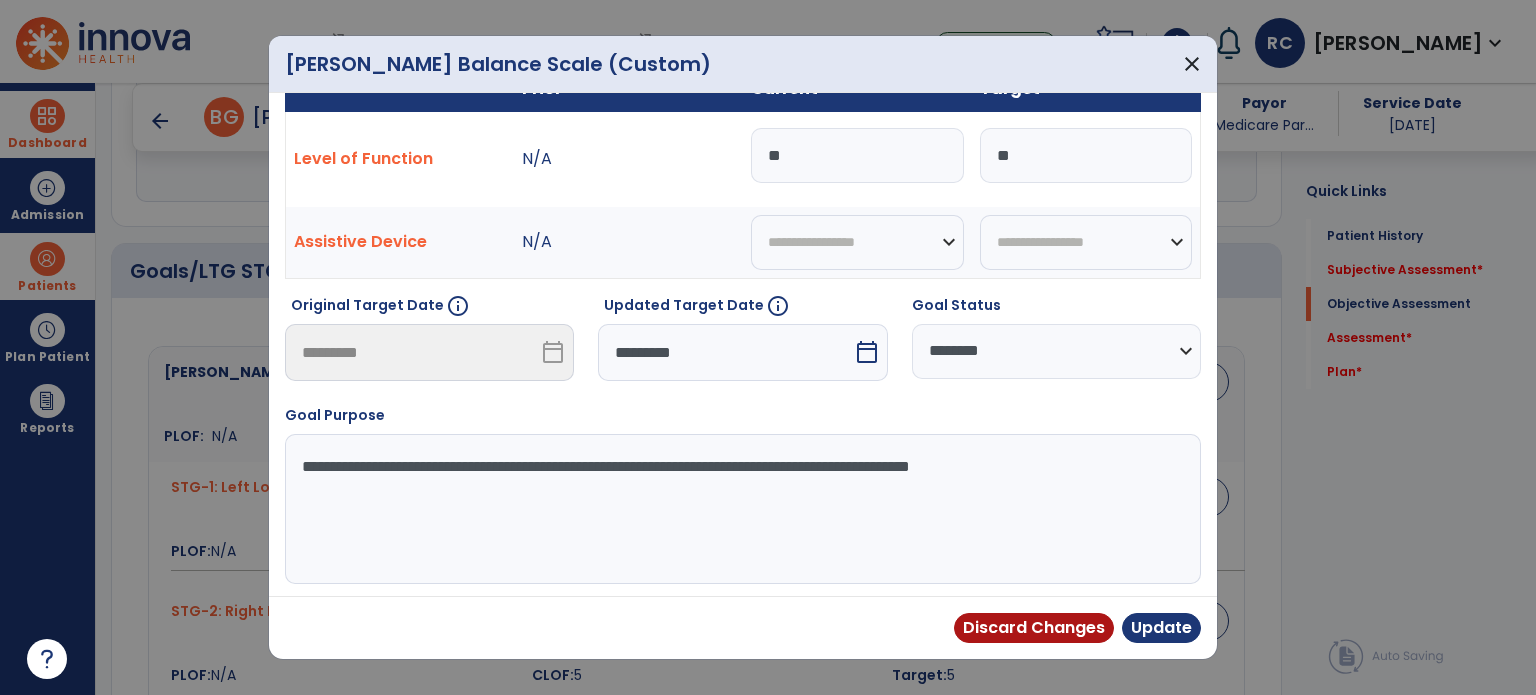 click on "calendar_today" at bounding box center (867, 352) 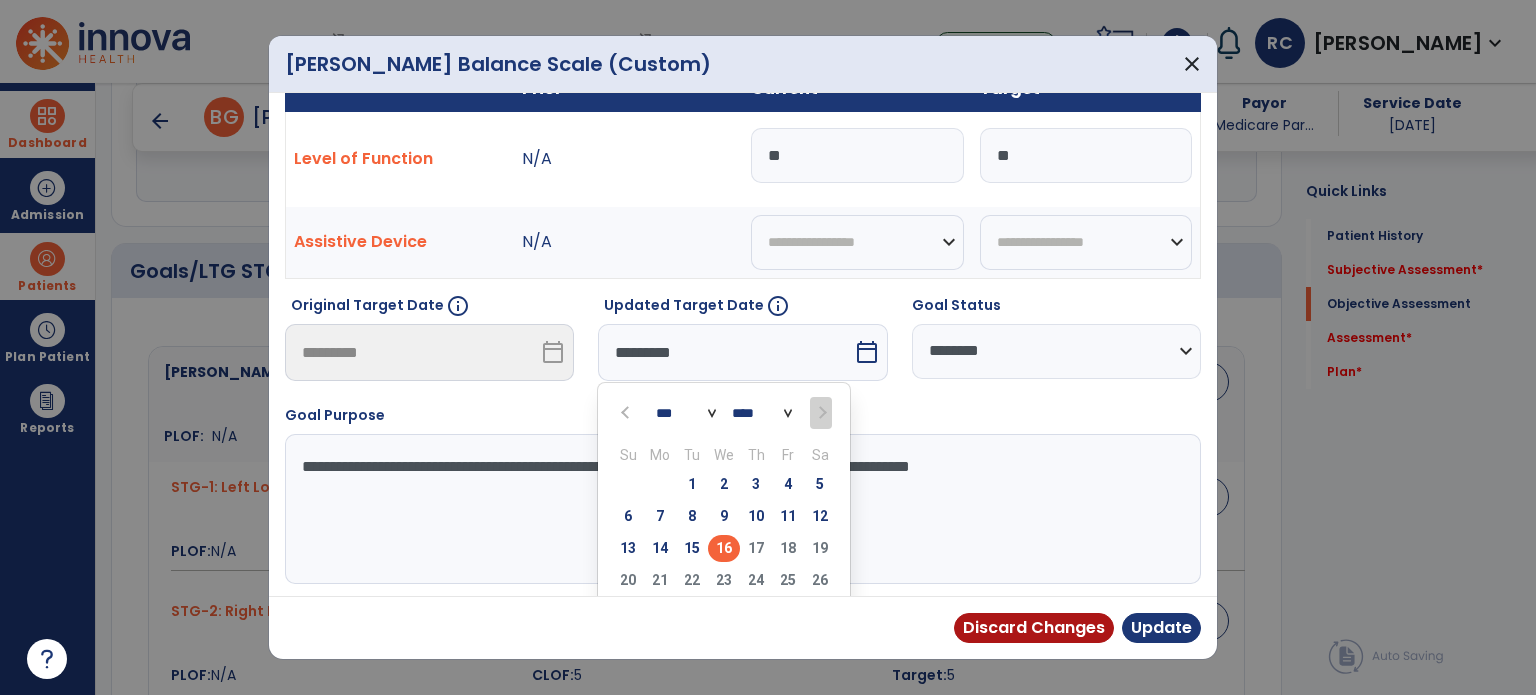 click on "calendar_today" at bounding box center [867, 352] 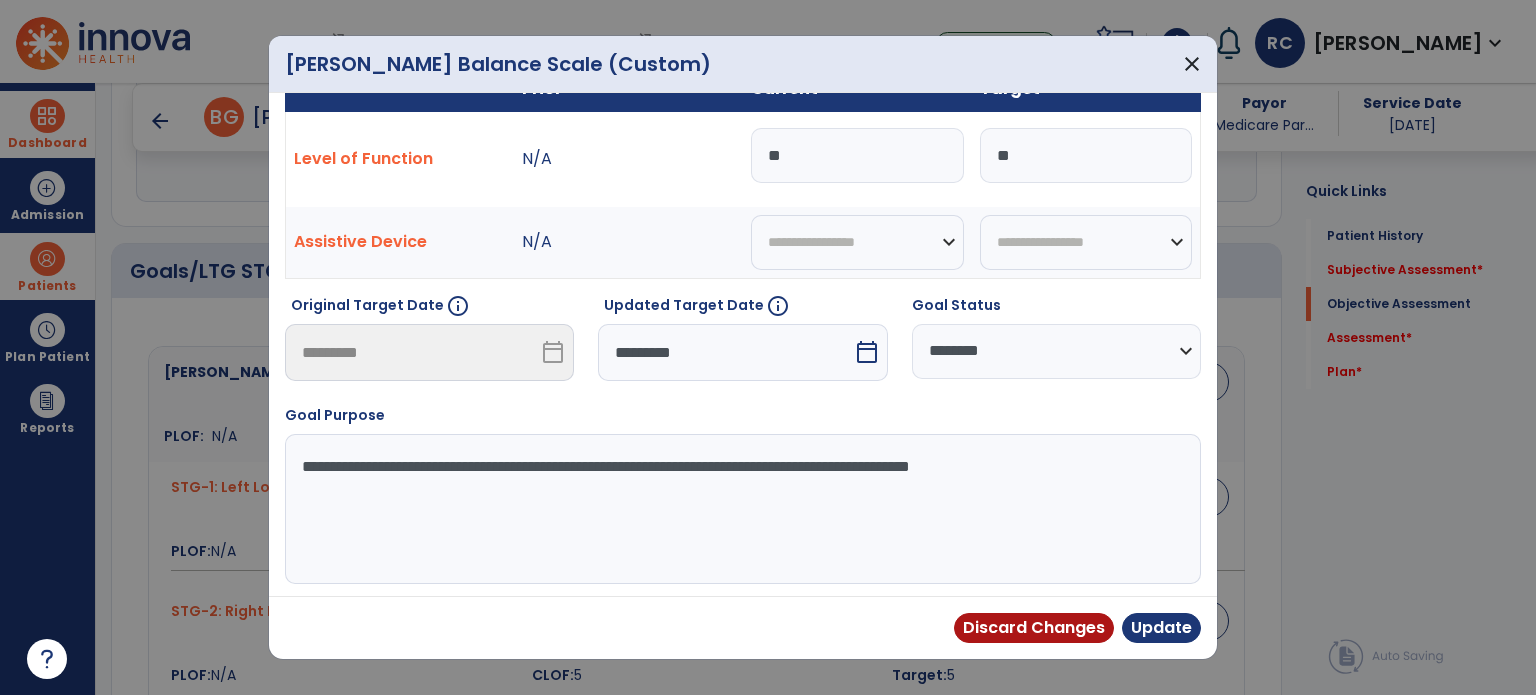 click on "**********" at bounding box center (743, 494) 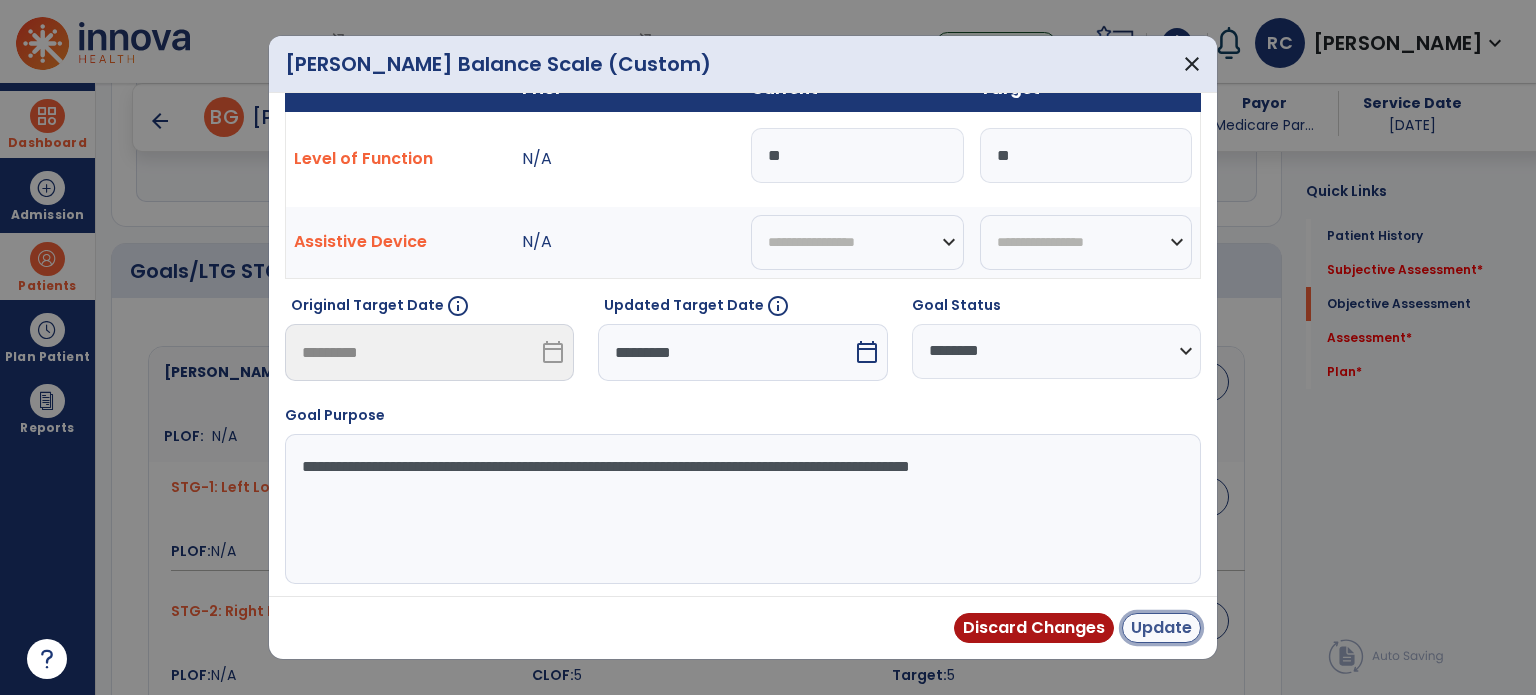 click on "Update" at bounding box center (1161, 628) 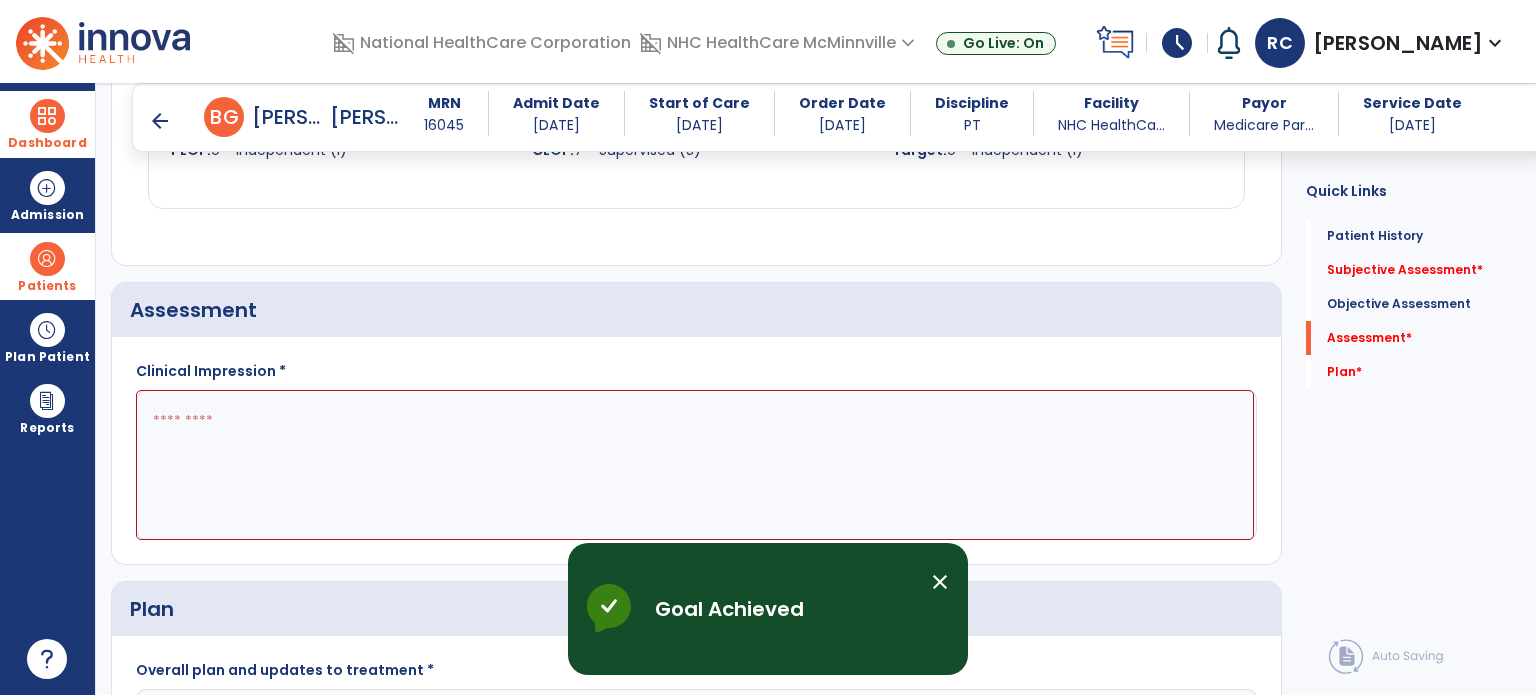 scroll, scrollTop: 1502, scrollLeft: 0, axis: vertical 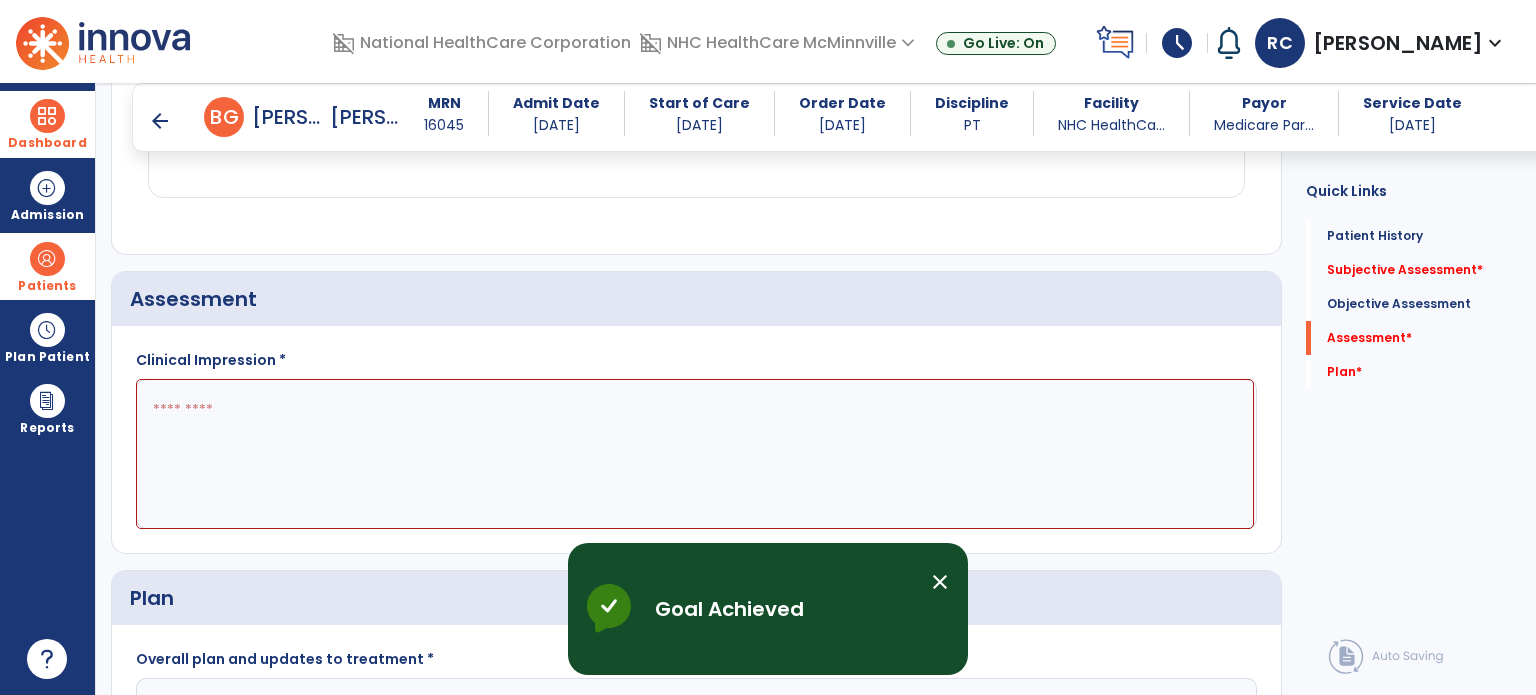 click 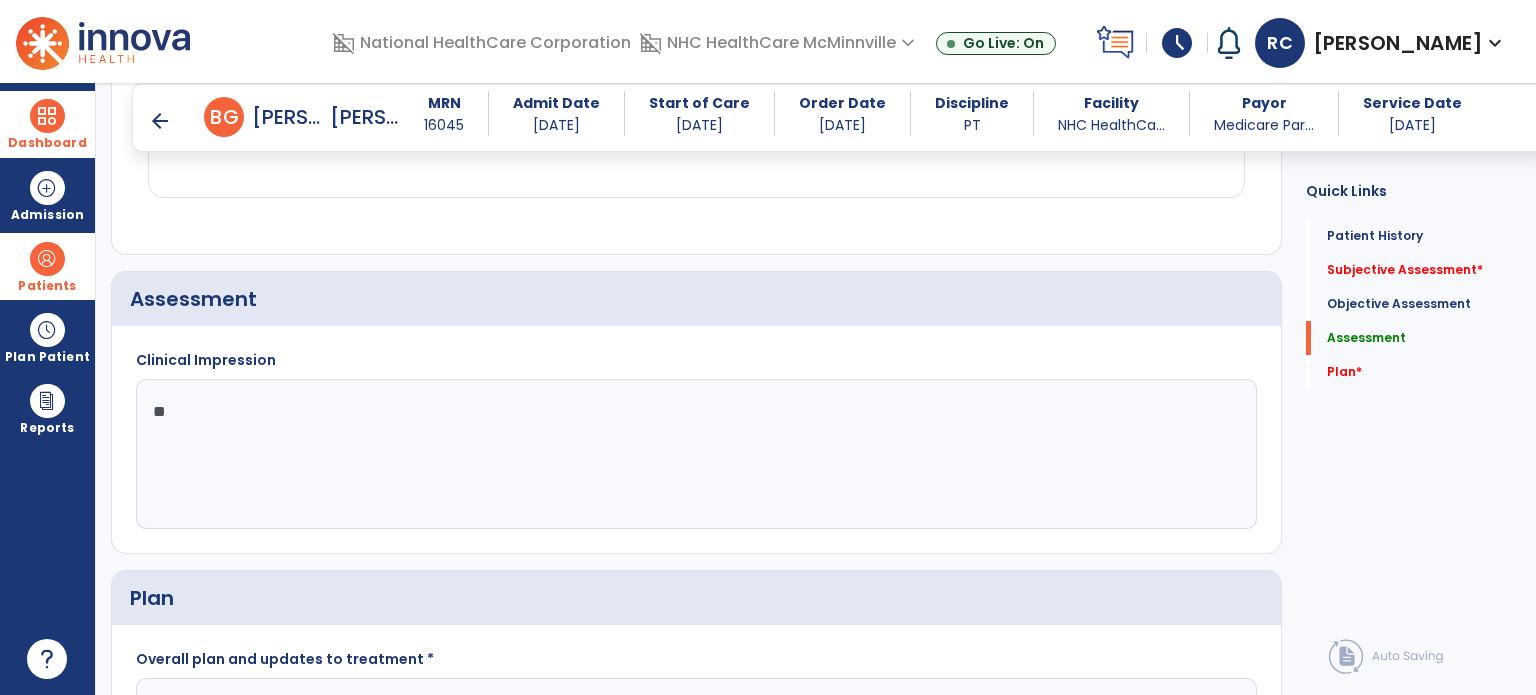 type on "*" 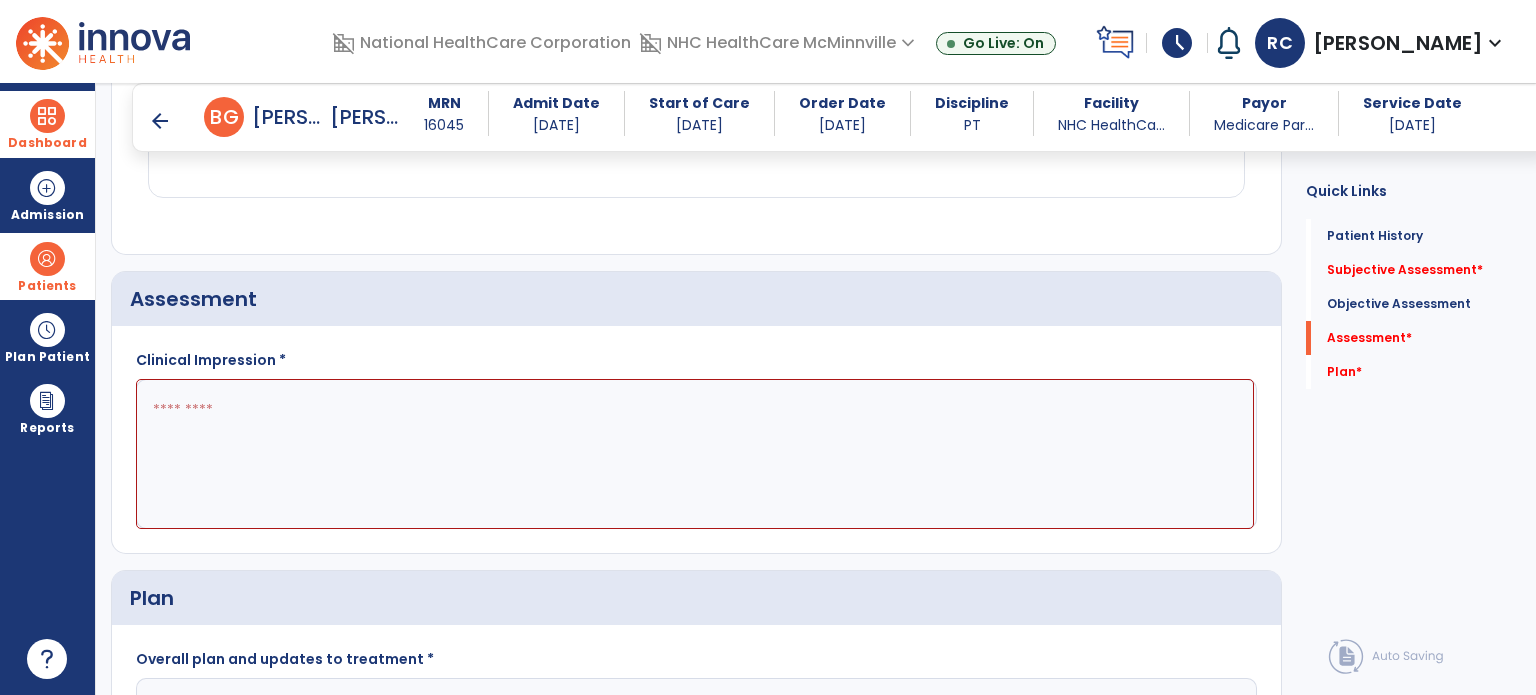click 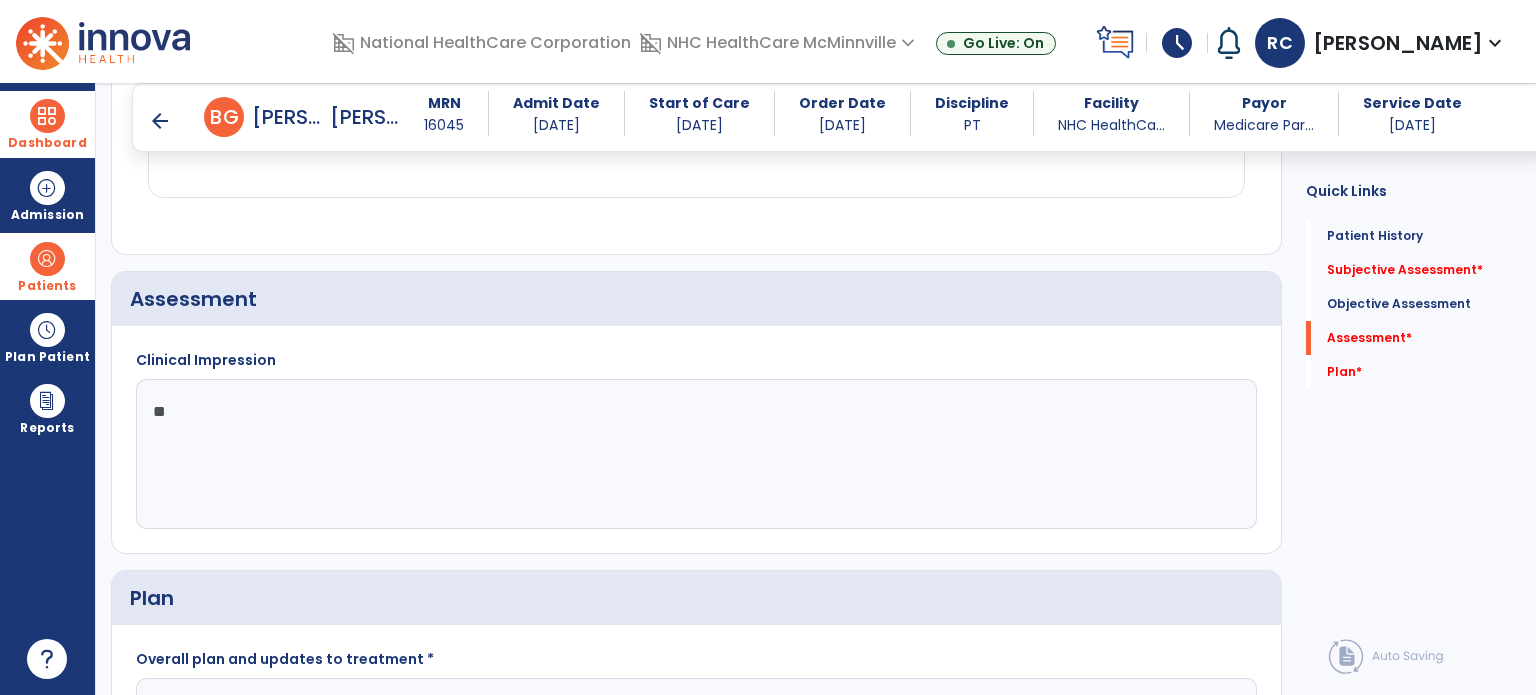 type on "*" 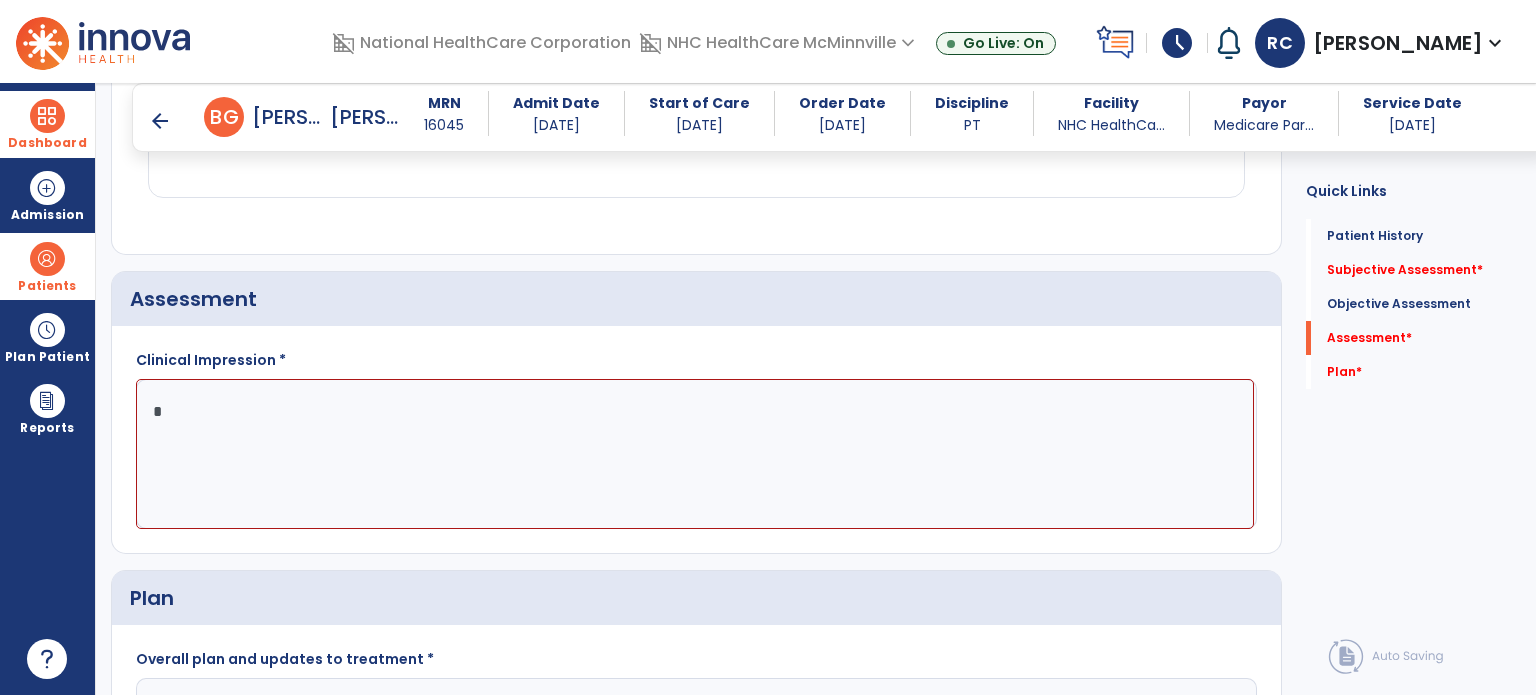 type 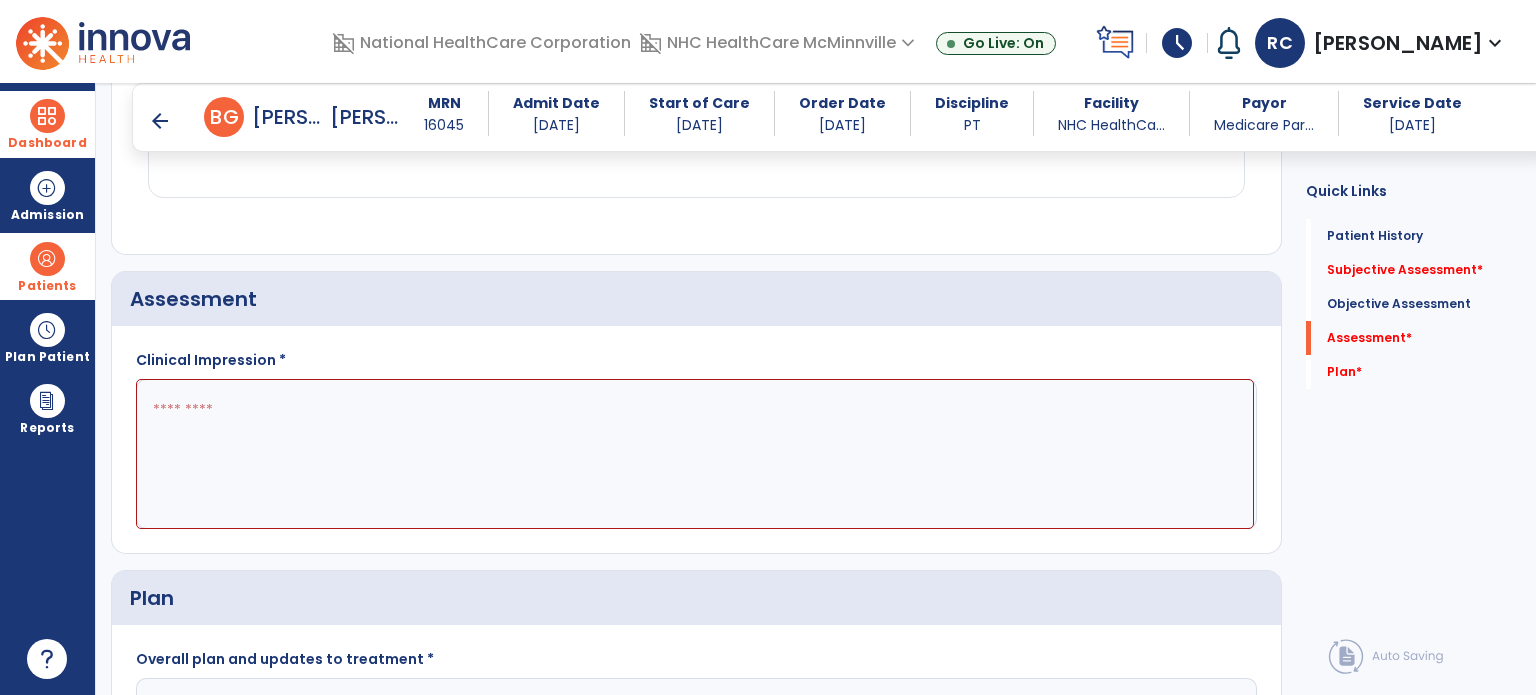click on "arrow_back" at bounding box center (160, 121) 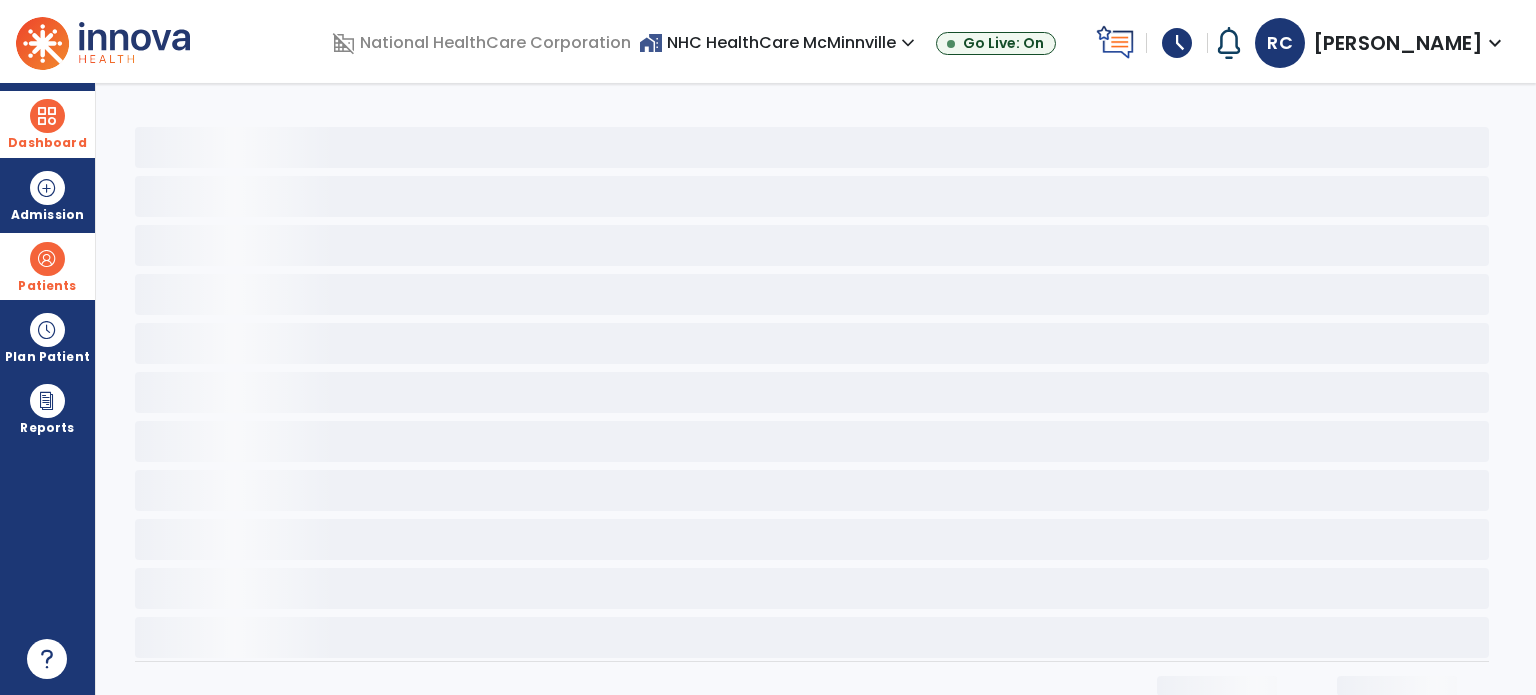scroll, scrollTop: 0, scrollLeft: 0, axis: both 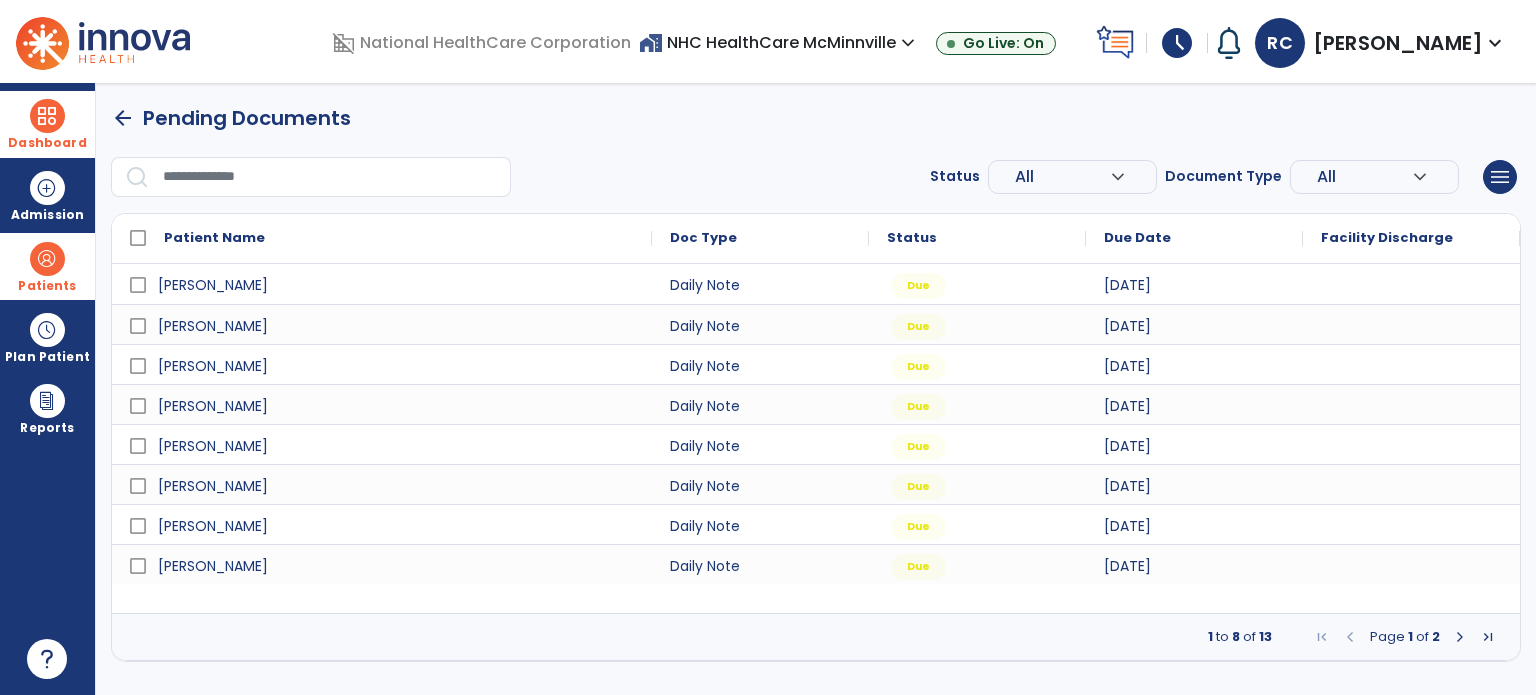 click at bounding box center (137, 176) 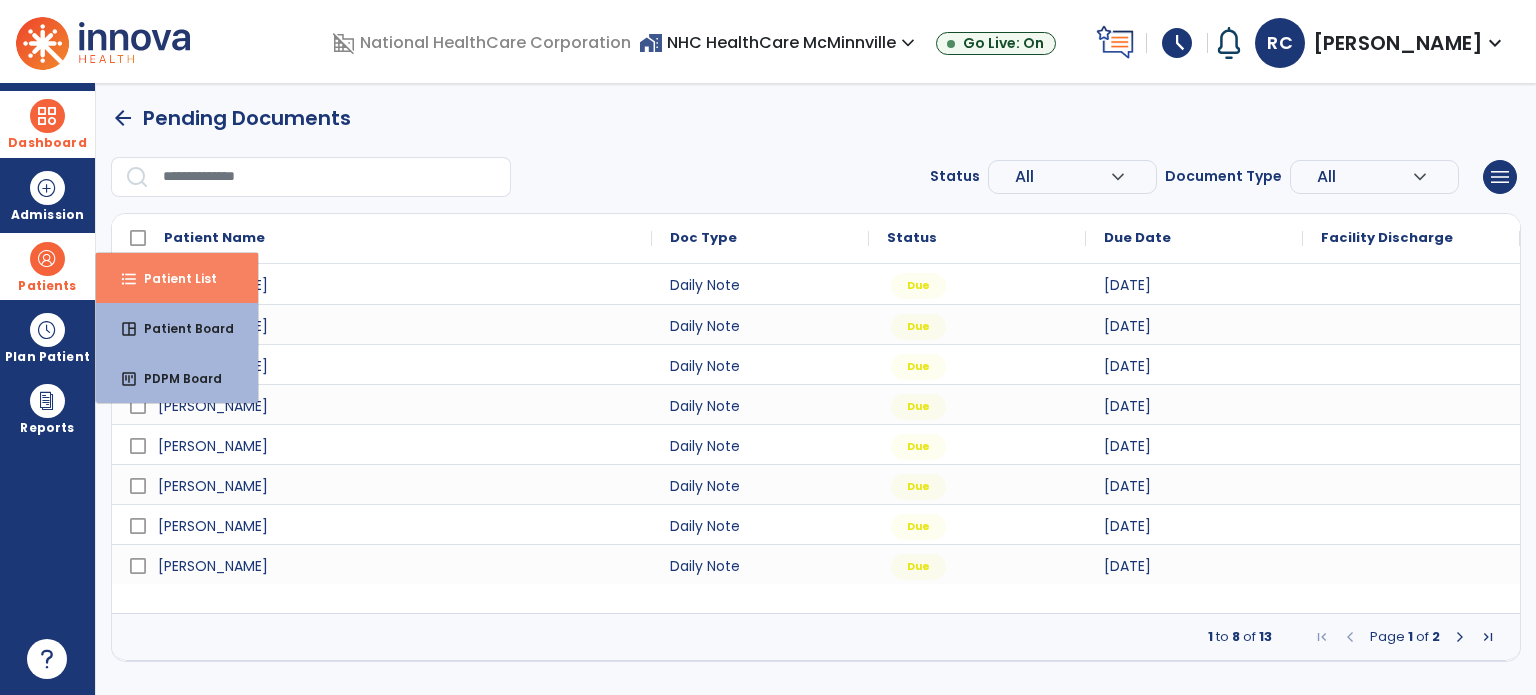 click on "Patient List" at bounding box center (172, 278) 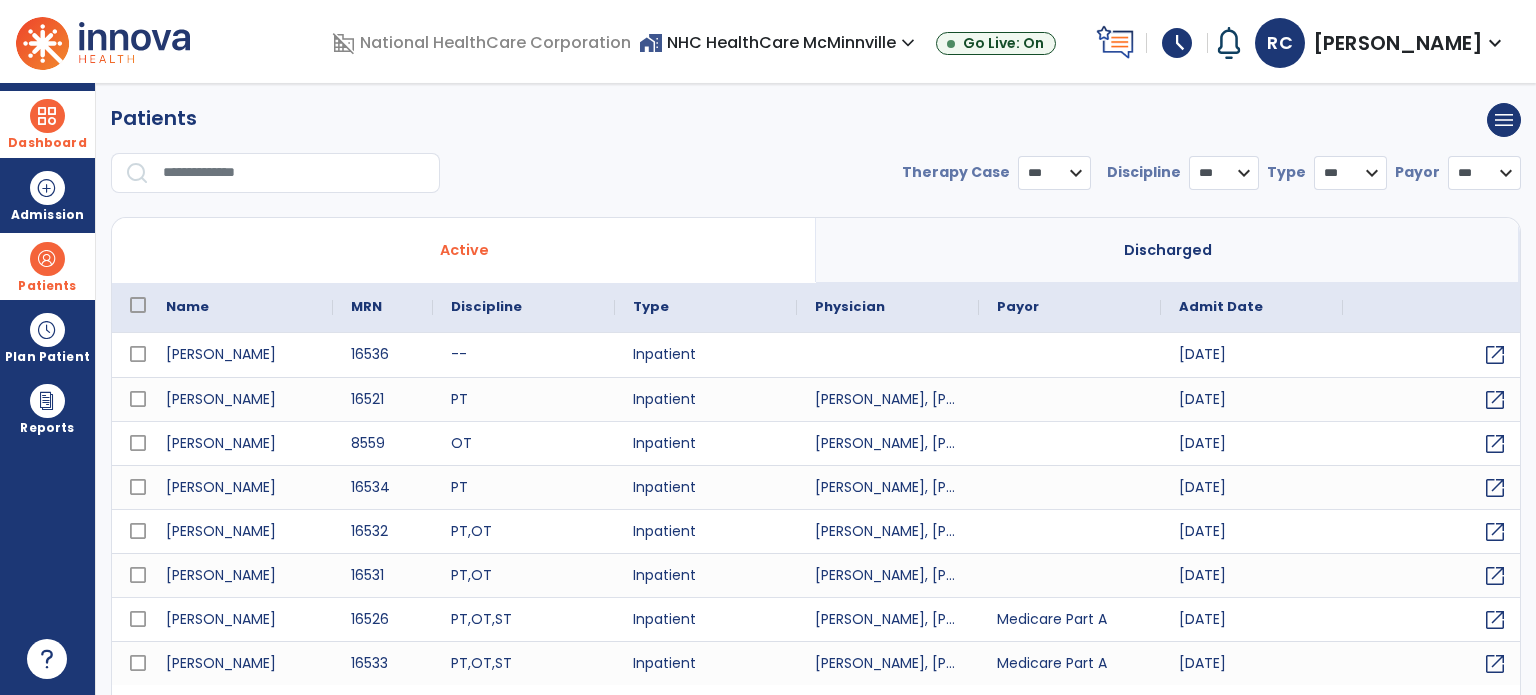 select on "***" 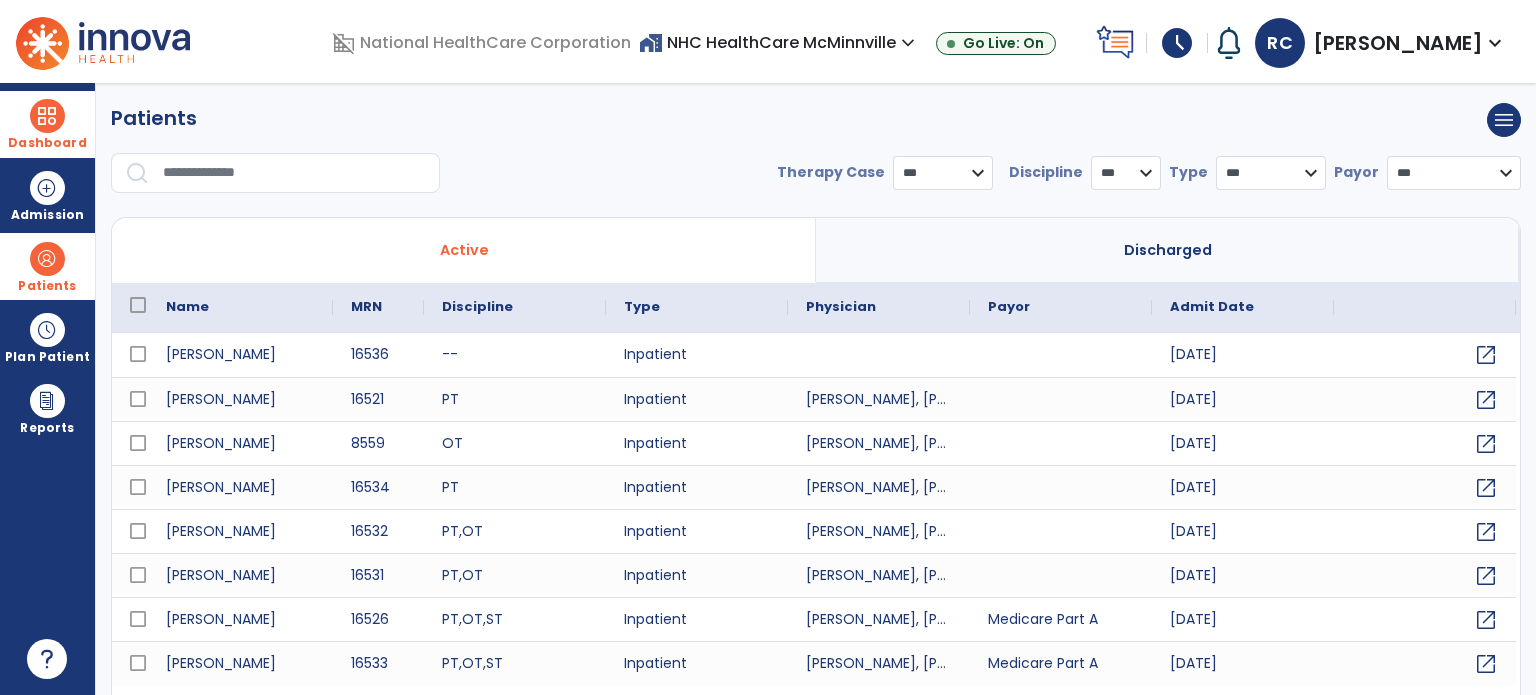 click at bounding box center [294, 173] 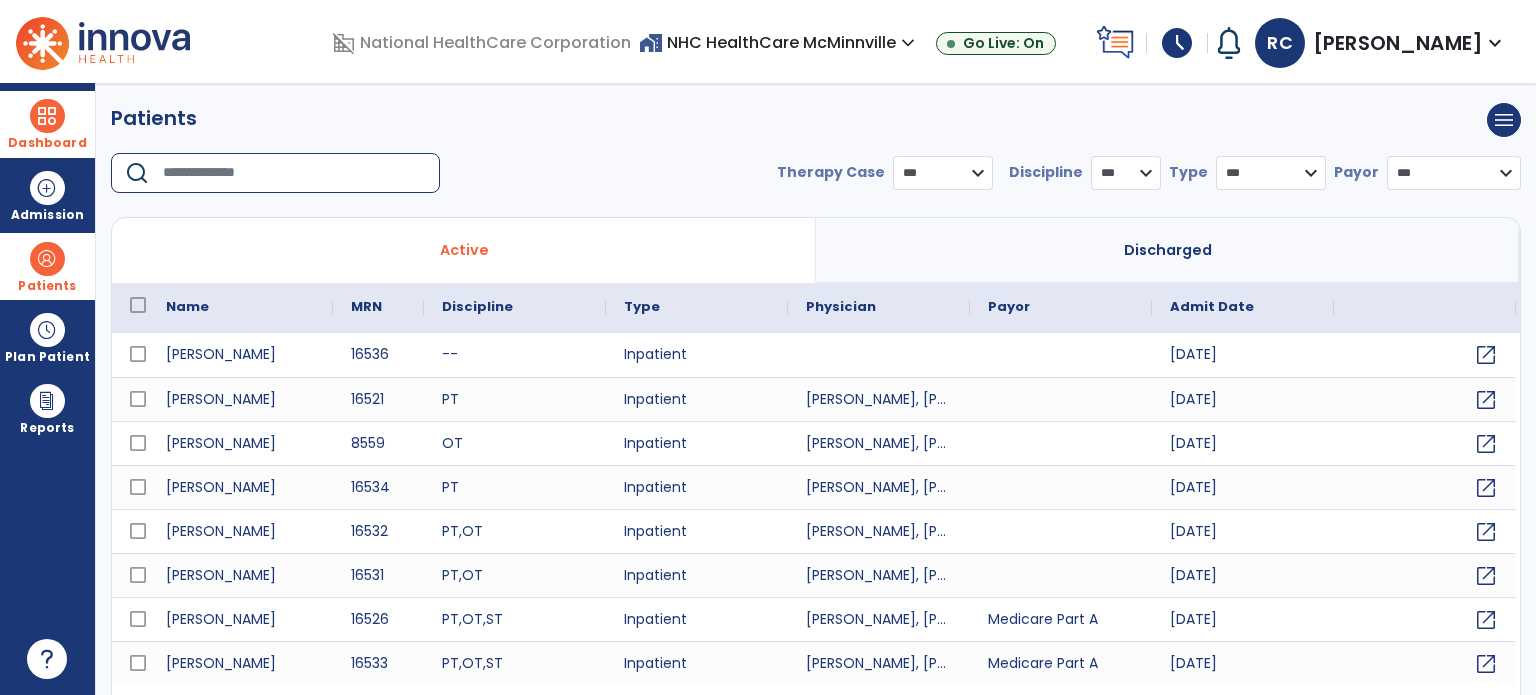 click on "Dashboard" at bounding box center (47, 124) 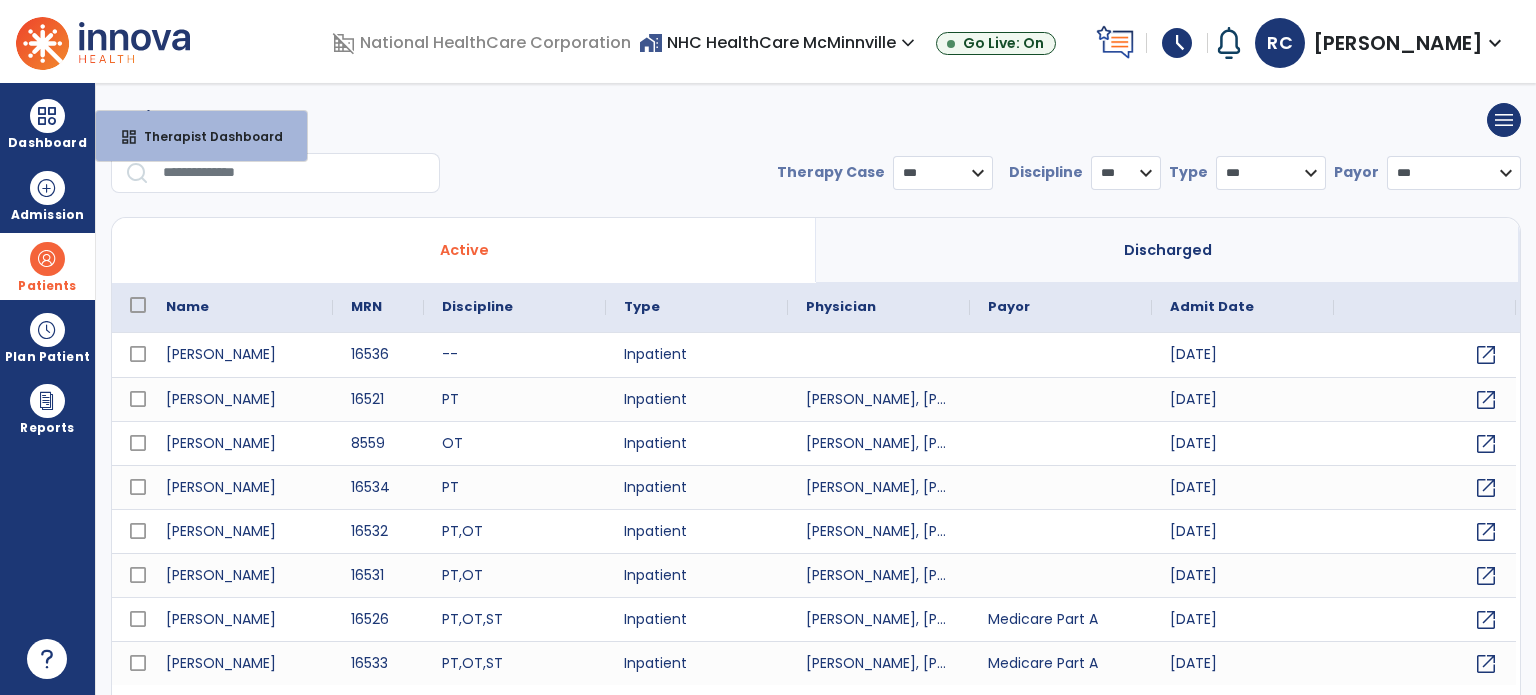 click on "Patients" at bounding box center [154, 118] 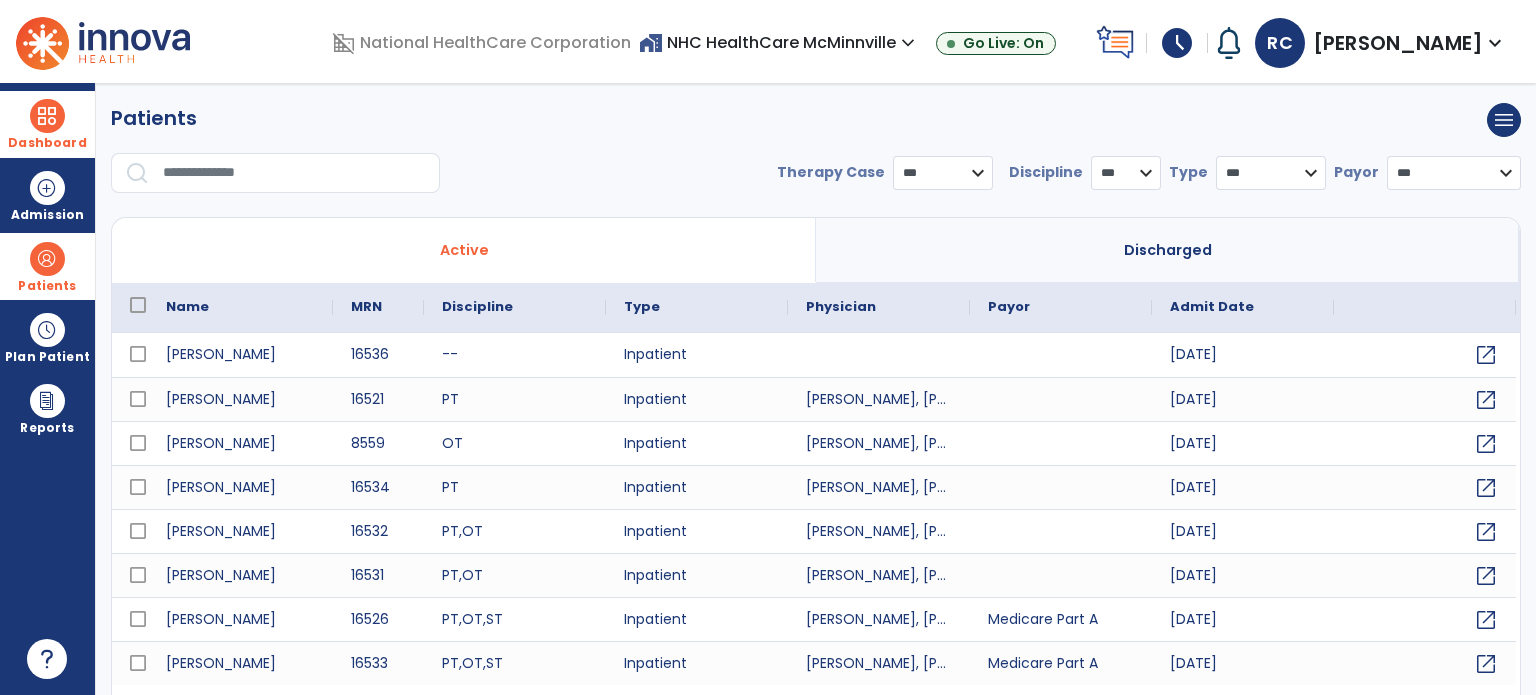 click at bounding box center [47, 116] 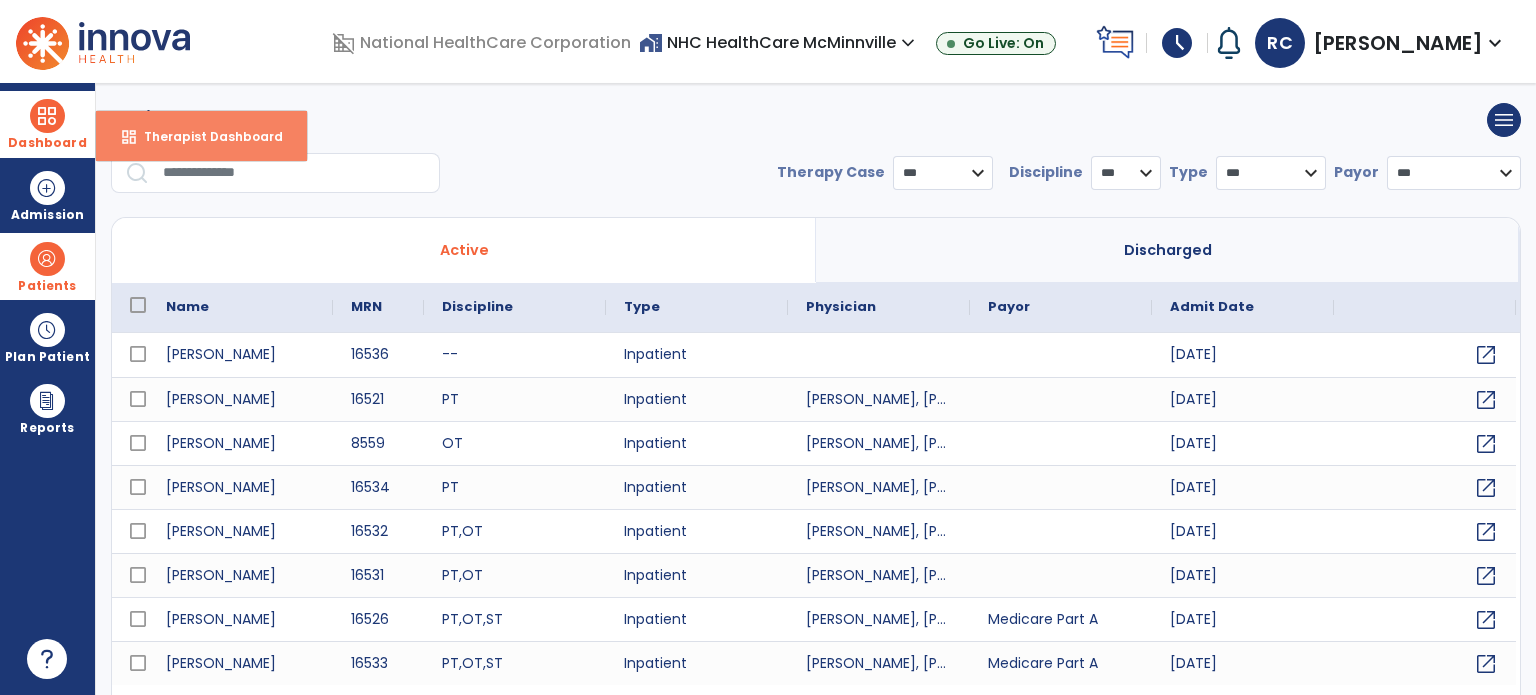 click on "dashboard  Therapist Dashboard" at bounding box center [201, 136] 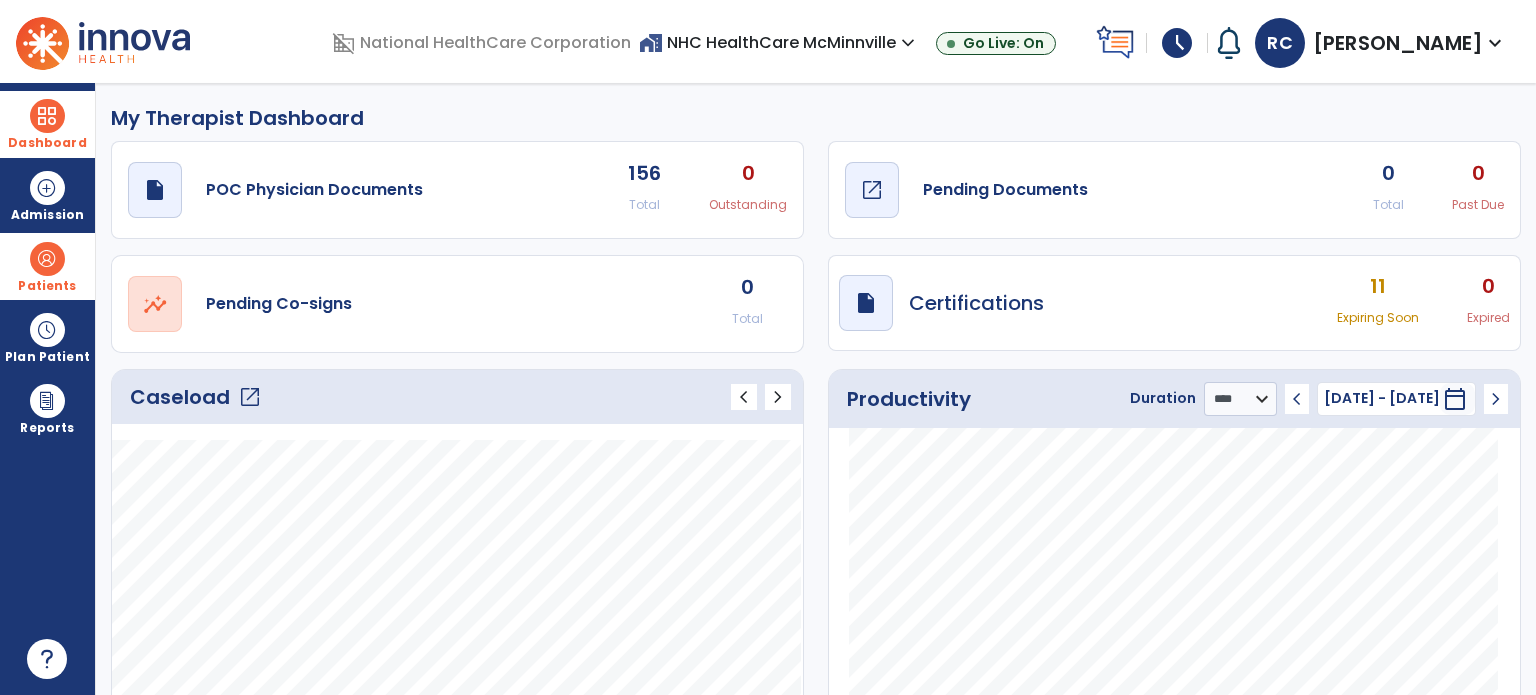 click on "Pending Documents" 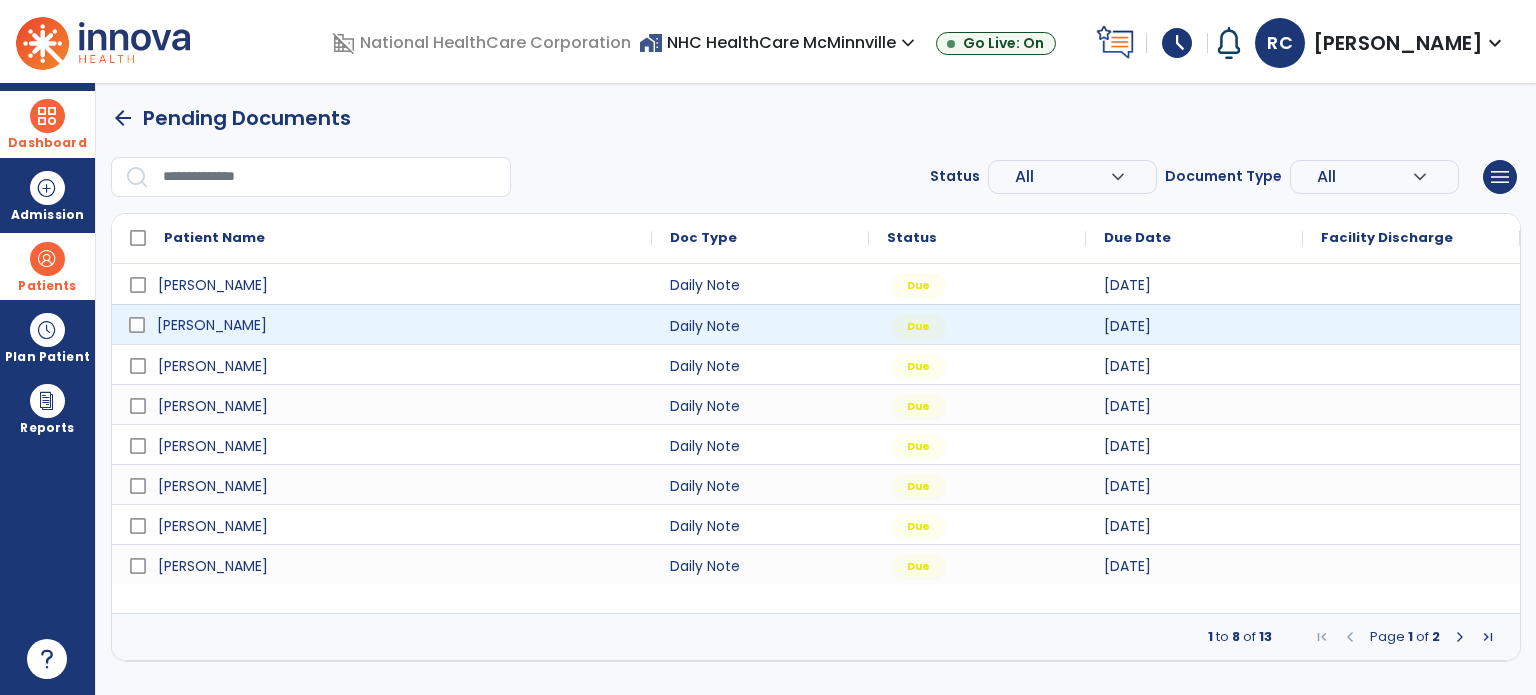 click on "[PERSON_NAME]" at bounding box center [396, 325] 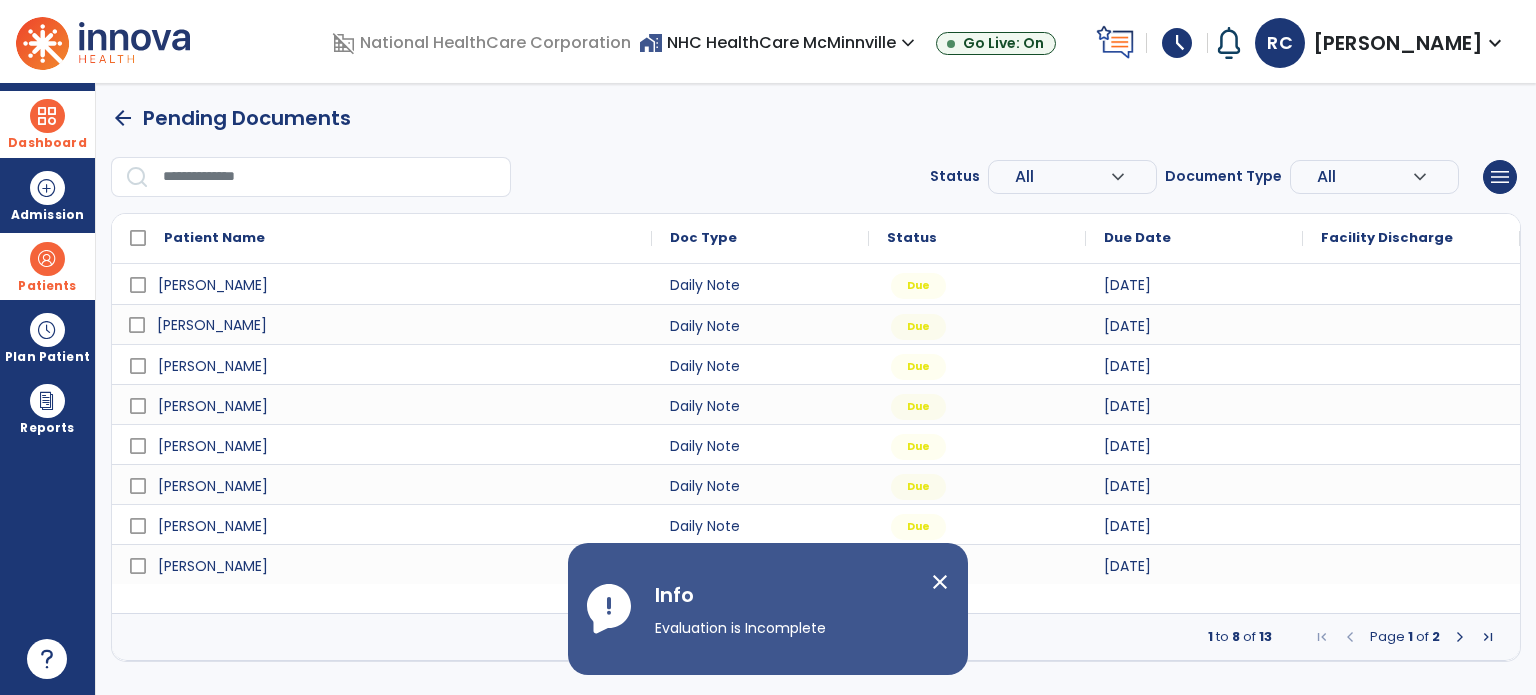 click at bounding box center (1460, 637) 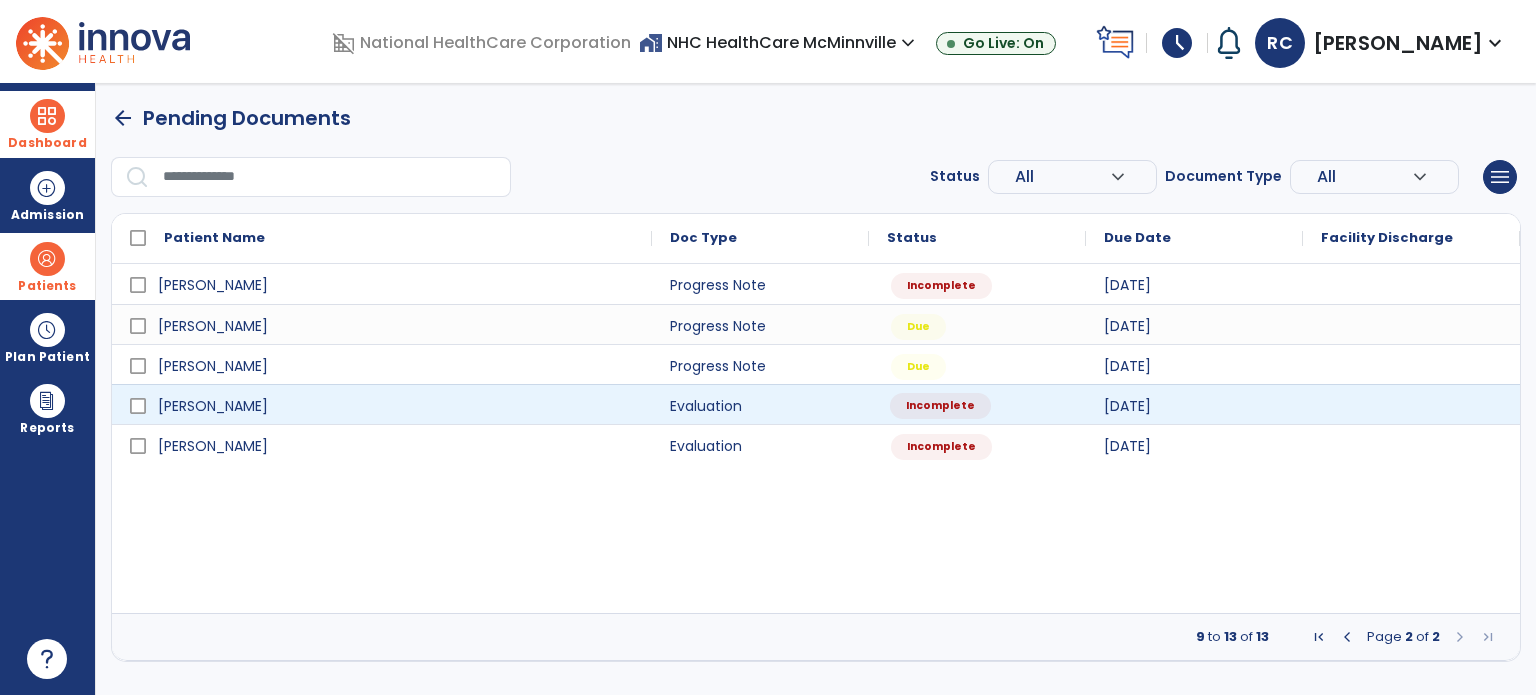 click on "Incomplete" at bounding box center [977, 404] 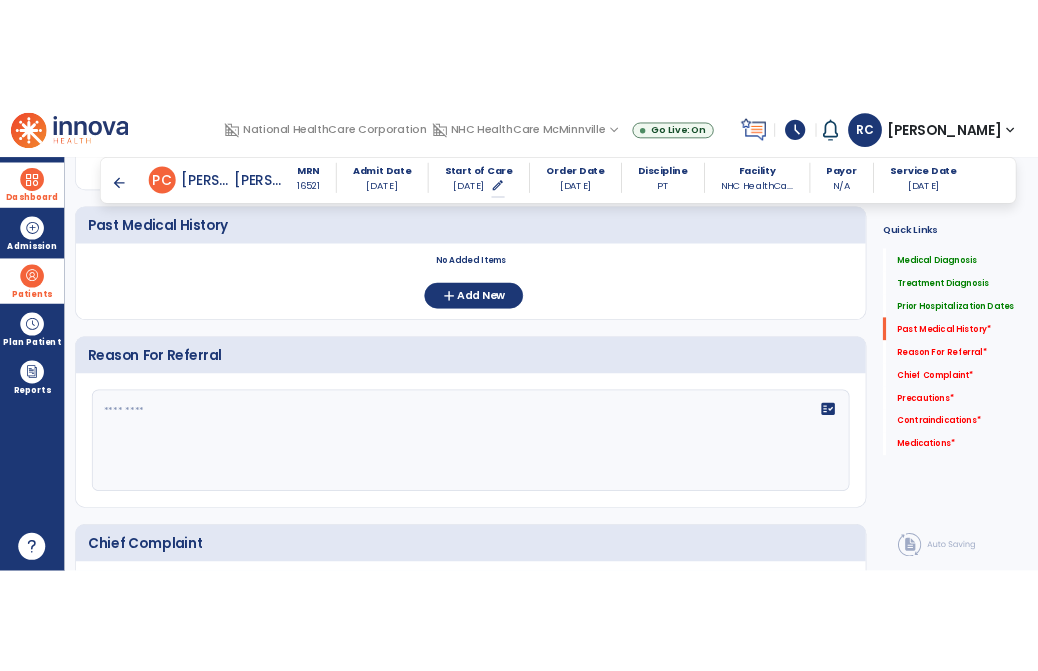 scroll, scrollTop: 1710, scrollLeft: 0, axis: vertical 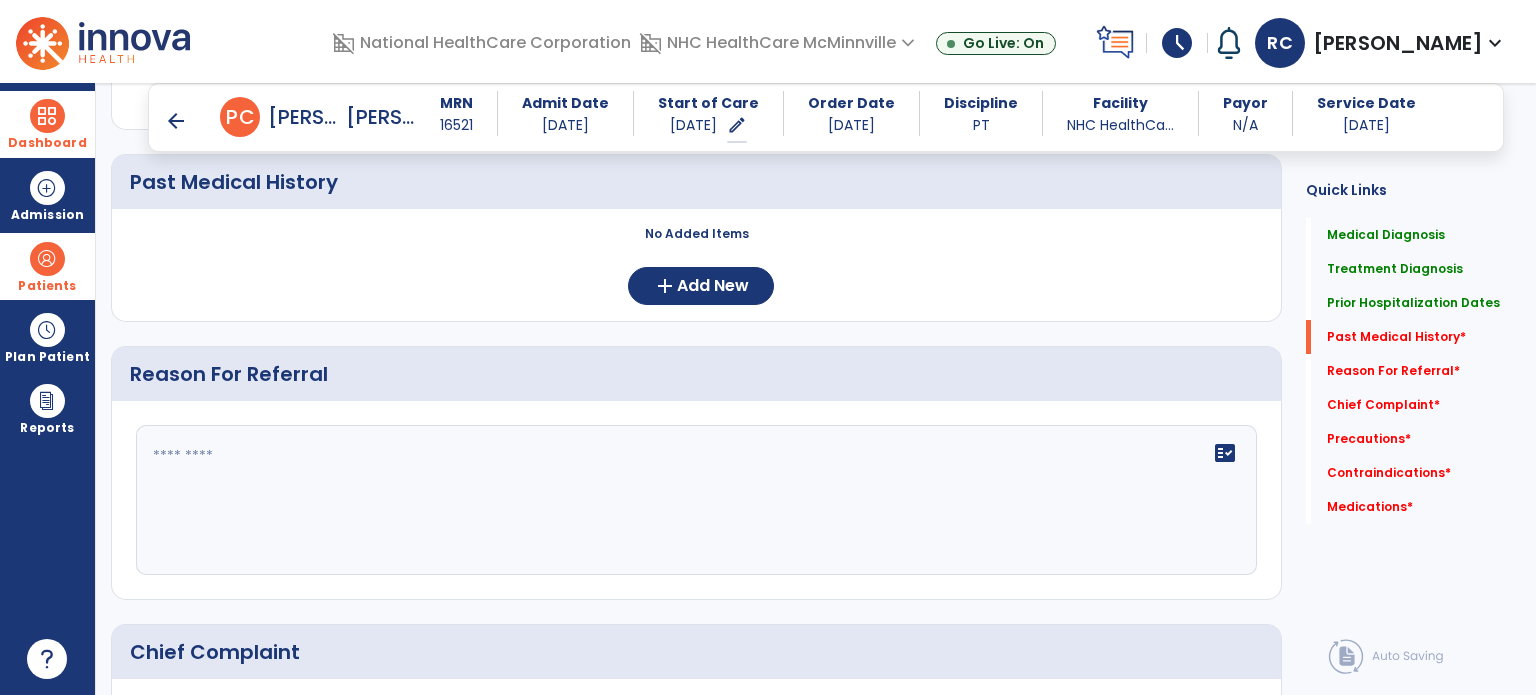 click on "fact_check" 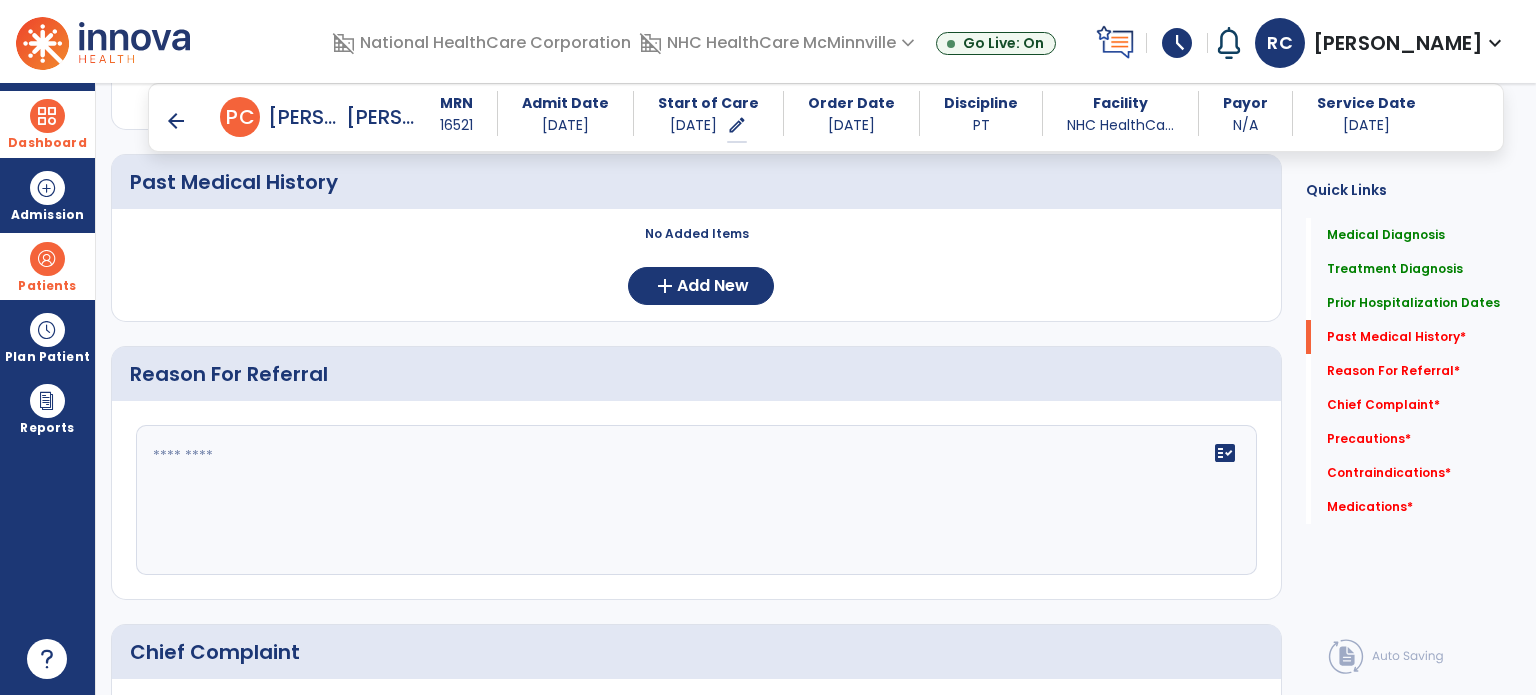 click on "fact_check" 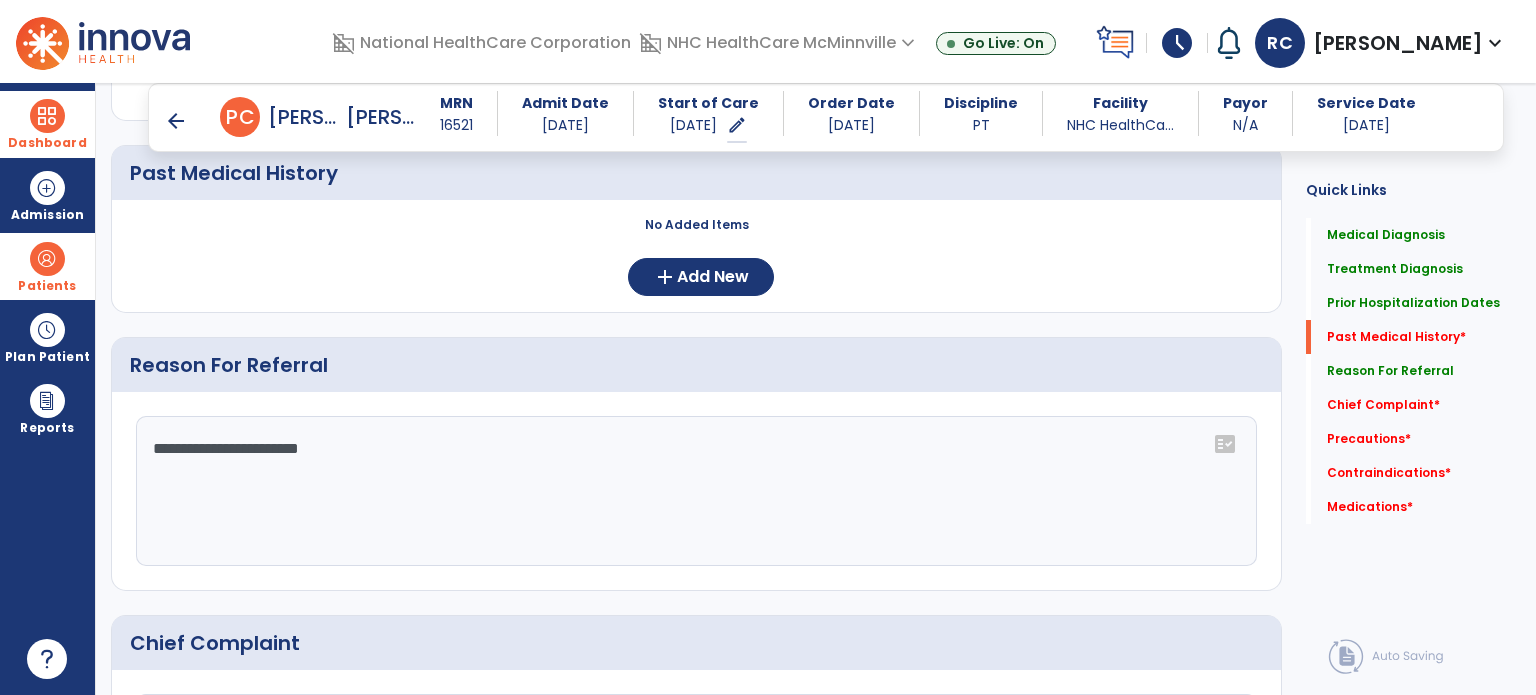 scroll, scrollTop: 1724, scrollLeft: 0, axis: vertical 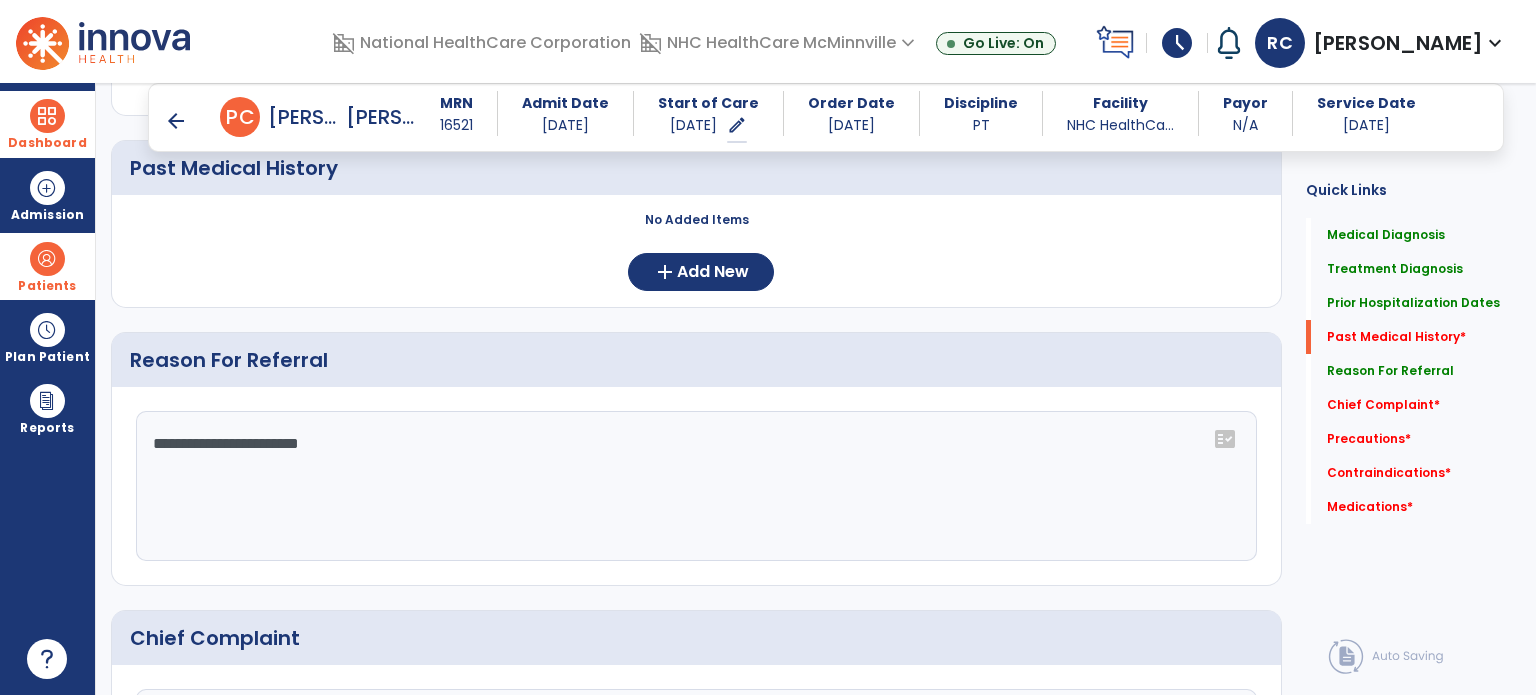 click on "**********" 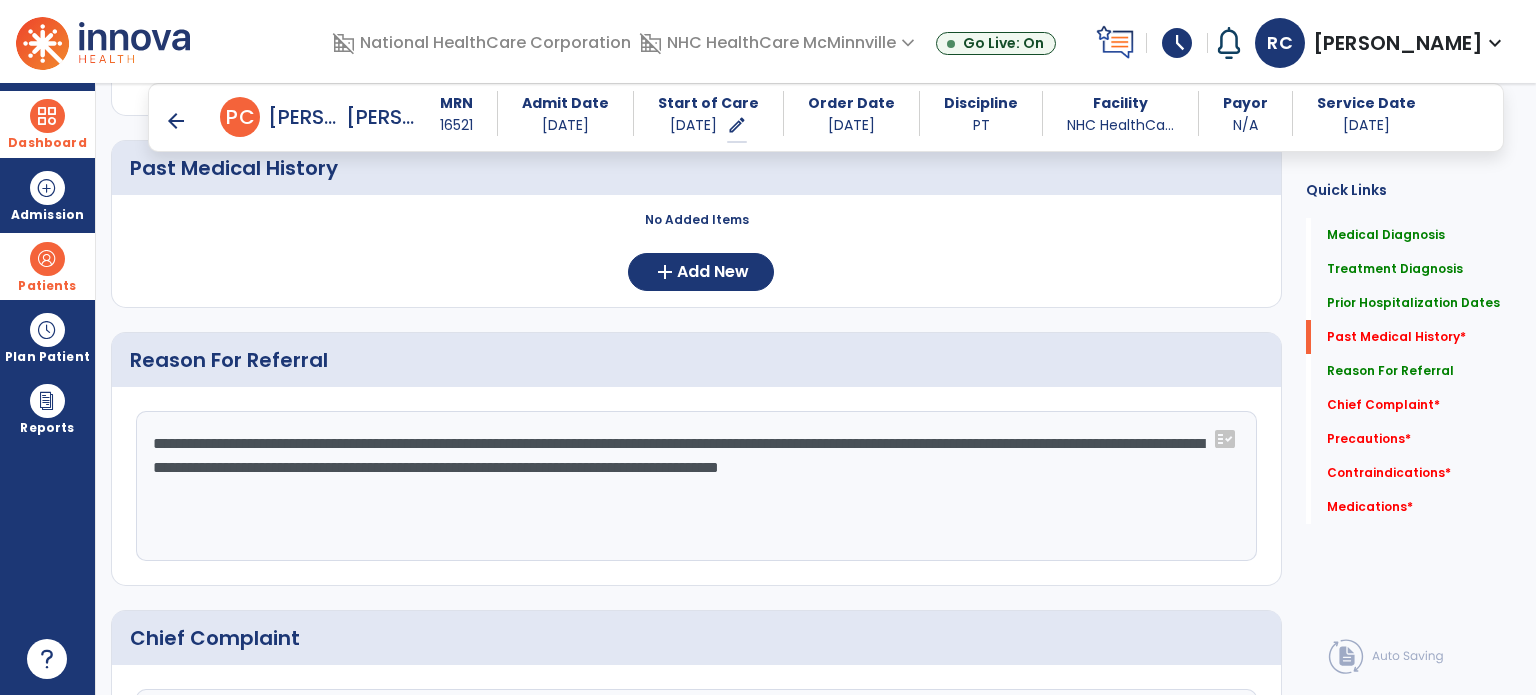 click on "**********" 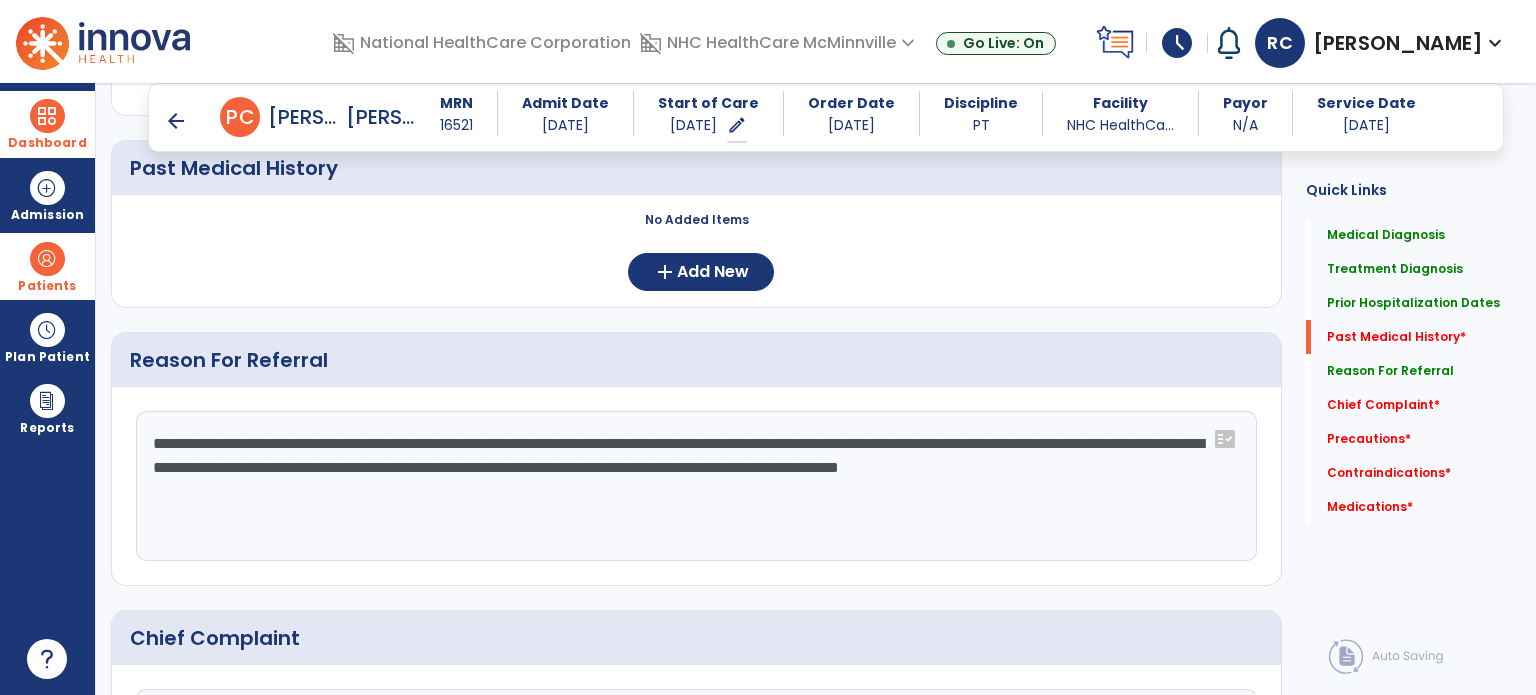 click on "**********" 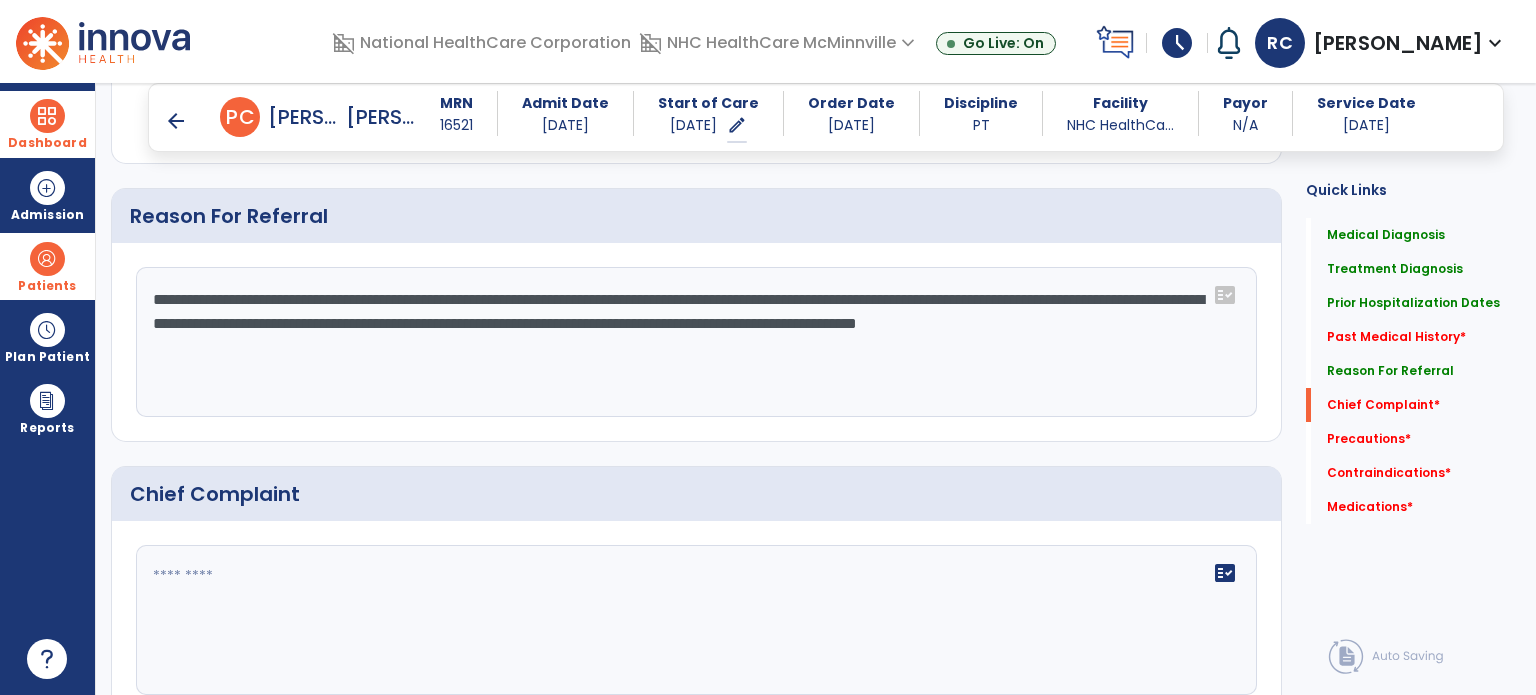 scroll, scrollTop: 1858, scrollLeft: 0, axis: vertical 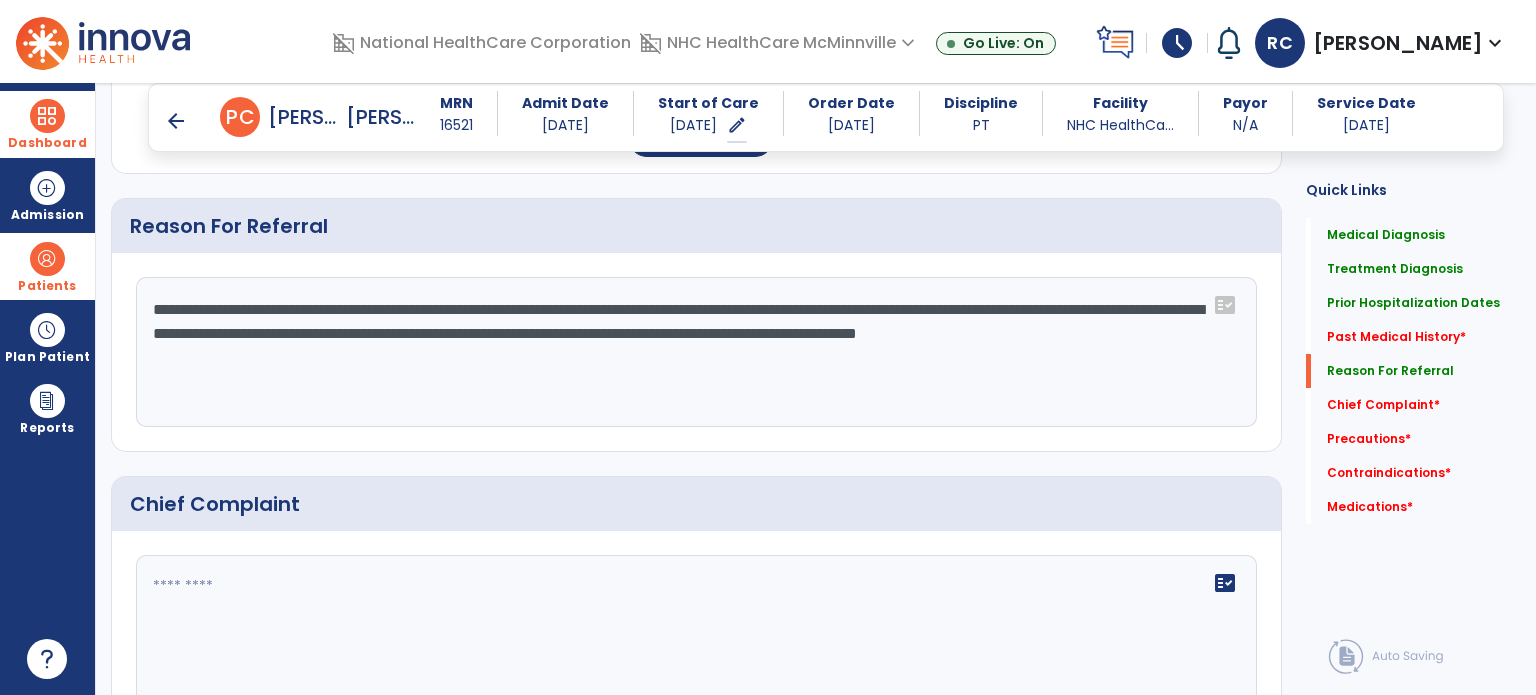 click on "**********" 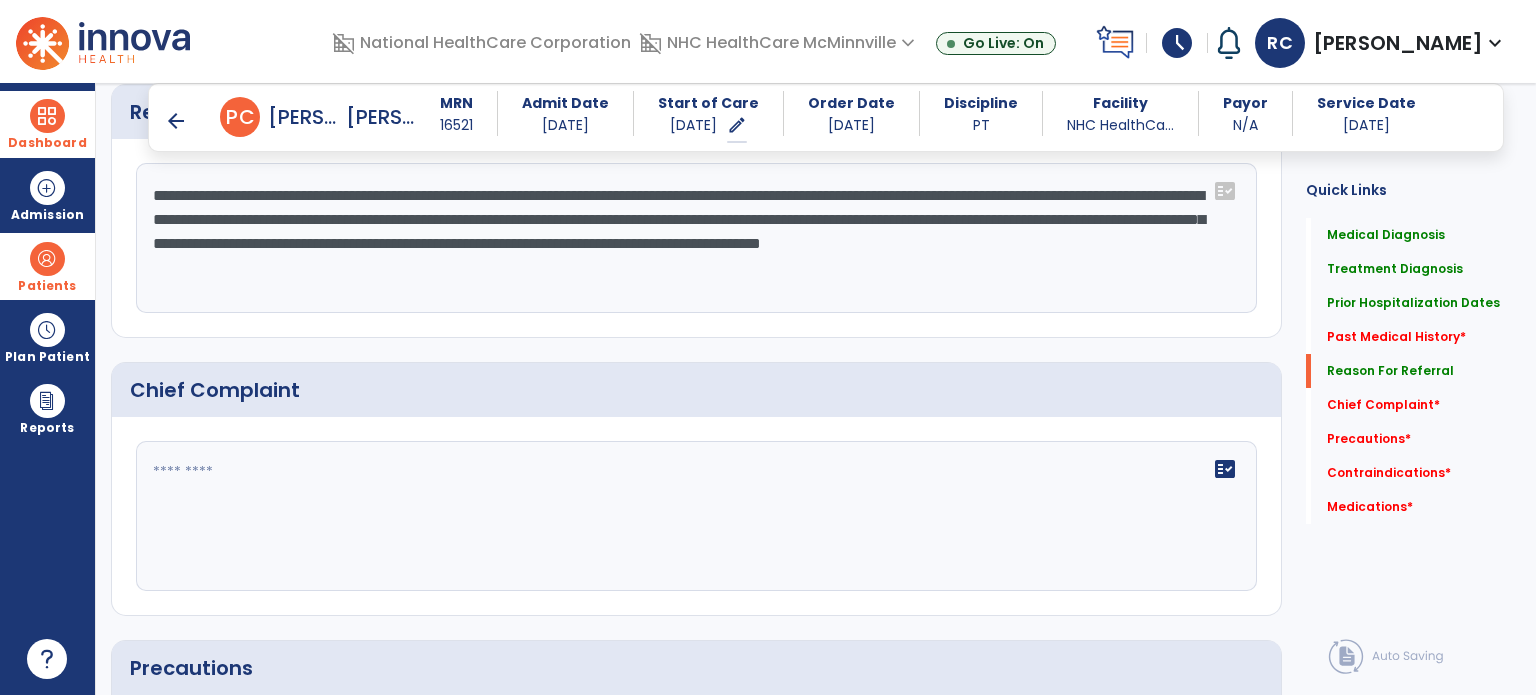 scroll, scrollTop: 1974, scrollLeft: 0, axis: vertical 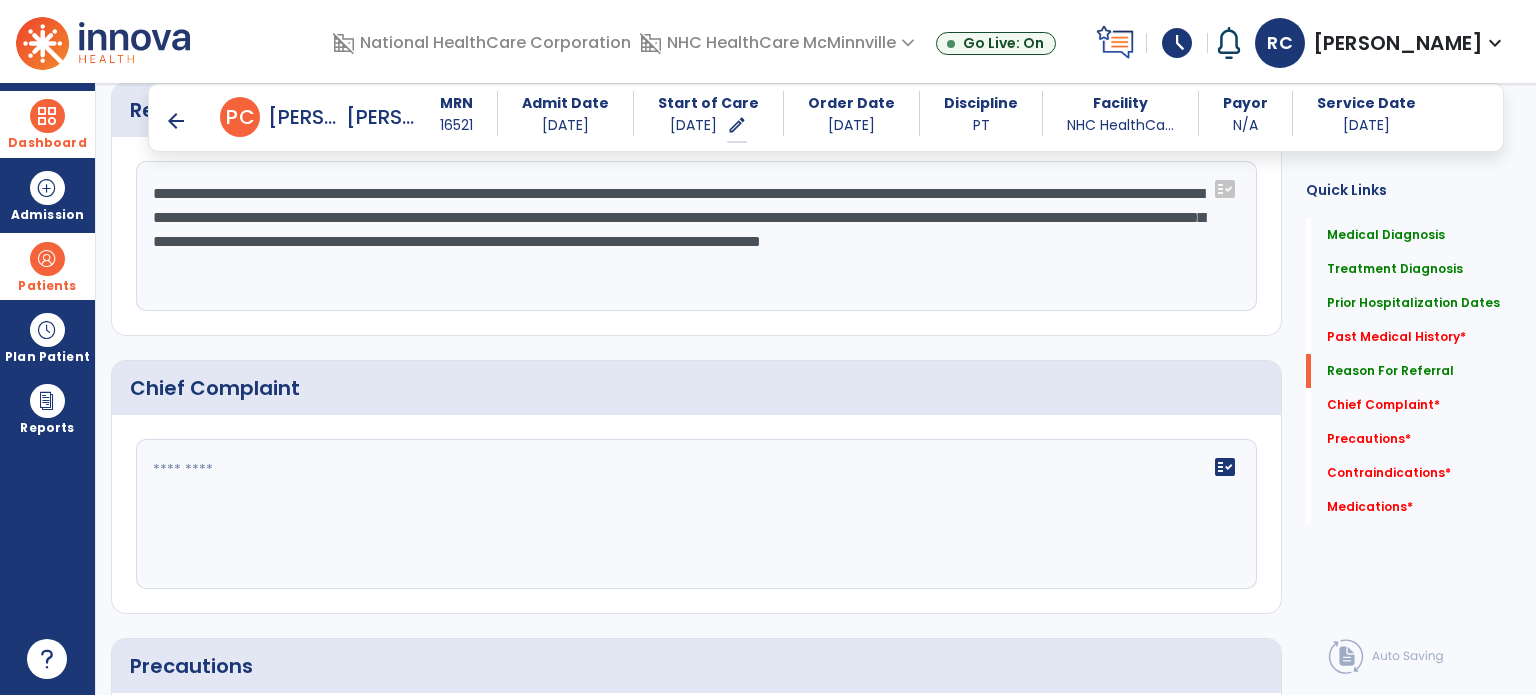 type on "**********" 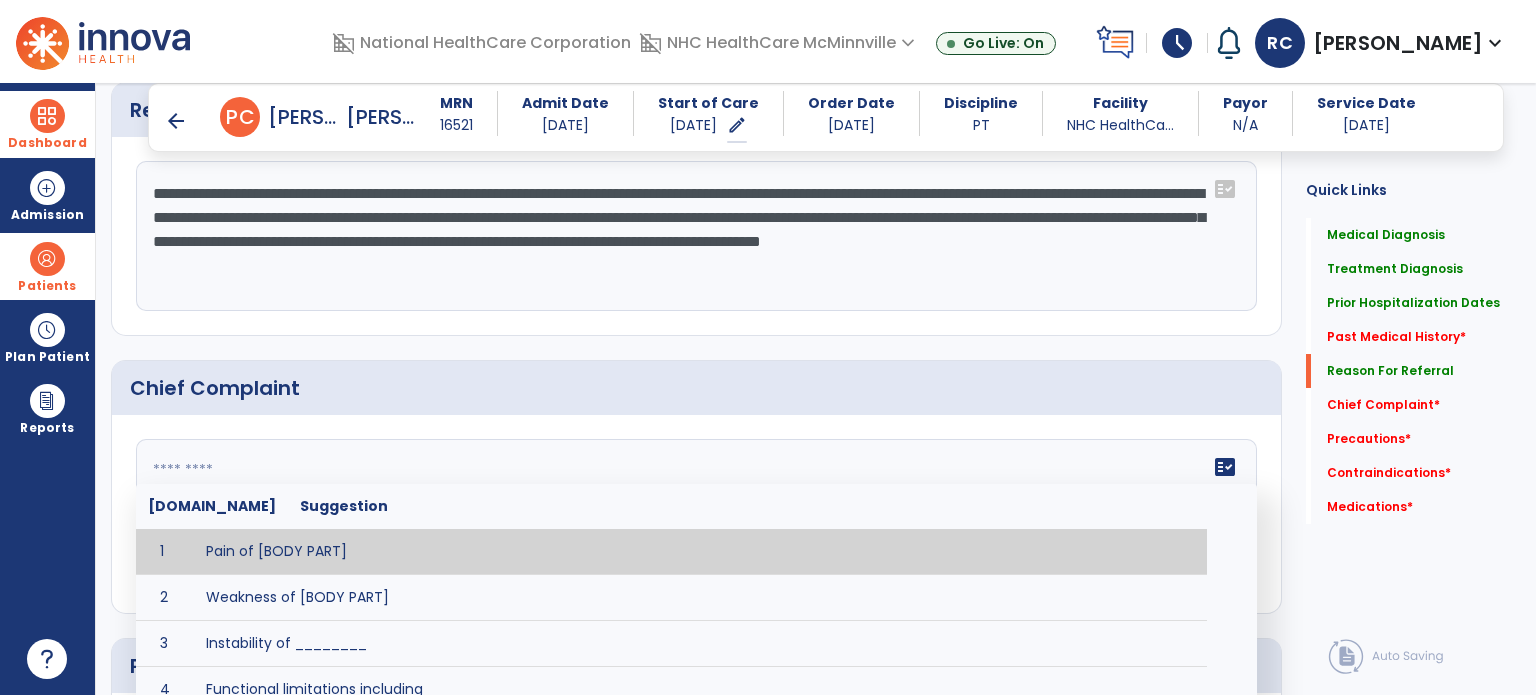 drag, startPoint x: 765, startPoint y: 453, endPoint x: 666, endPoint y: 477, distance: 101.86756 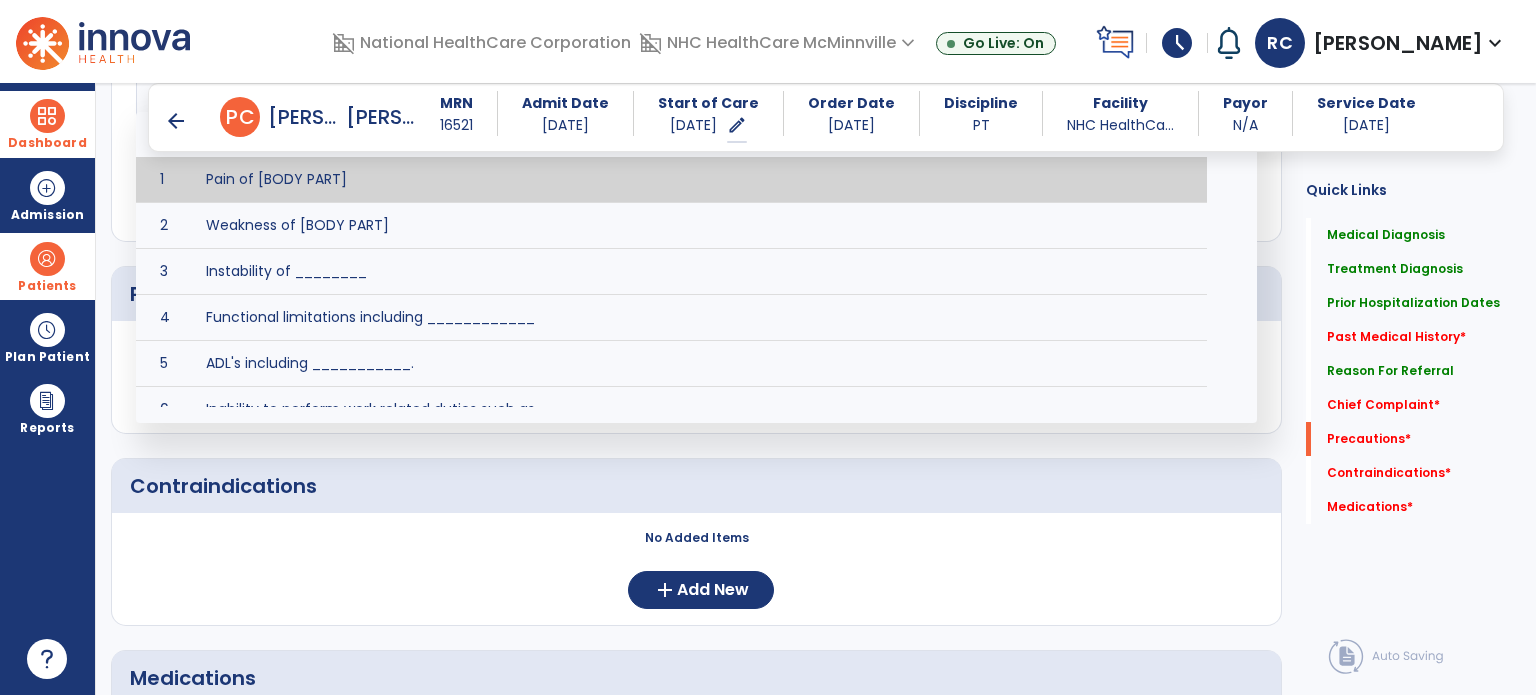 scroll, scrollTop: 2351, scrollLeft: 0, axis: vertical 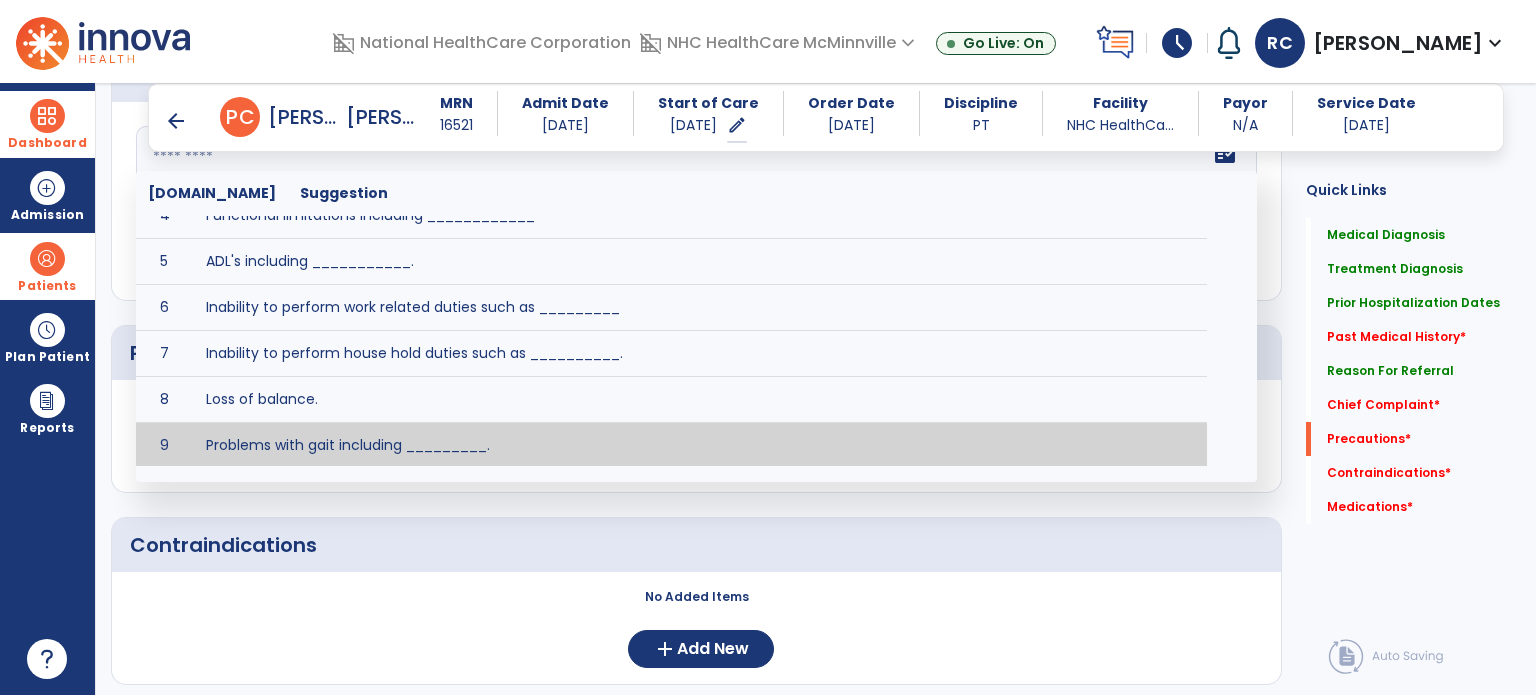 click on "Medical Diagnosis      menu   Add Medical Diagnosis   Delete Medical Diagnosis
Code
Description
Pdpm Clinical Category" 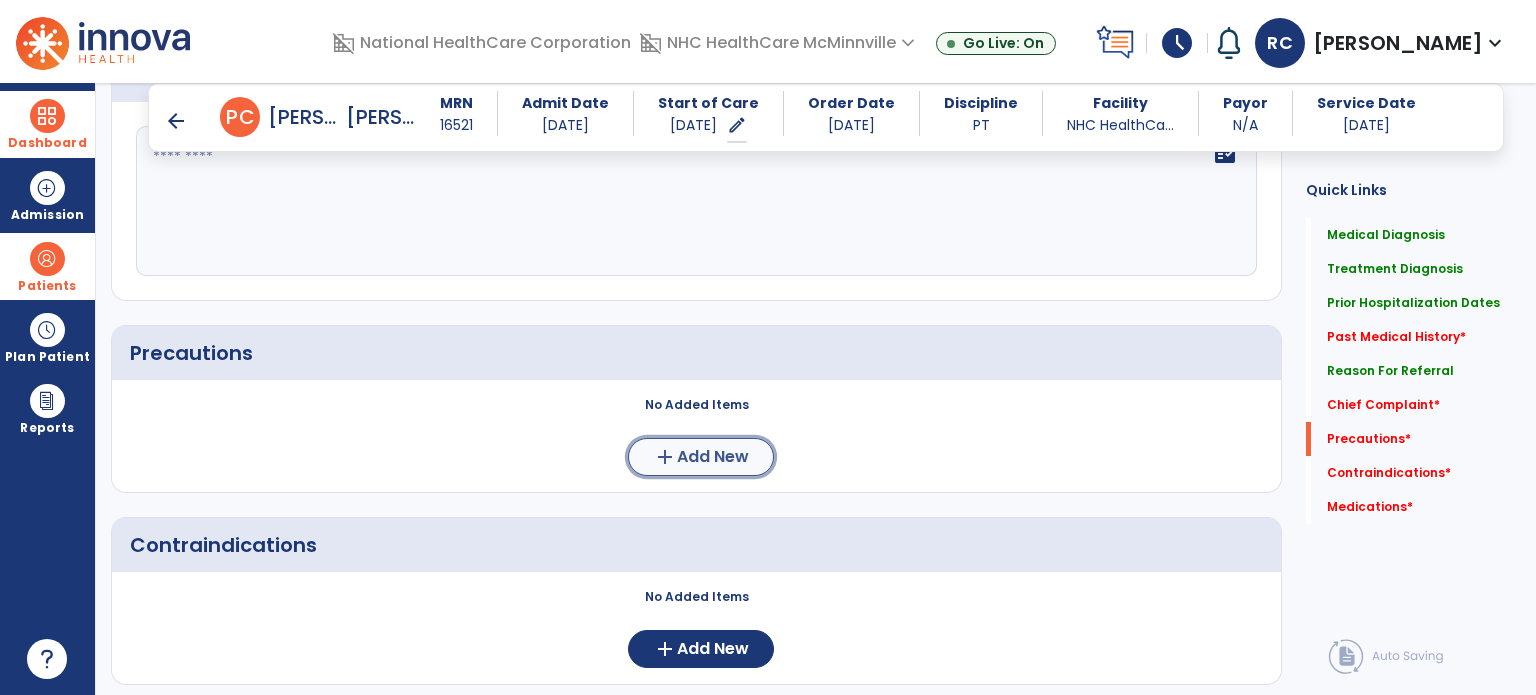 drag, startPoint x: 692, startPoint y: 431, endPoint x: 698, endPoint y: 447, distance: 17.088007 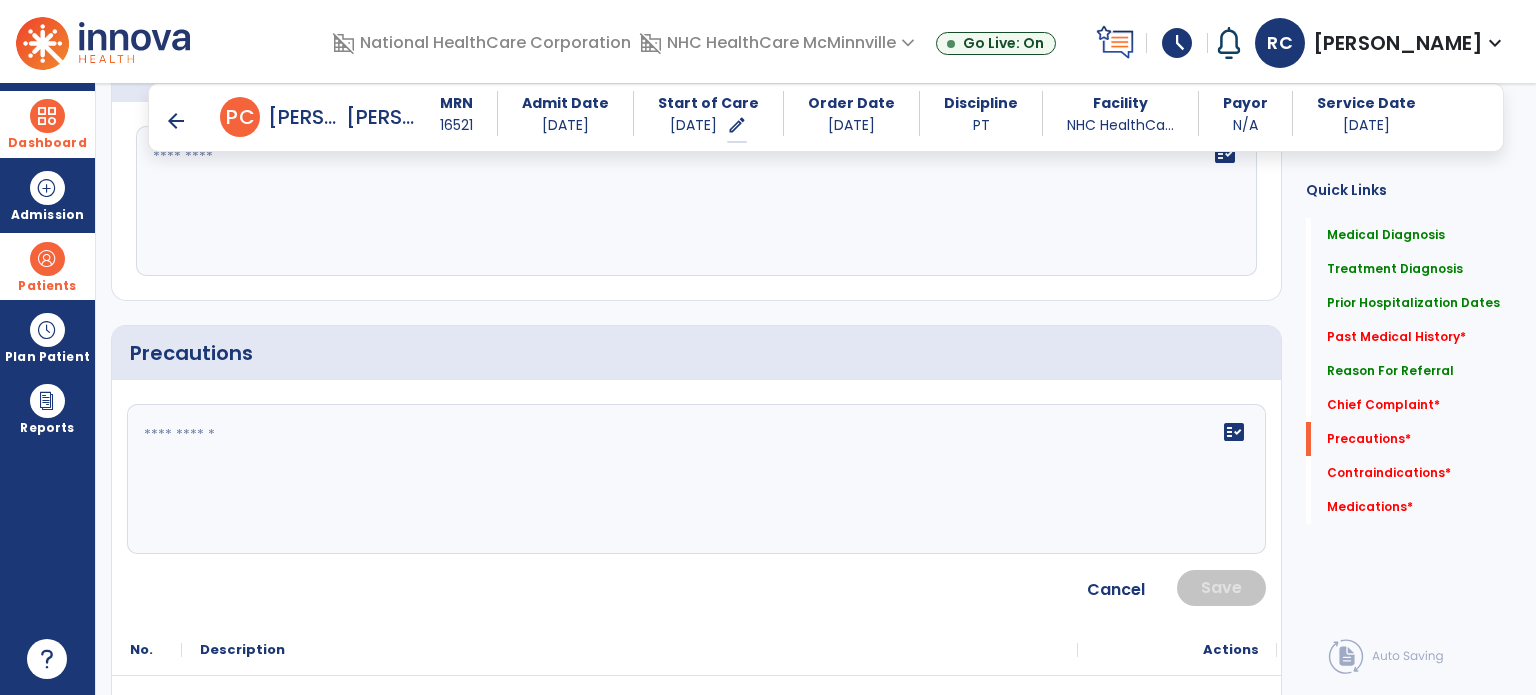 click on "fact_check" 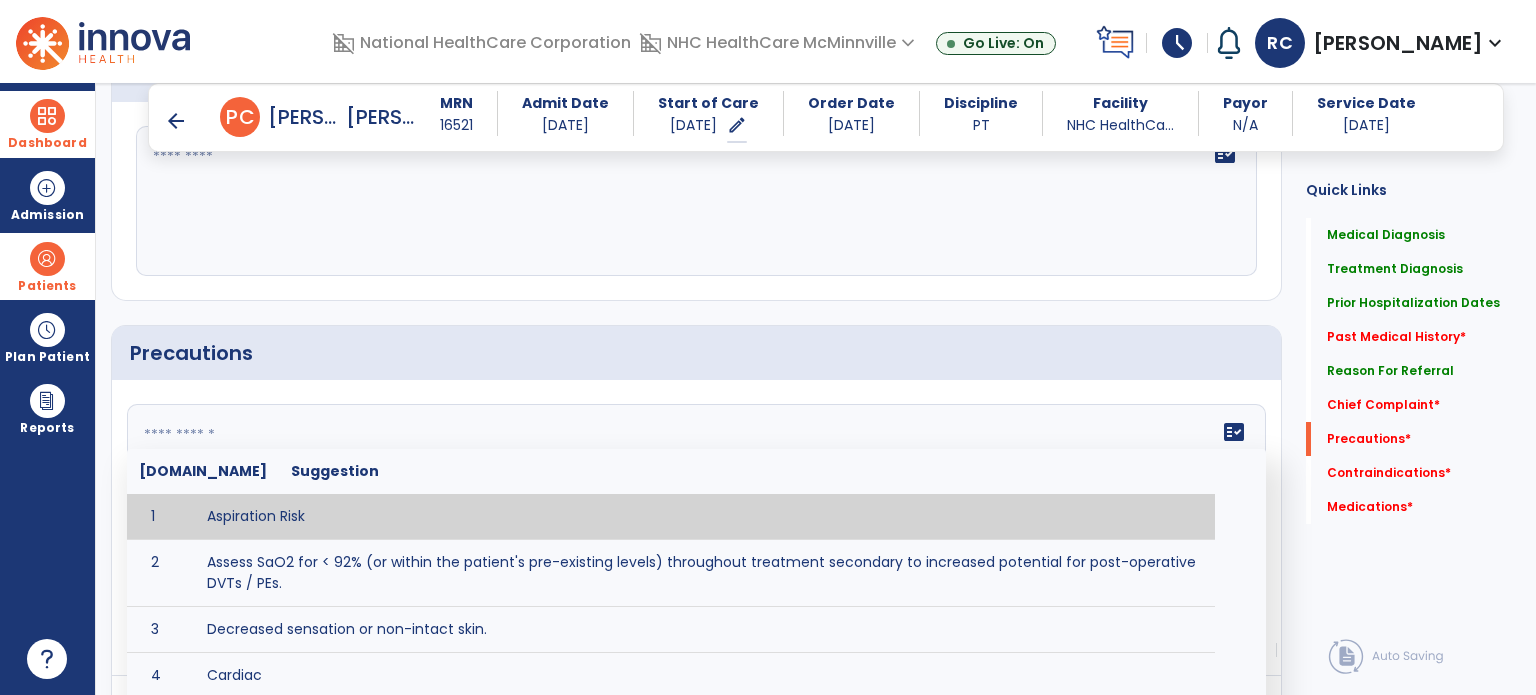 drag, startPoint x: 572, startPoint y: 423, endPoint x: 492, endPoint y: 422, distance: 80.00625 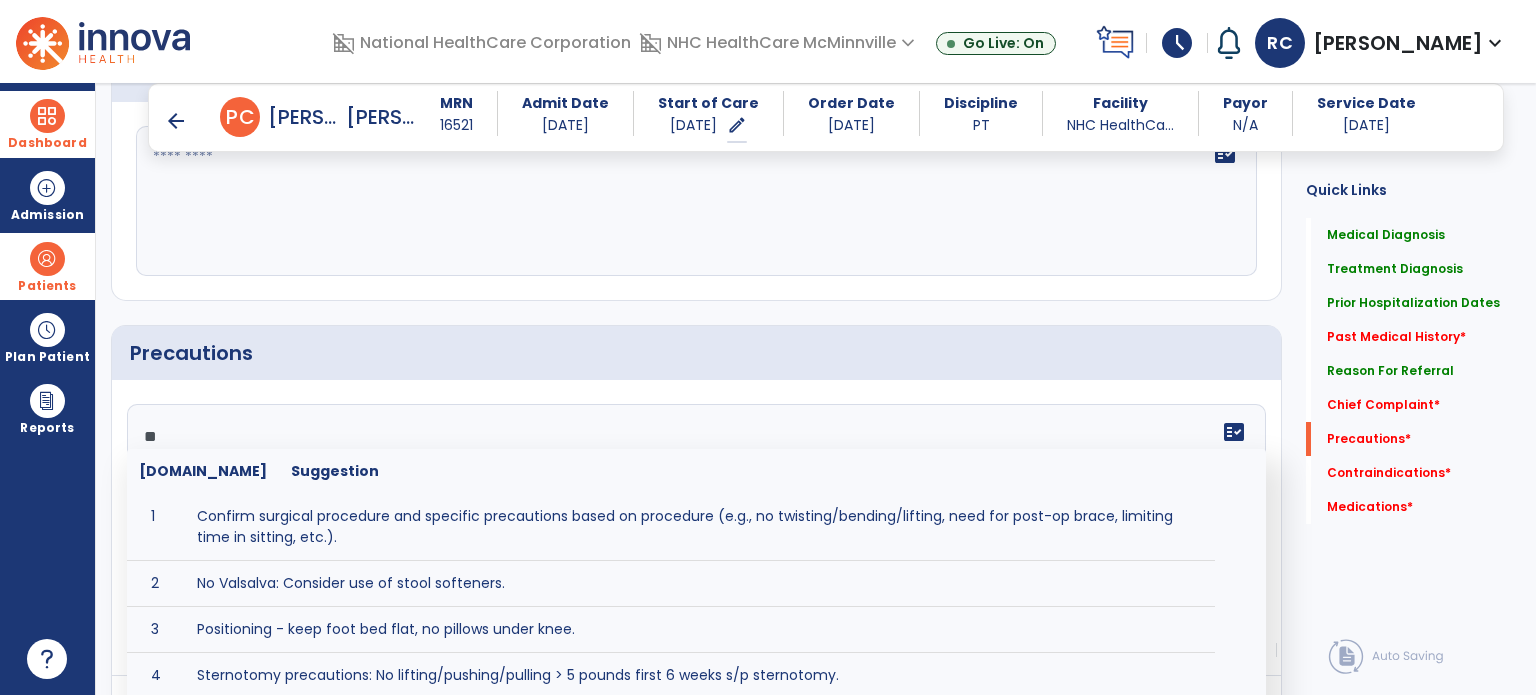 type on "*" 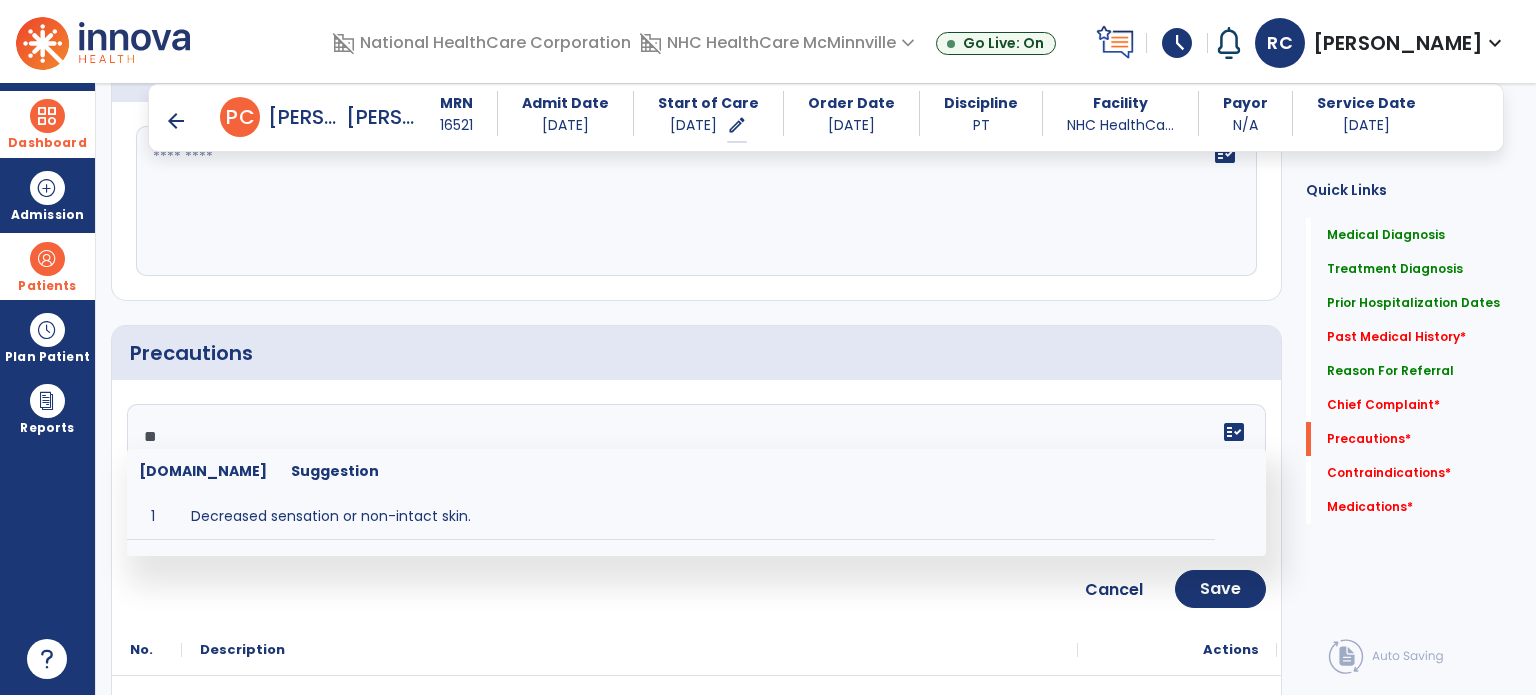 type on "*" 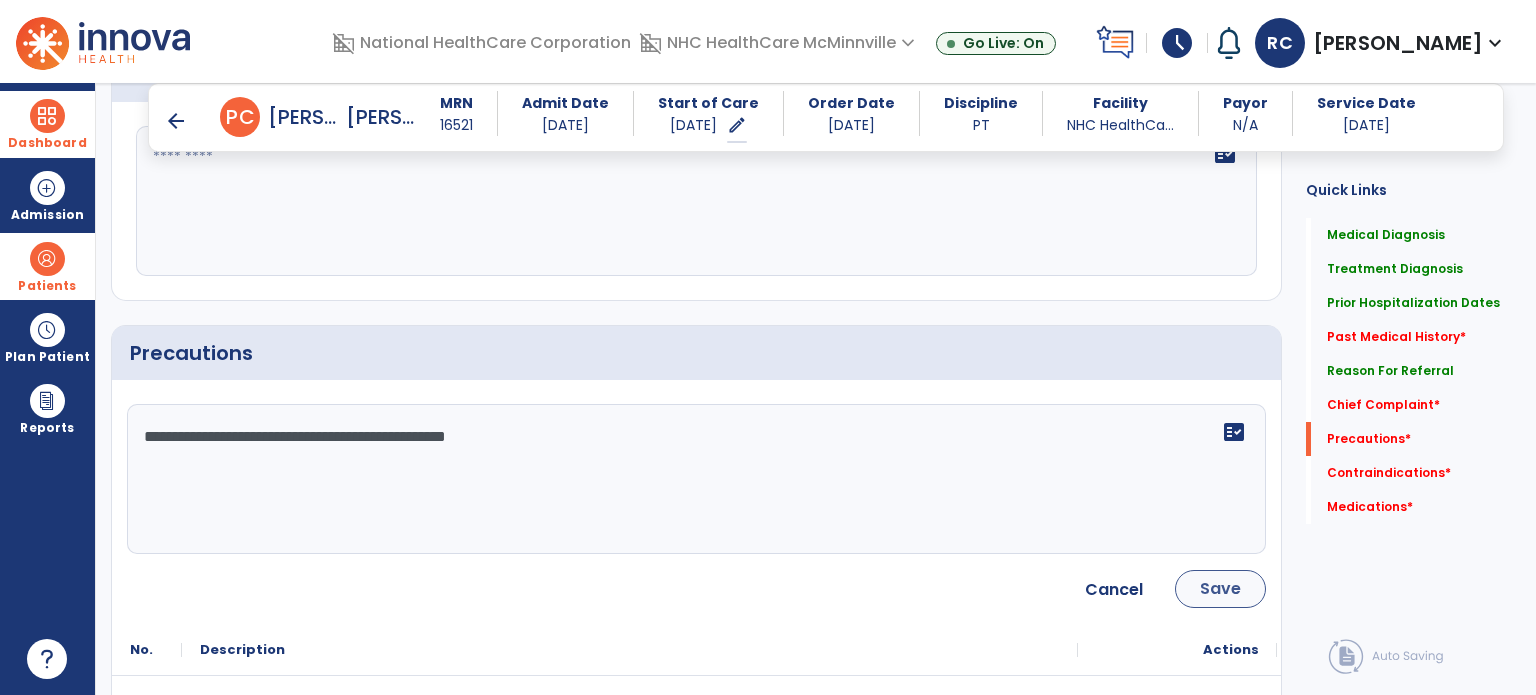 type on "**********" 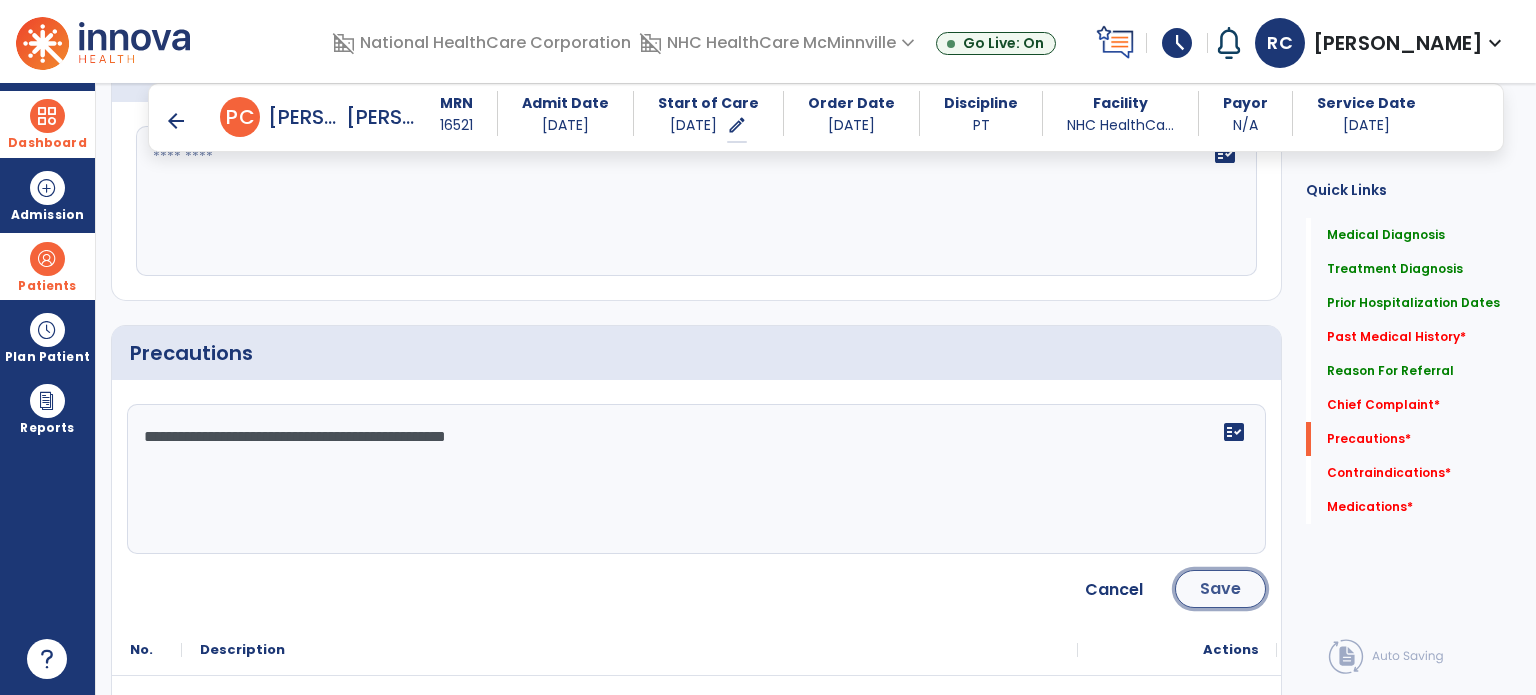 click on "Save" 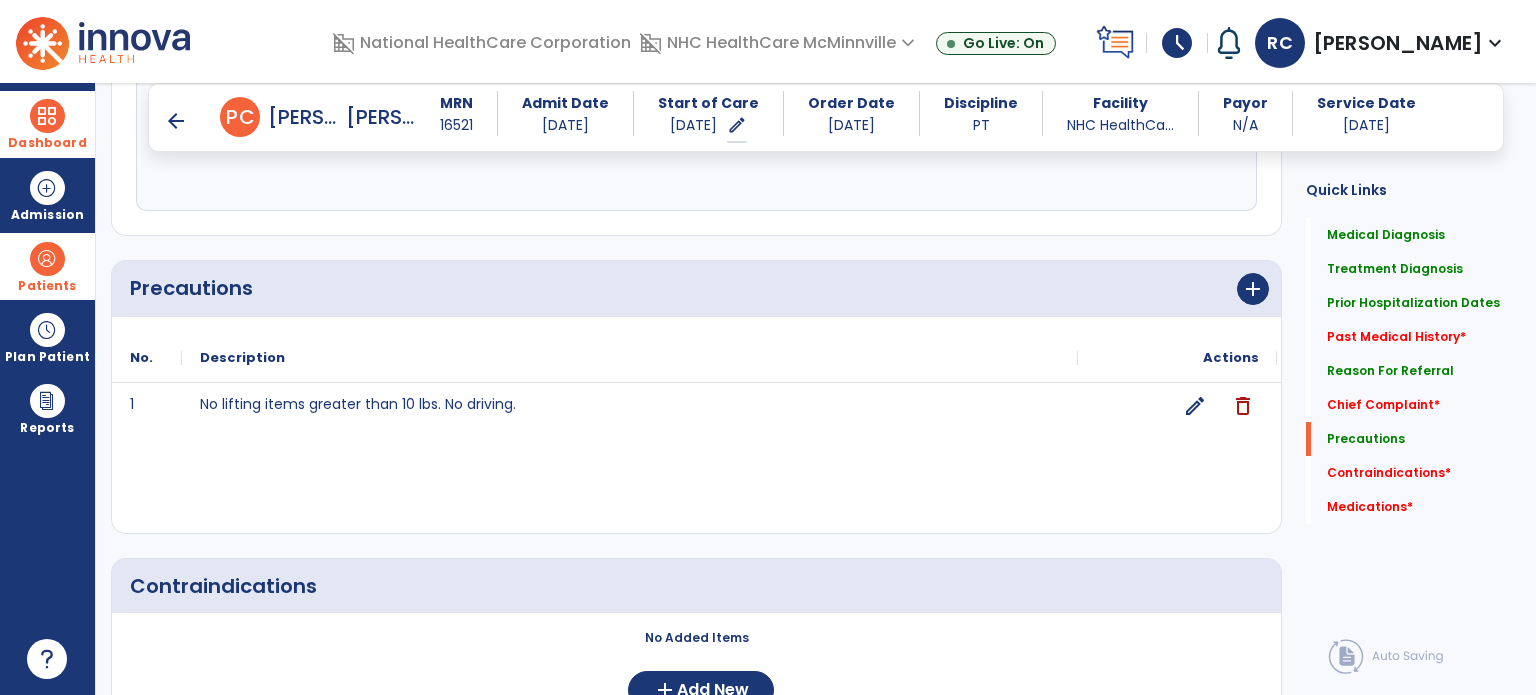scroll, scrollTop: 2356, scrollLeft: 0, axis: vertical 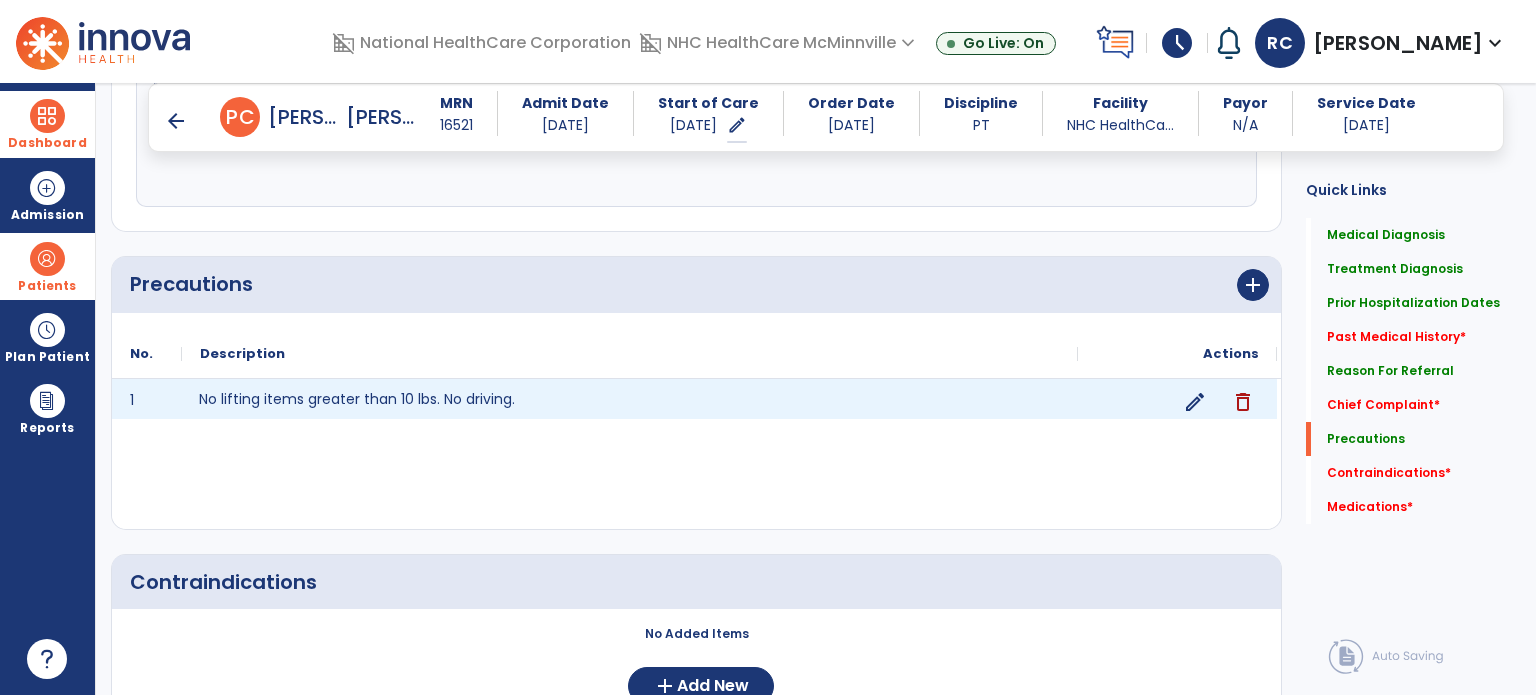 click on "No lifting items greater than 10 lbs. No driving." 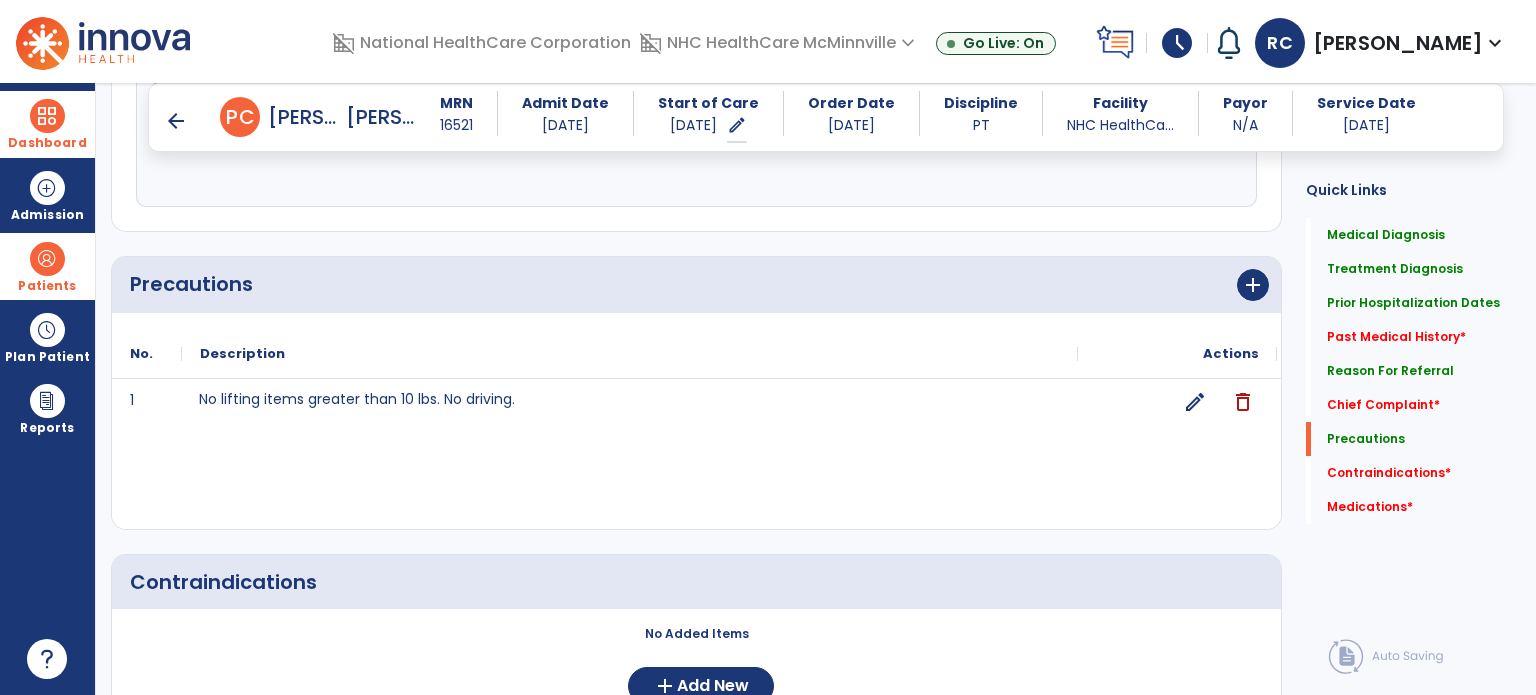 click on "add" 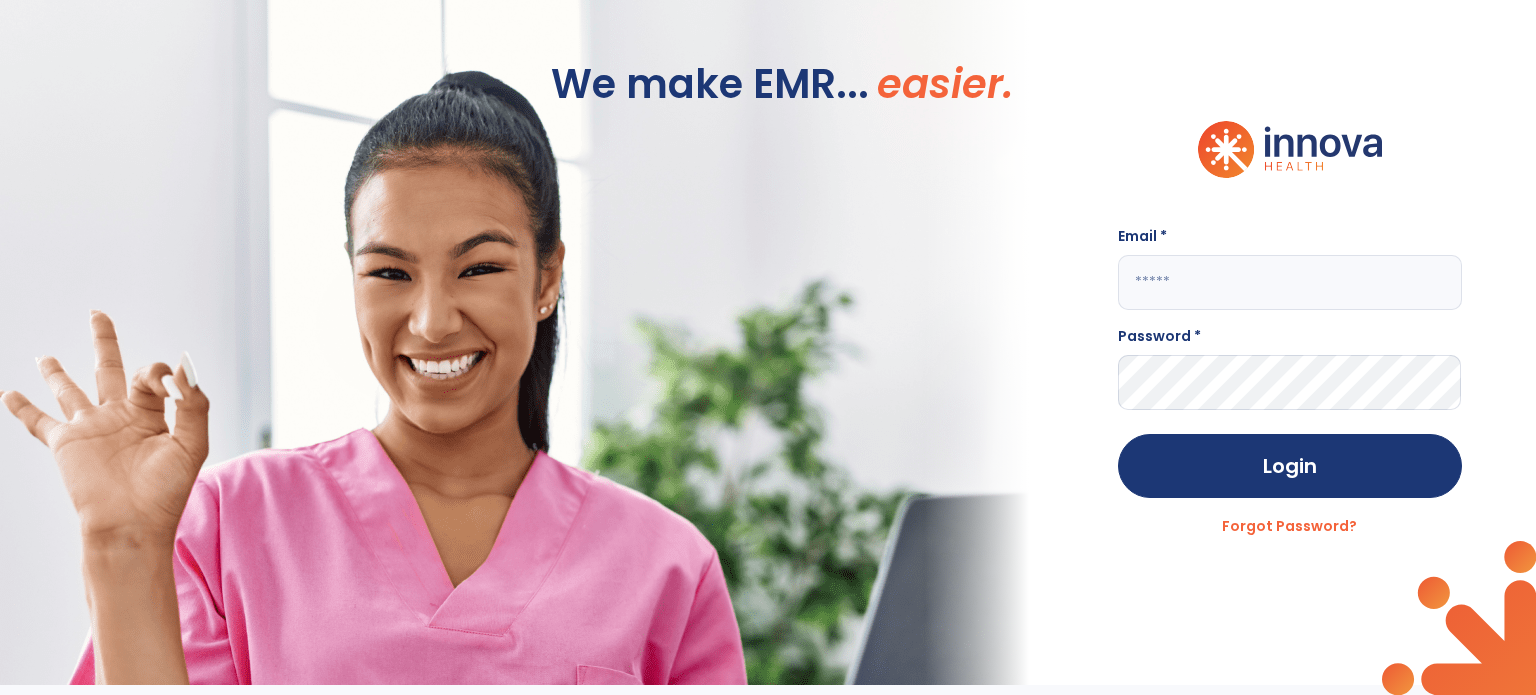 type on "**********" 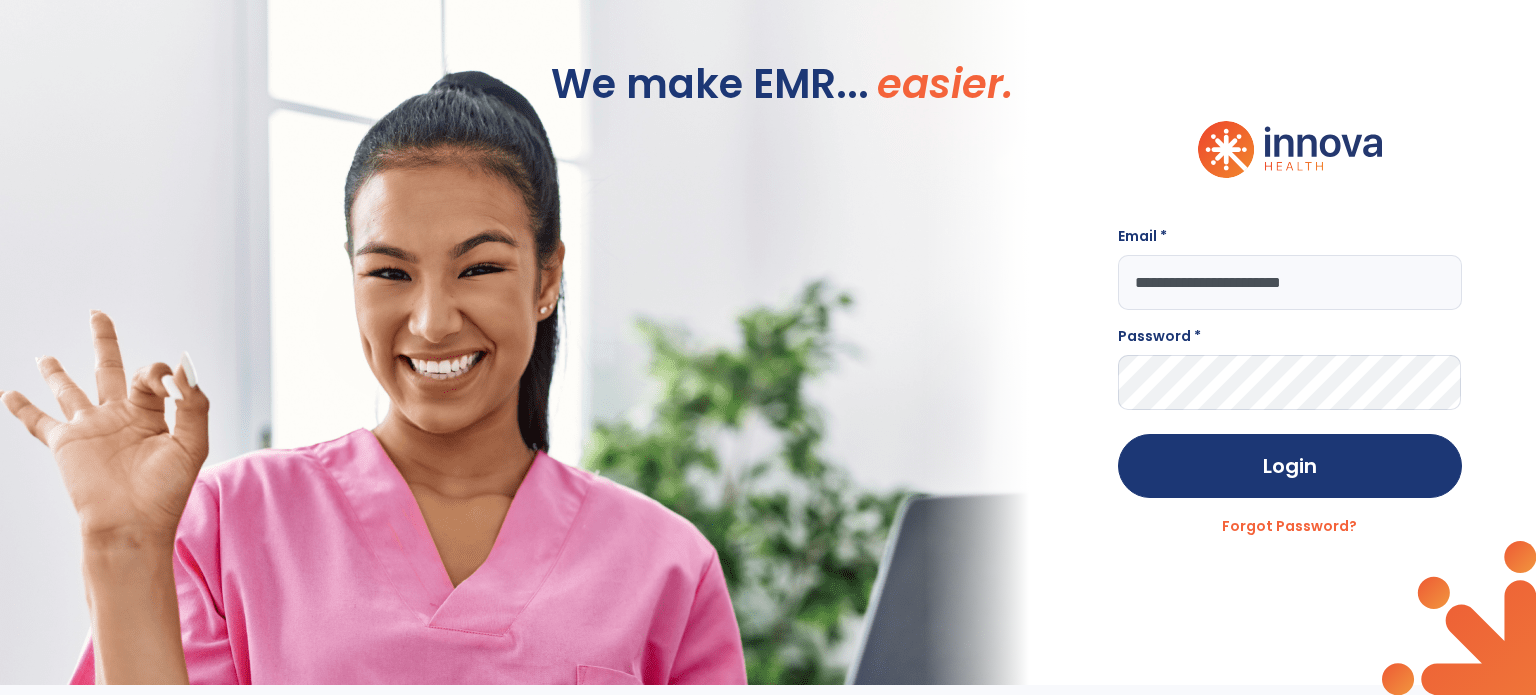 scroll, scrollTop: 0, scrollLeft: 0, axis: both 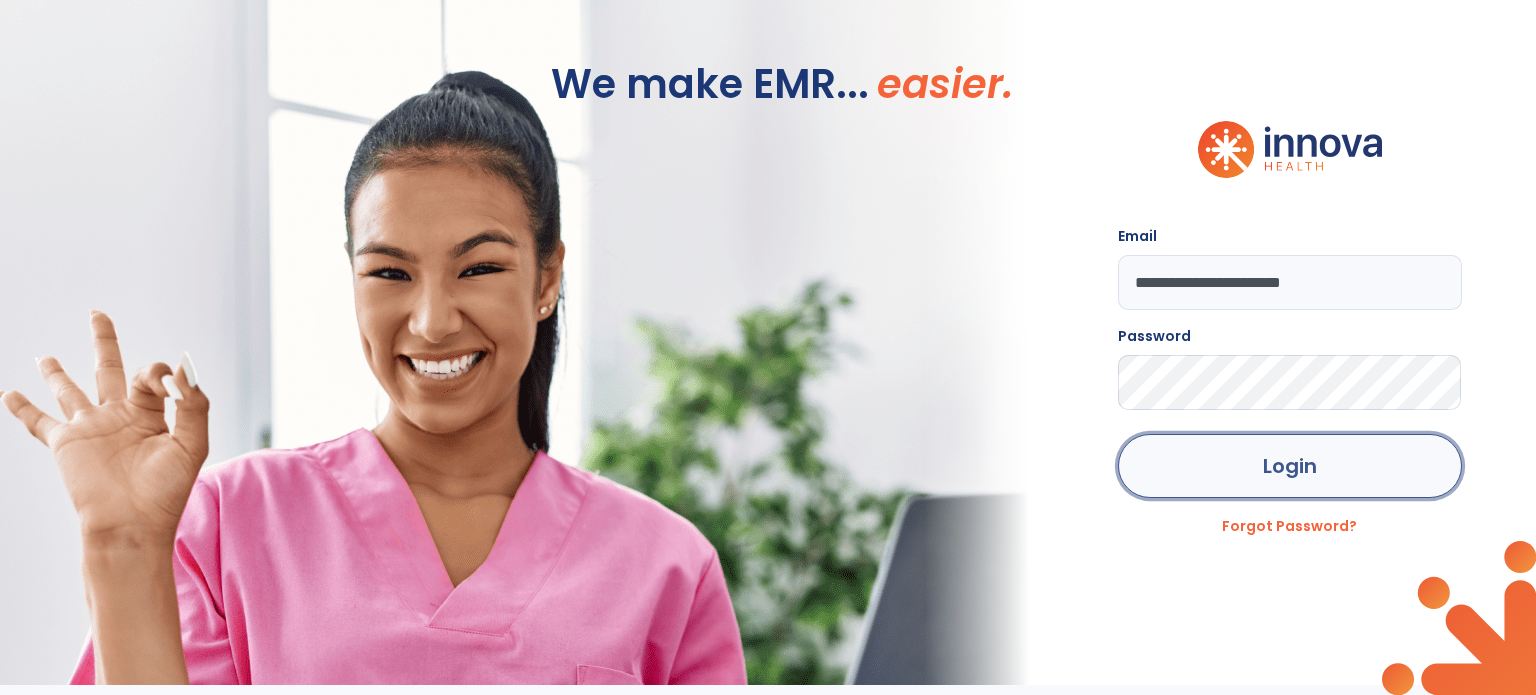 click on "Login" 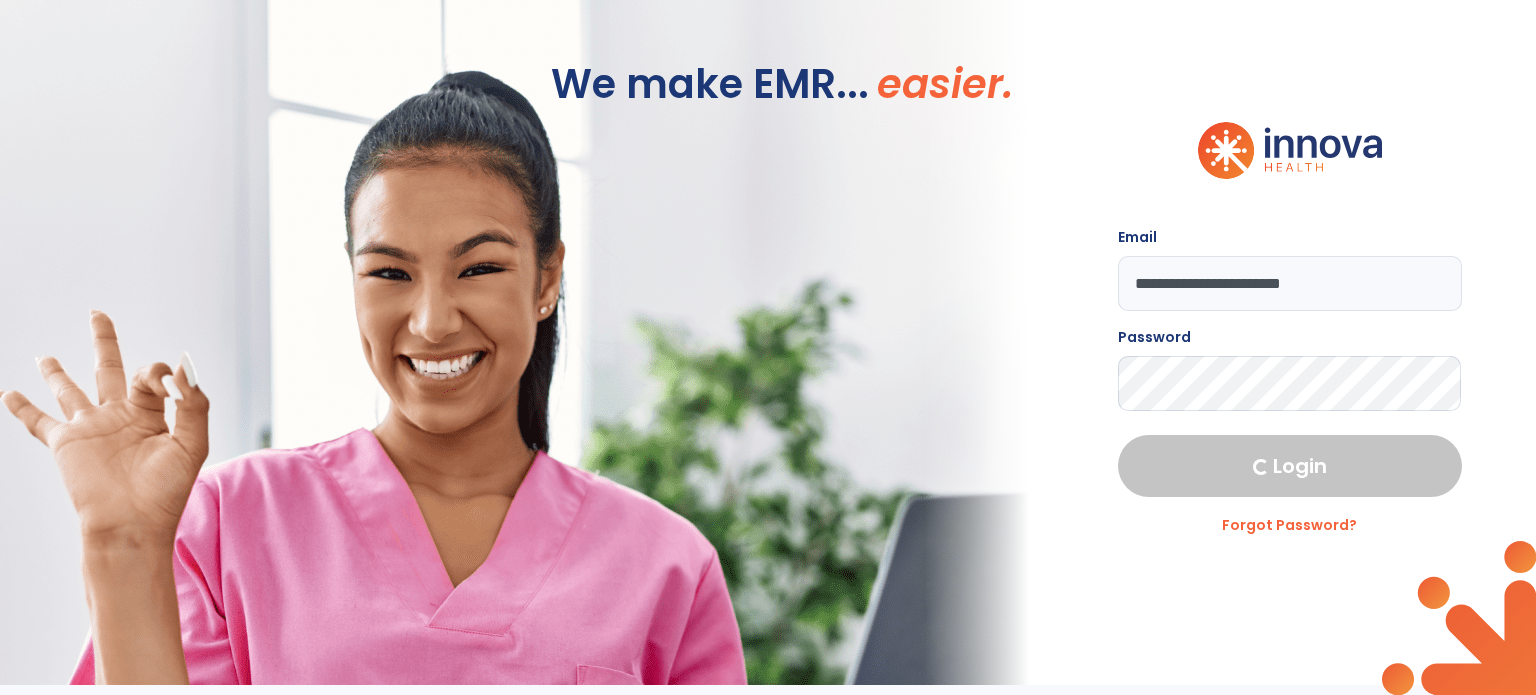 select on "****" 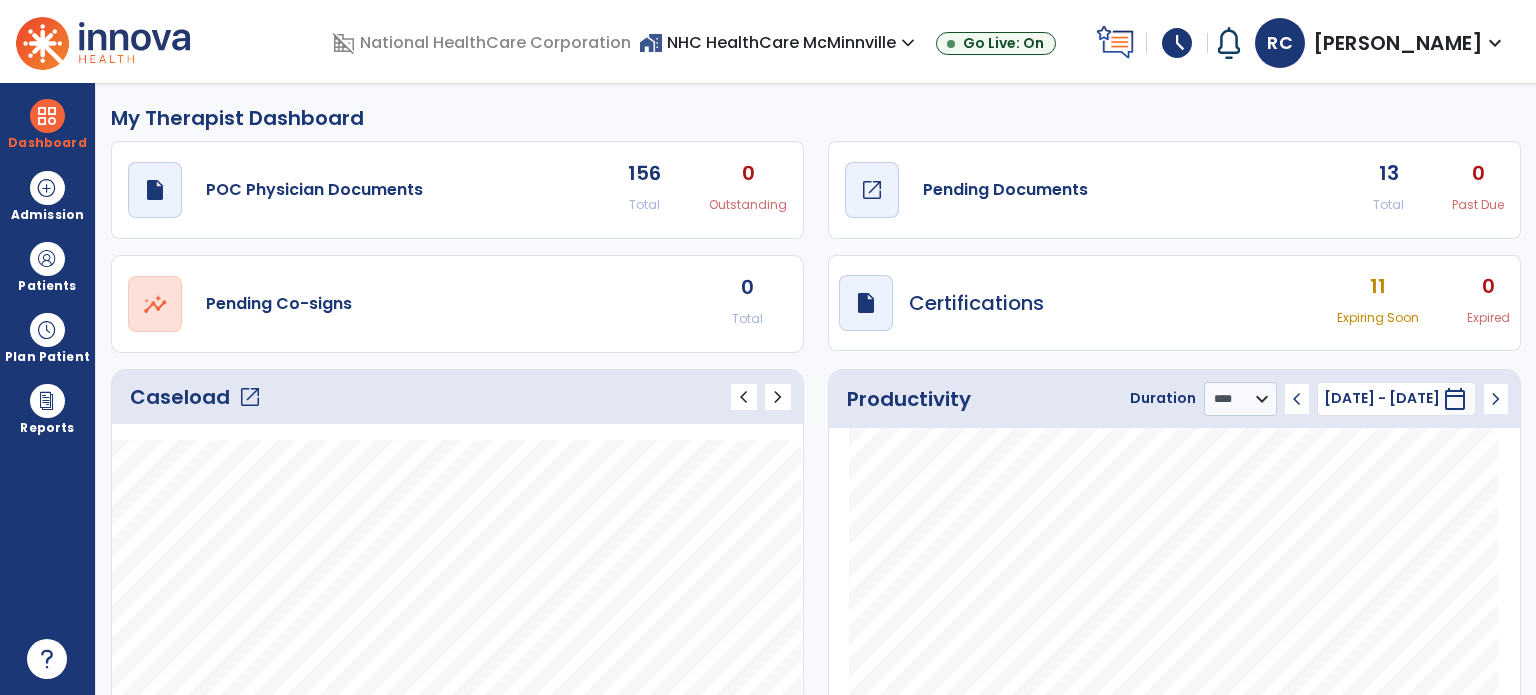 click on "Pending Documents" 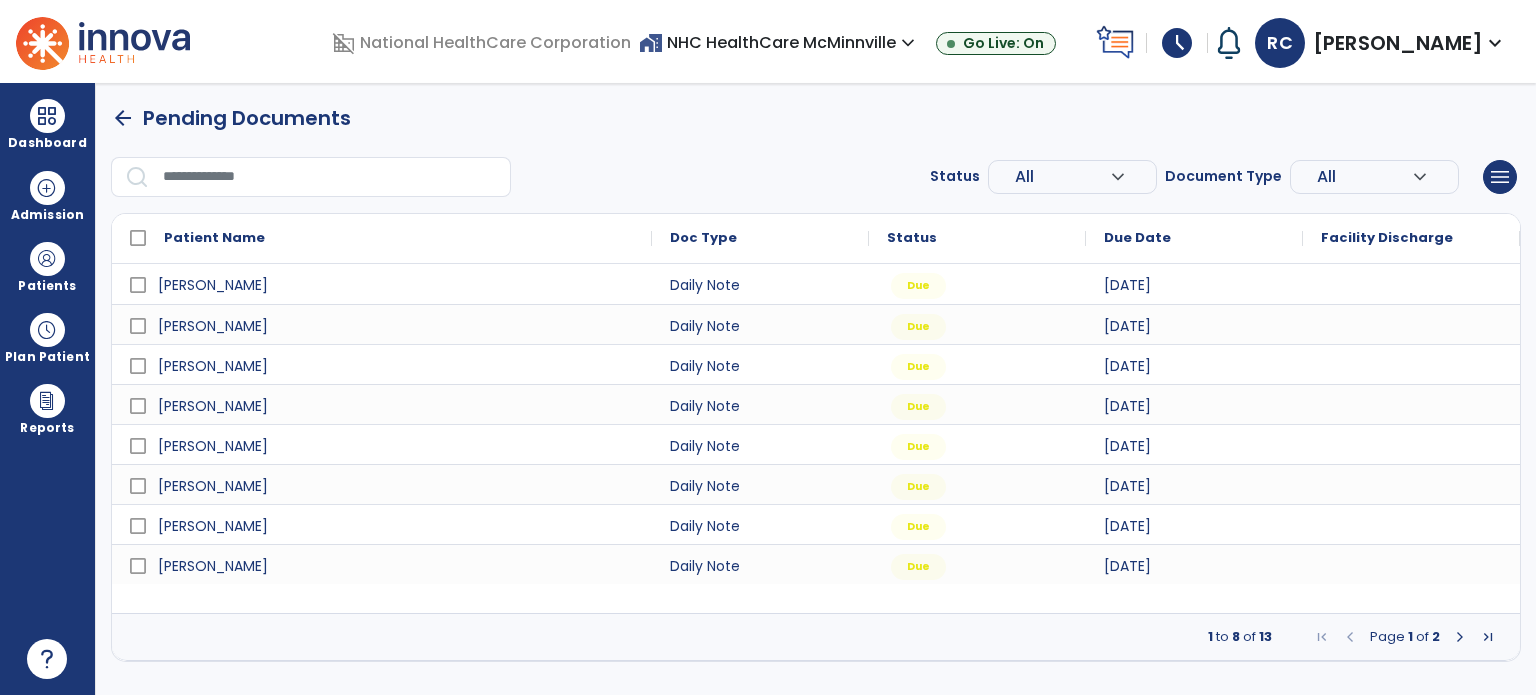 click at bounding box center [1460, 637] 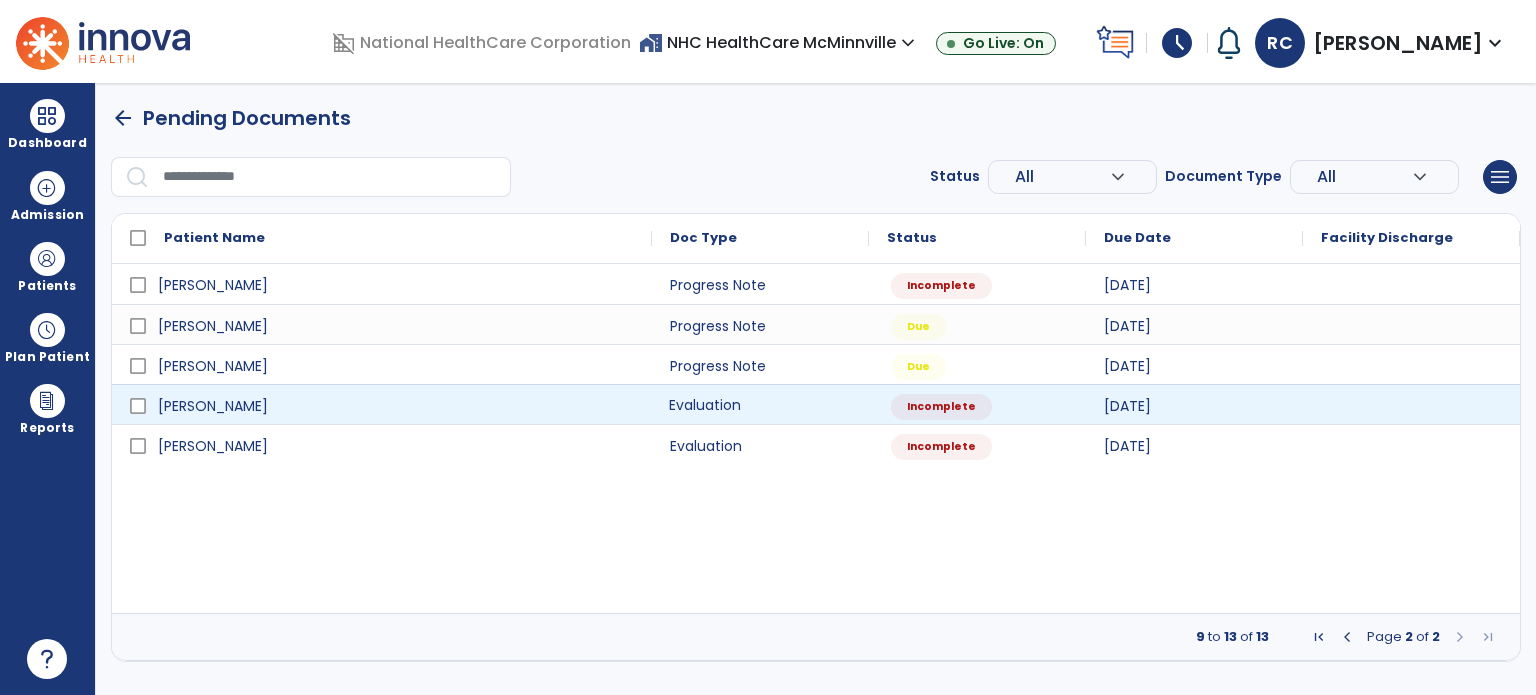 click on "Evaluation" at bounding box center [760, 404] 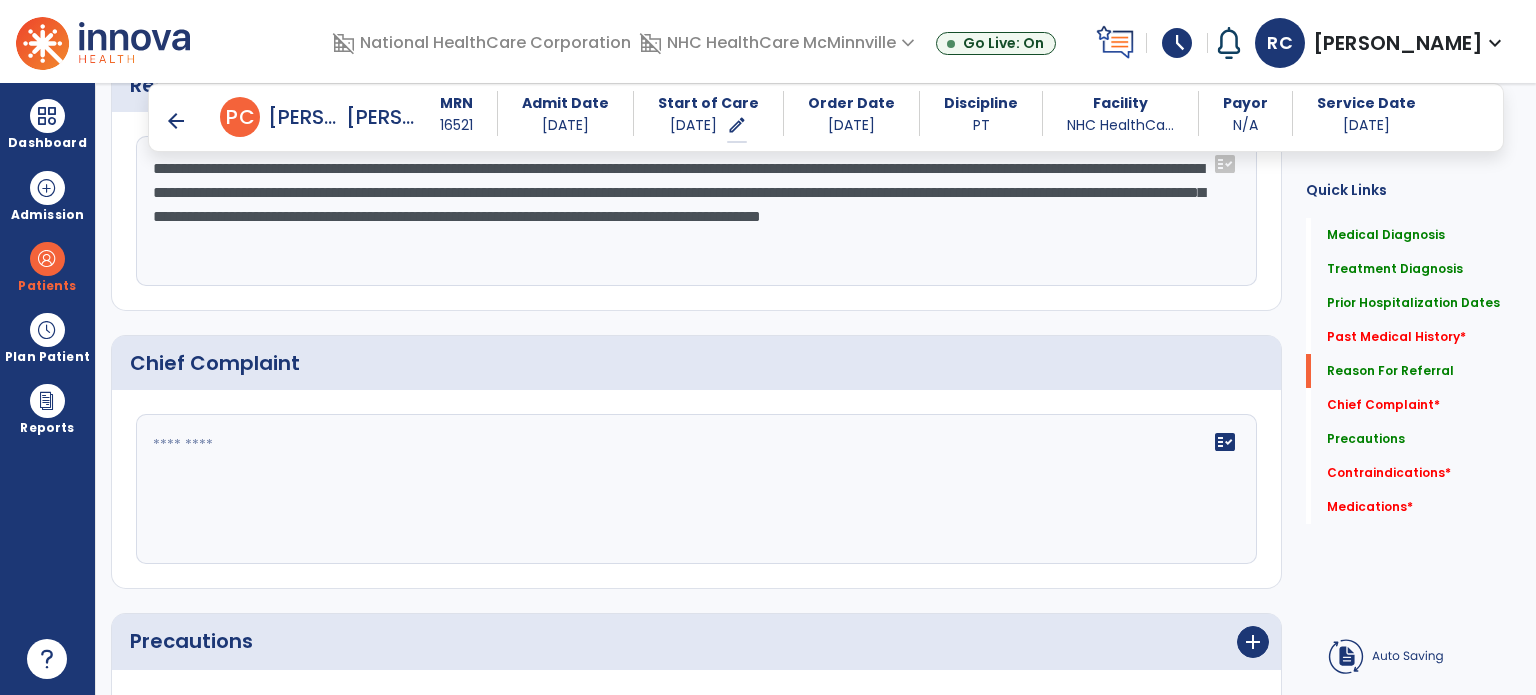 scroll, scrollTop: 2000, scrollLeft: 0, axis: vertical 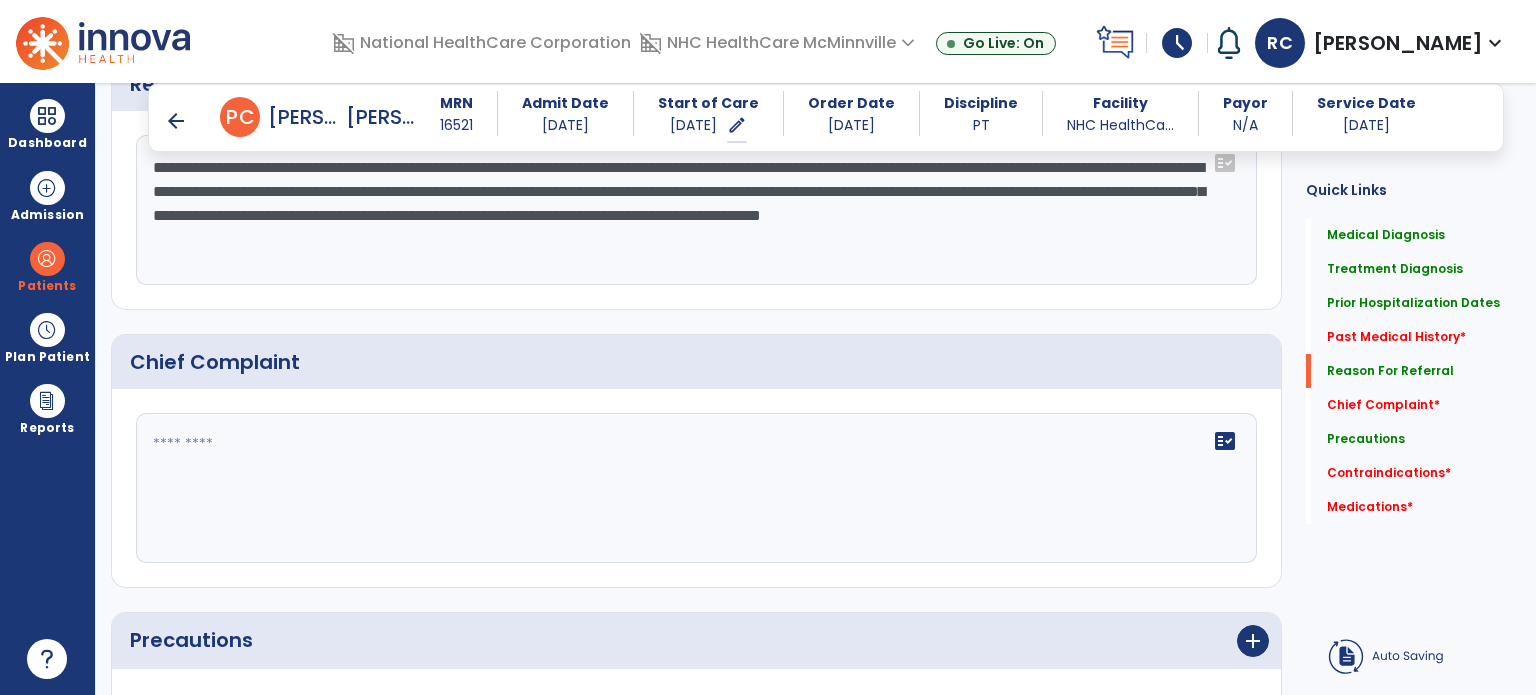 click 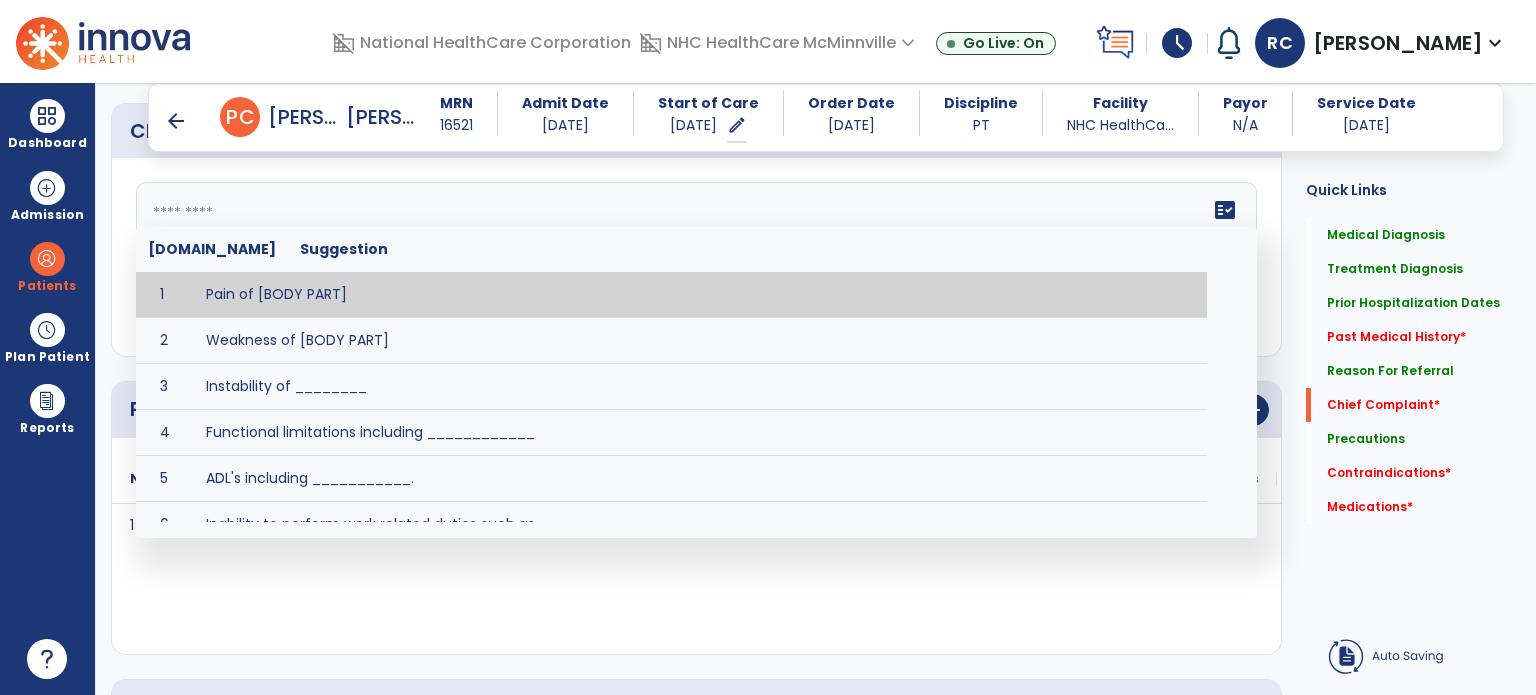 scroll, scrollTop: 2239, scrollLeft: 0, axis: vertical 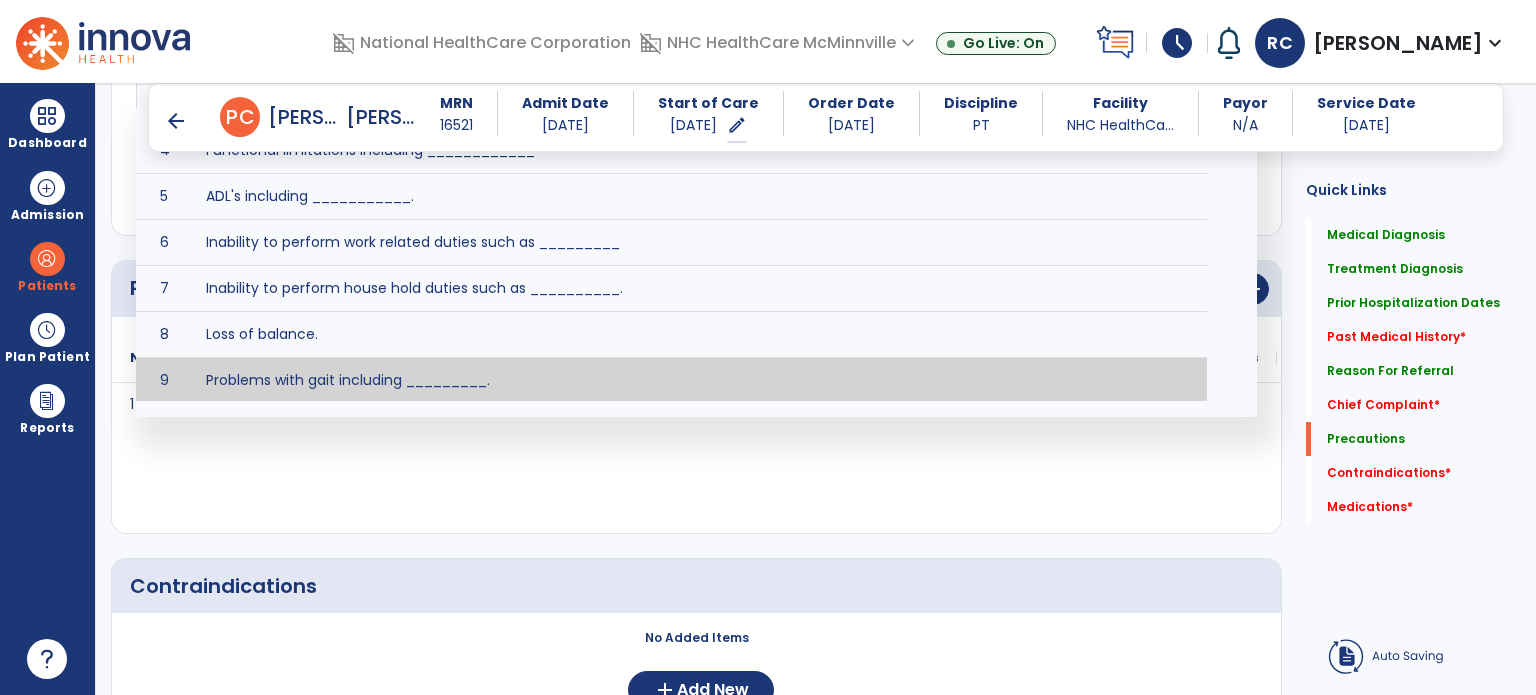 click on "1 No lifting items greater than 10 lbs. No driving.  edit delete" 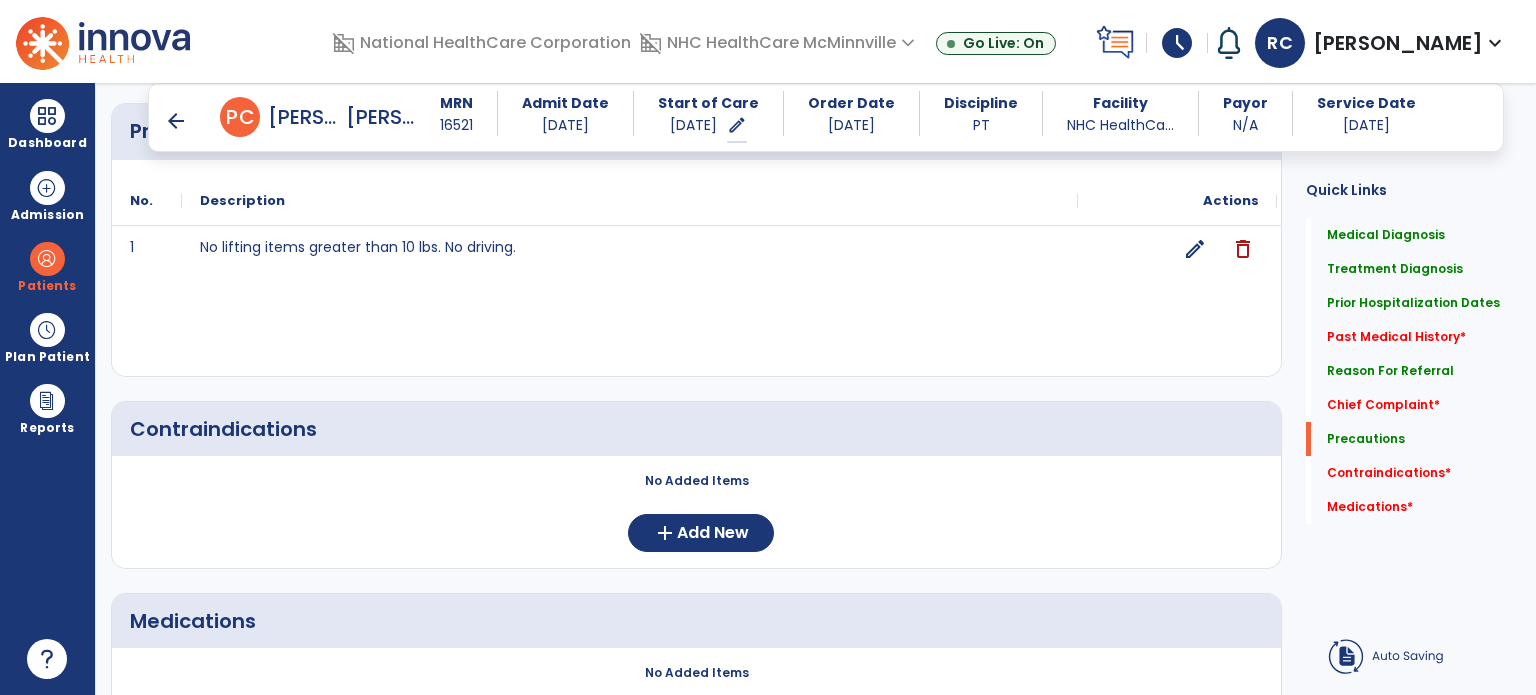 scroll, scrollTop: 2497, scrollLeft: 0, axis: vertical 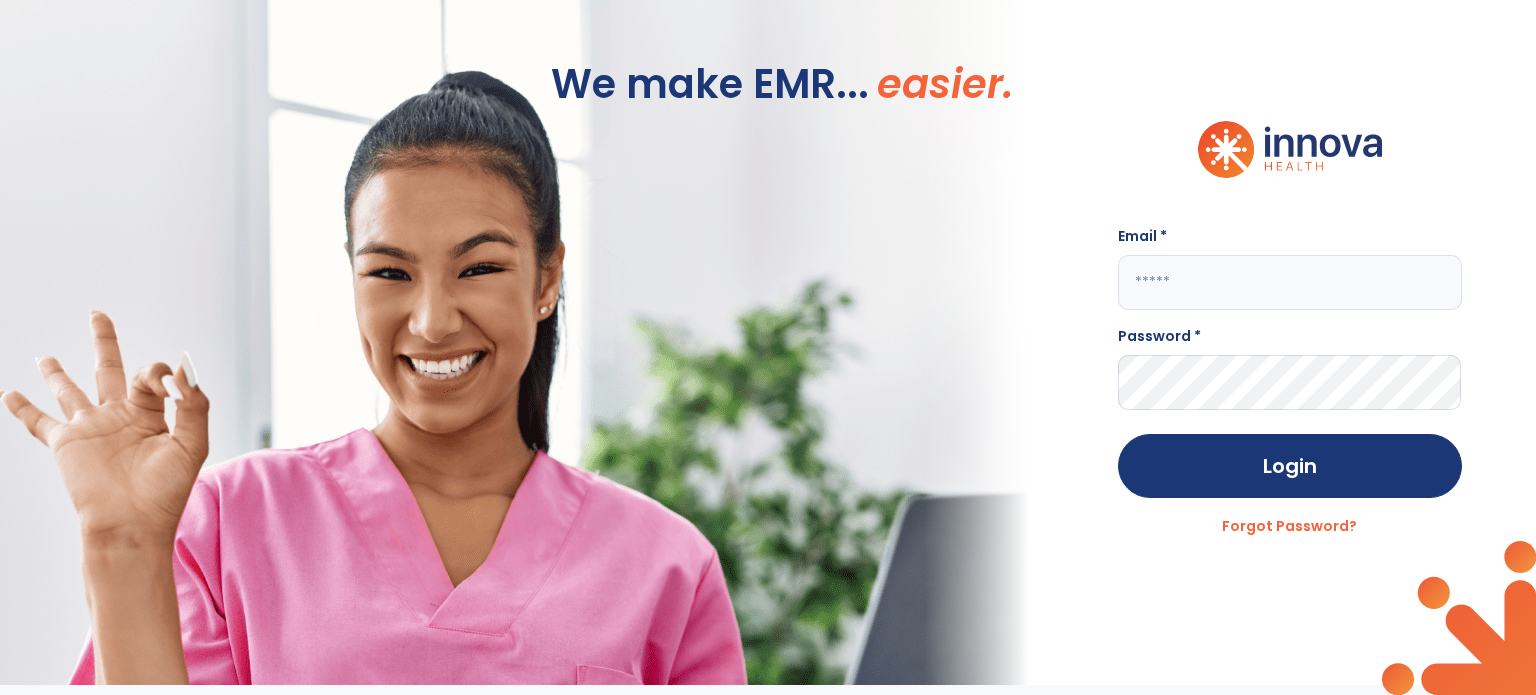 type on "**********" 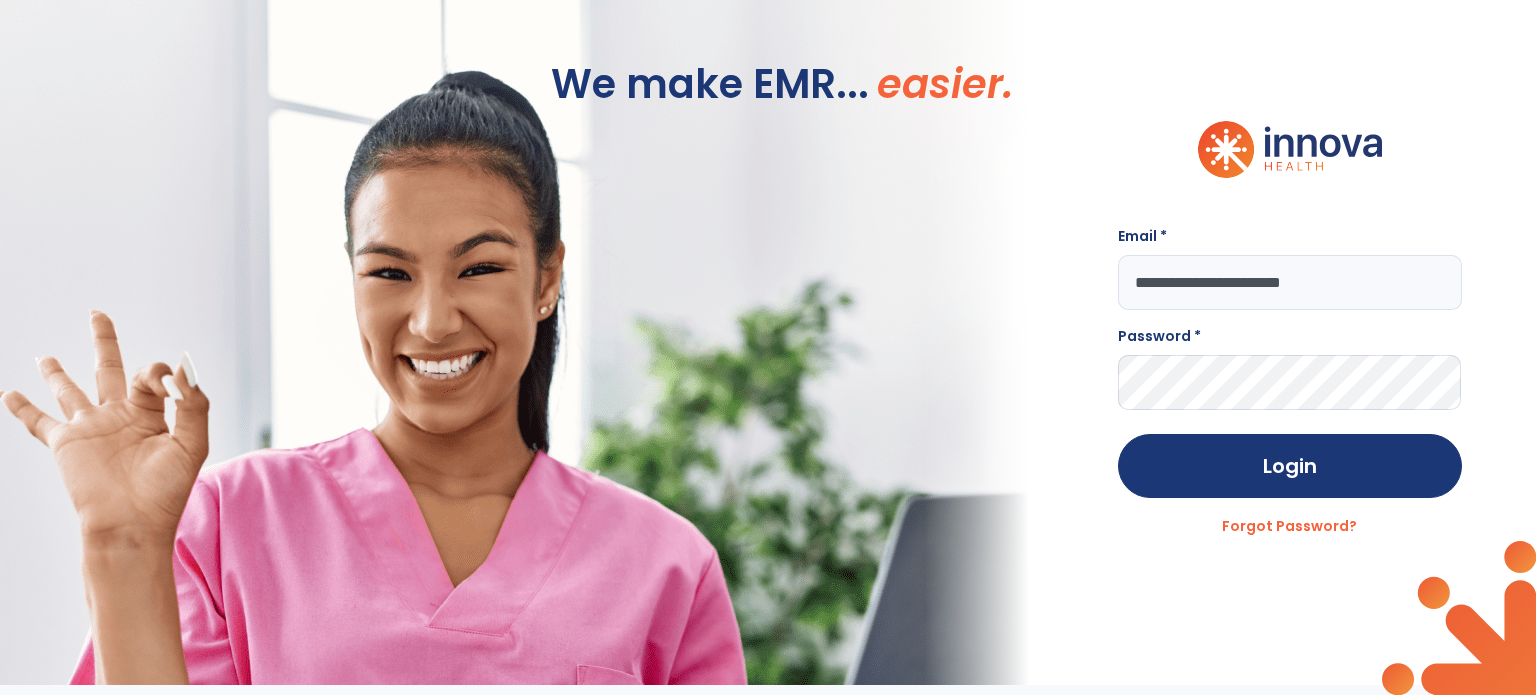 scroll, scrollTop: 0, scrollLeft: 0, axis: both 